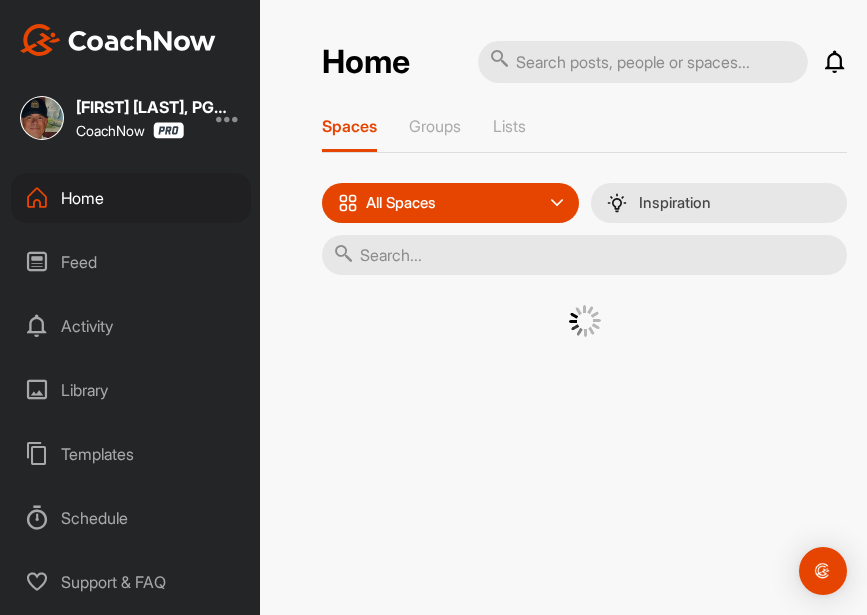 scroll, scrollTop: 0, scrollLeft: 0, axis: both 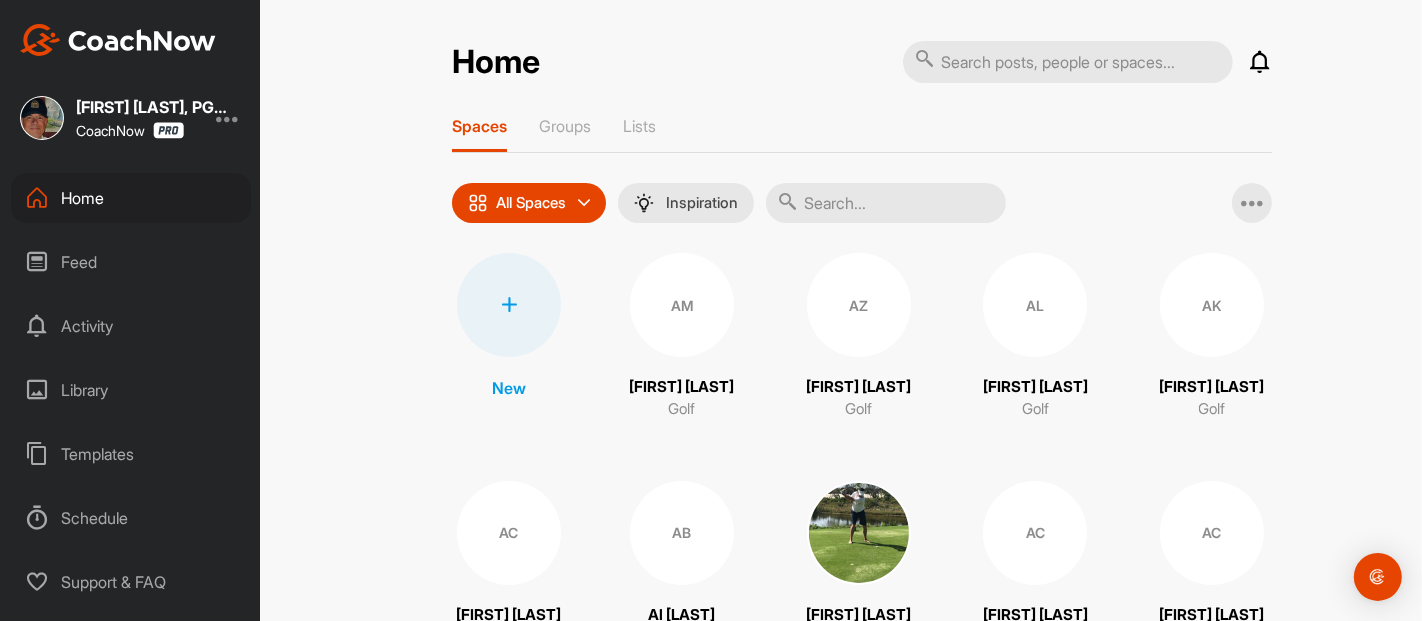 click on "Home Notifications Invitations Today MP Mike P. liked your image . 2 h • Mike Pellecchia / Golf CA Conner A. replied to a post : "Hey Joel! Please don’t apol..." 3 h • Conner A. / Golf Rick H. replied to a post : "nice and educational enjoyi..." 4 h • Rick H. / Golf Tyler C. liked your image . 4 h • Ty Collins / Golf CA Conner A. replied to a post : "Hey Joel - are you at tri c..." 5 h • Conner A. / Golf CA Conner A. liked your image . 5 h • Conner Allshouse / Golf CA Conner A. liked your image . 5 h • Conner Allshouse / Golf SG Scott G. liked your image . 13 h • Scott Grant / Golf Darlene S. liked your image . 21 h • Darlene Suggs / Golf LT Logan T. liked your image . 22 h • Logan Theener / Golf This Week Chris W. replied to a post : "We had a good time buddy. ..." 1 d • Chris W. / Golf Chris W. liked your post . 1 d • Chris Watkins / Golf Tyler C. liked your image . 1 d • Ty Collins / Golf LT Logan T. posted a video : " " 1 d LT Logan T." at bounding box center [862, 310] 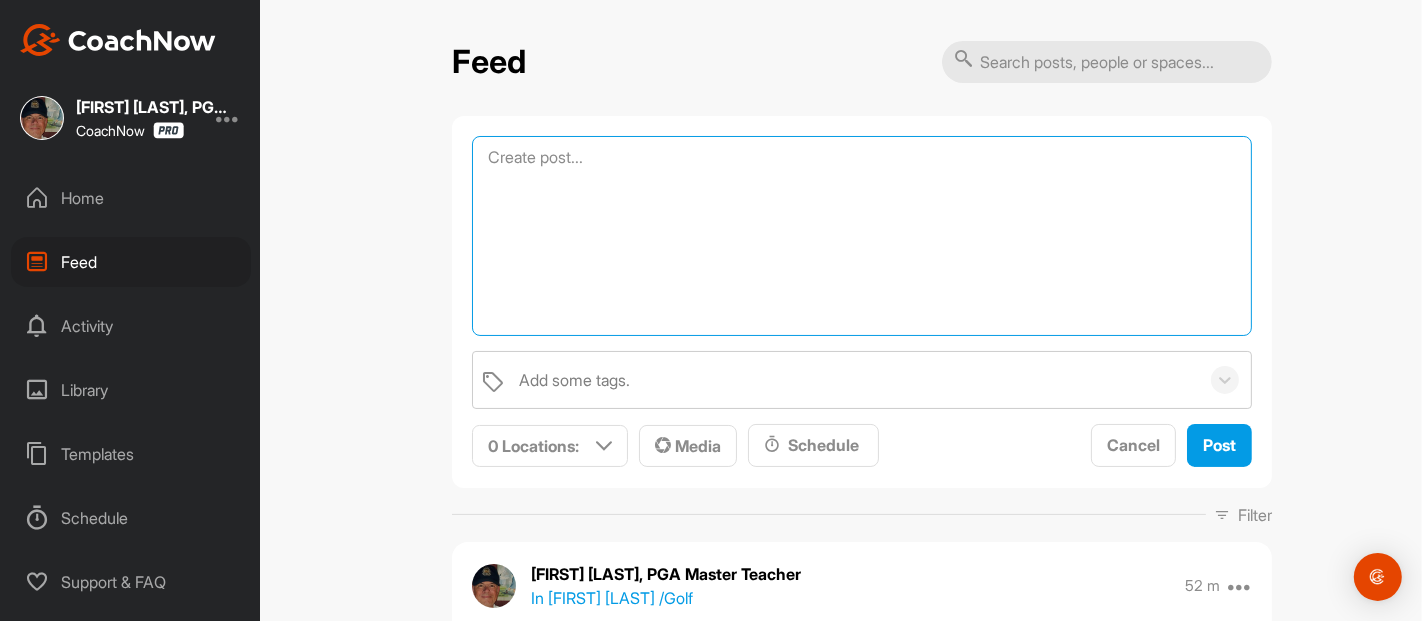 click at bounding box center (862, 236) 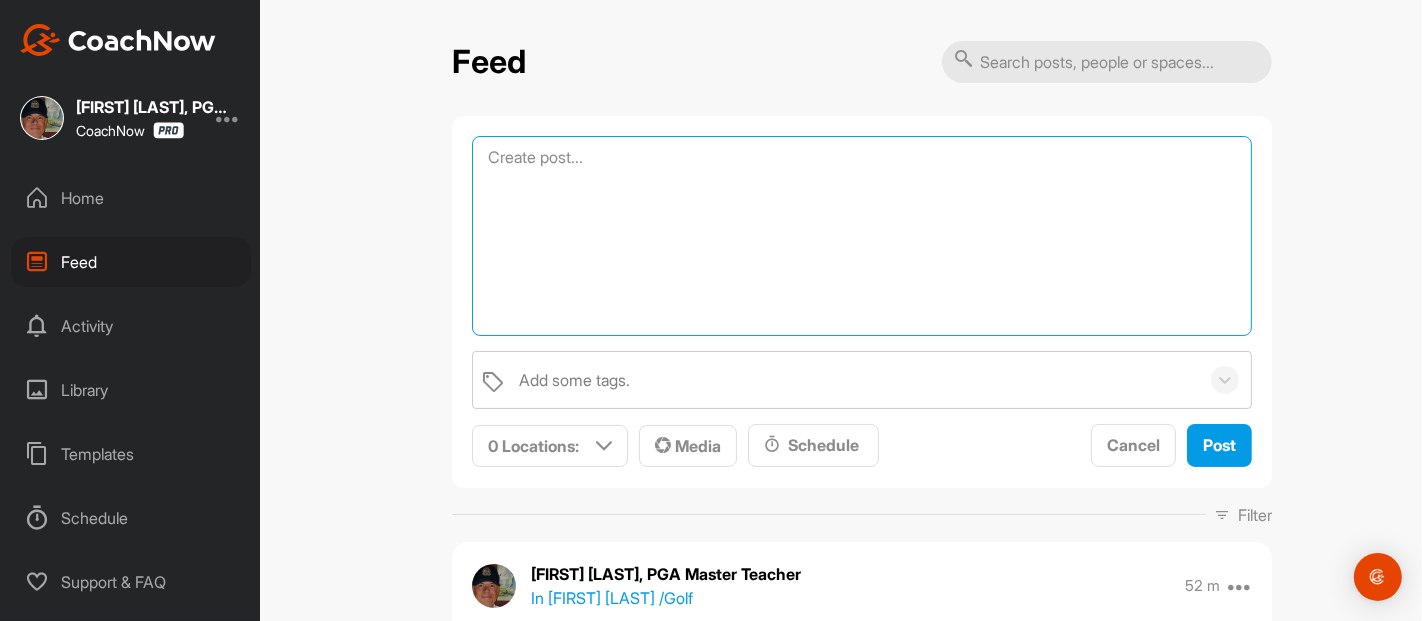 paste on "[URL]" 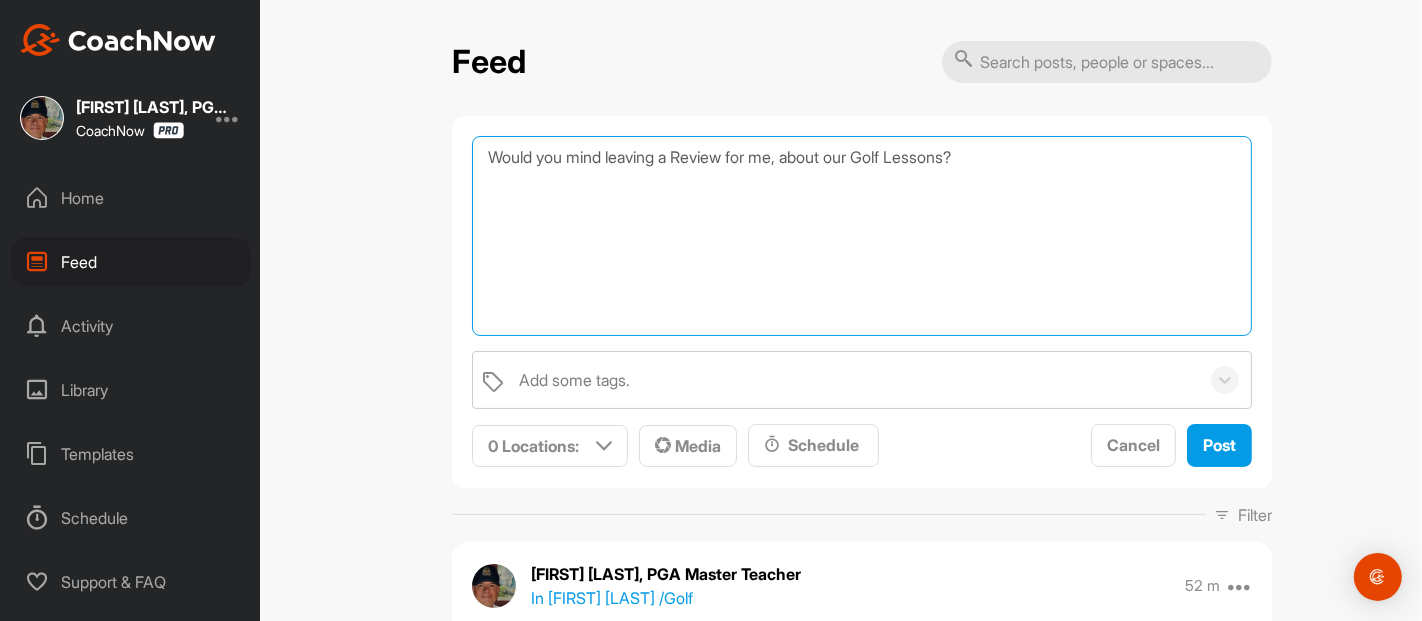 click on "https://lessons.com/providers/Eyg9Jx3I5-/review
Would you mind leaving a Review for me, about our Golf Lessons?" at bounding box center (862, 236) 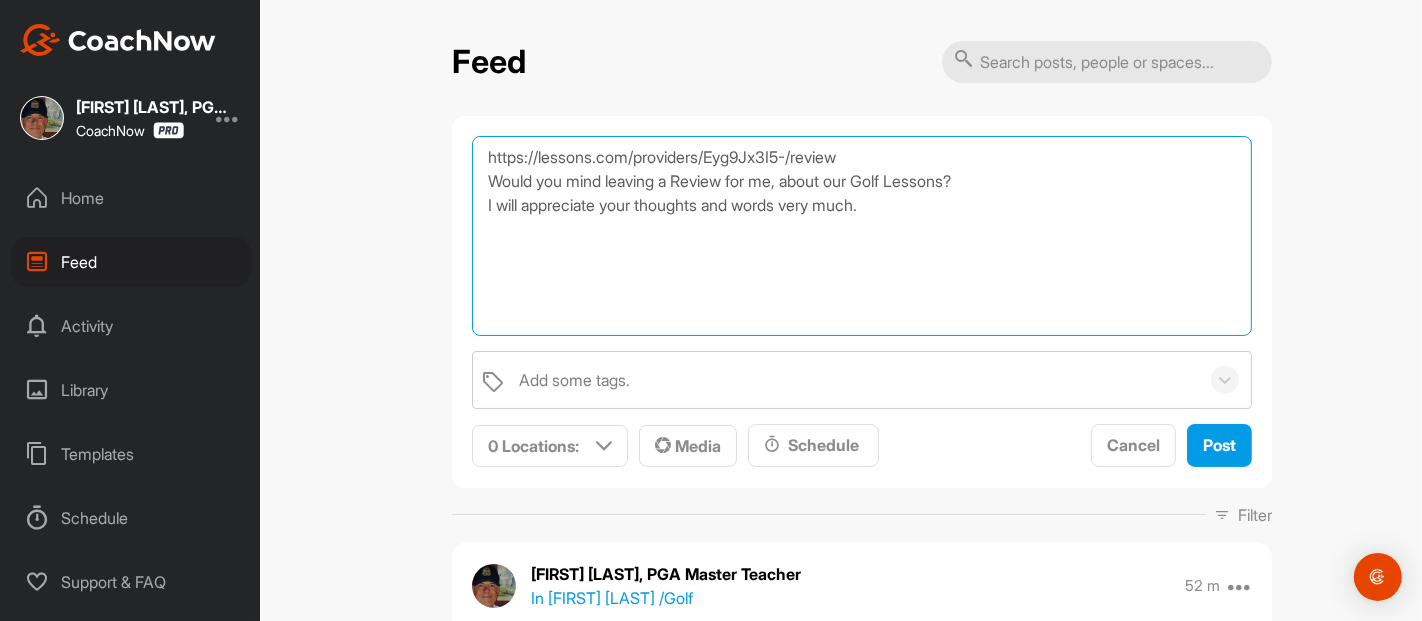 click on "https://lessons.com/providers/Eyg9Jx3I5-/review
Would you mind leaving a Review for me, about our Golf Lessons?
I will appreciate your thoughts and words very much." at bounding box center (862, 236) 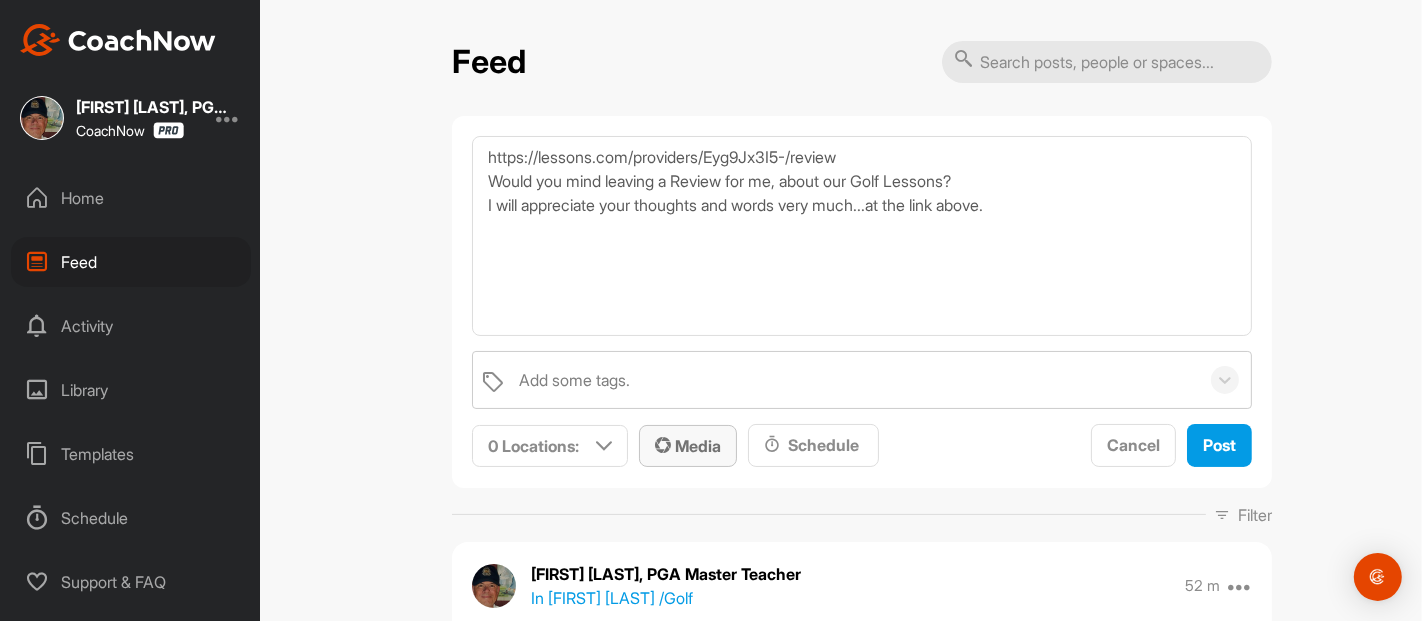 click on "Media" at bounding box center [688, 446] 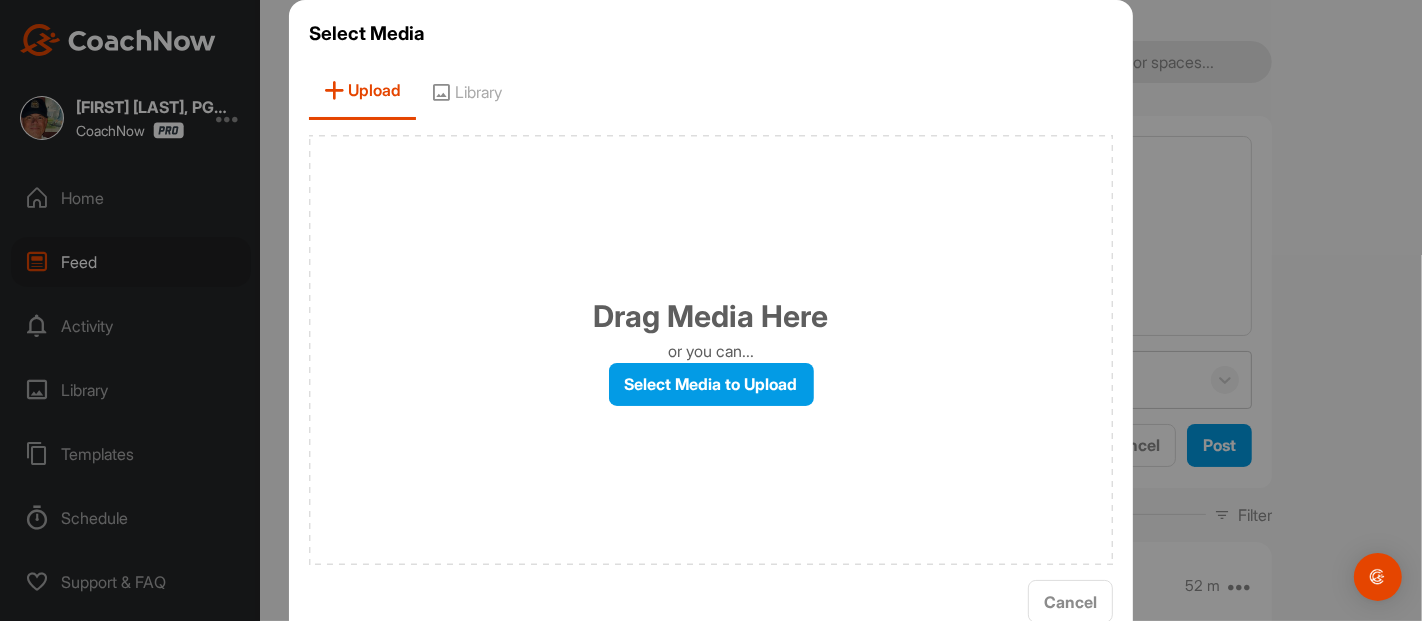 click on "Select Media to Upload" at bounding box center [711, 384] 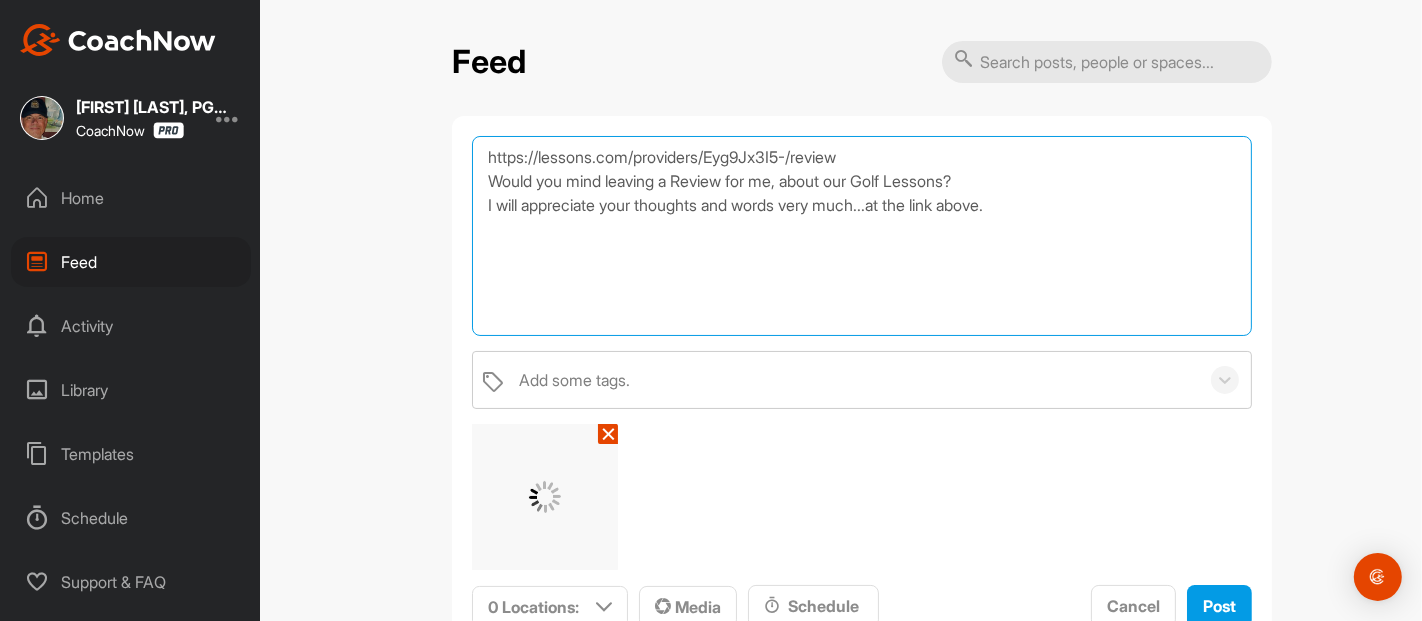 click on "https://lessons.com/providers/Eyg9Jx3I5-/review
Would you mind leaving a Review for me, about our Golf Lessons?
I will appreciate your thoughts and words very much...at the link above." at bounding box center [862, 236] 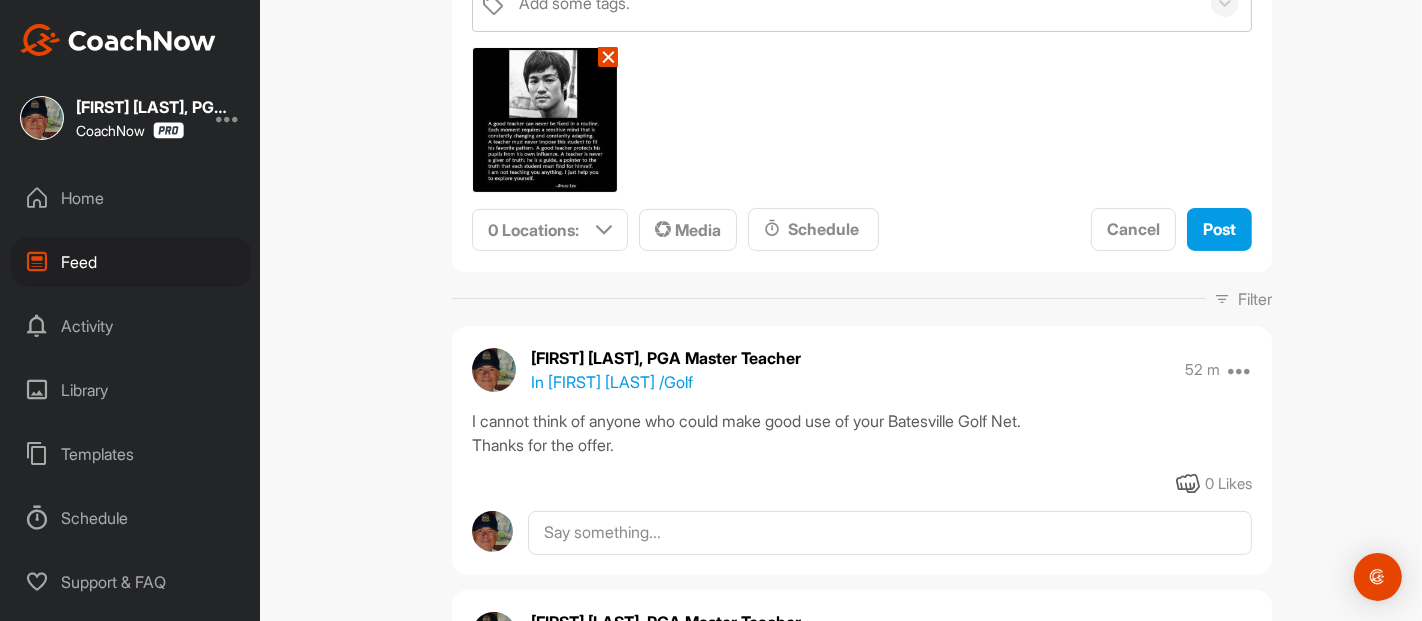 scroll, scrollTop: 454, scrollLeft: 0, axis: vertical 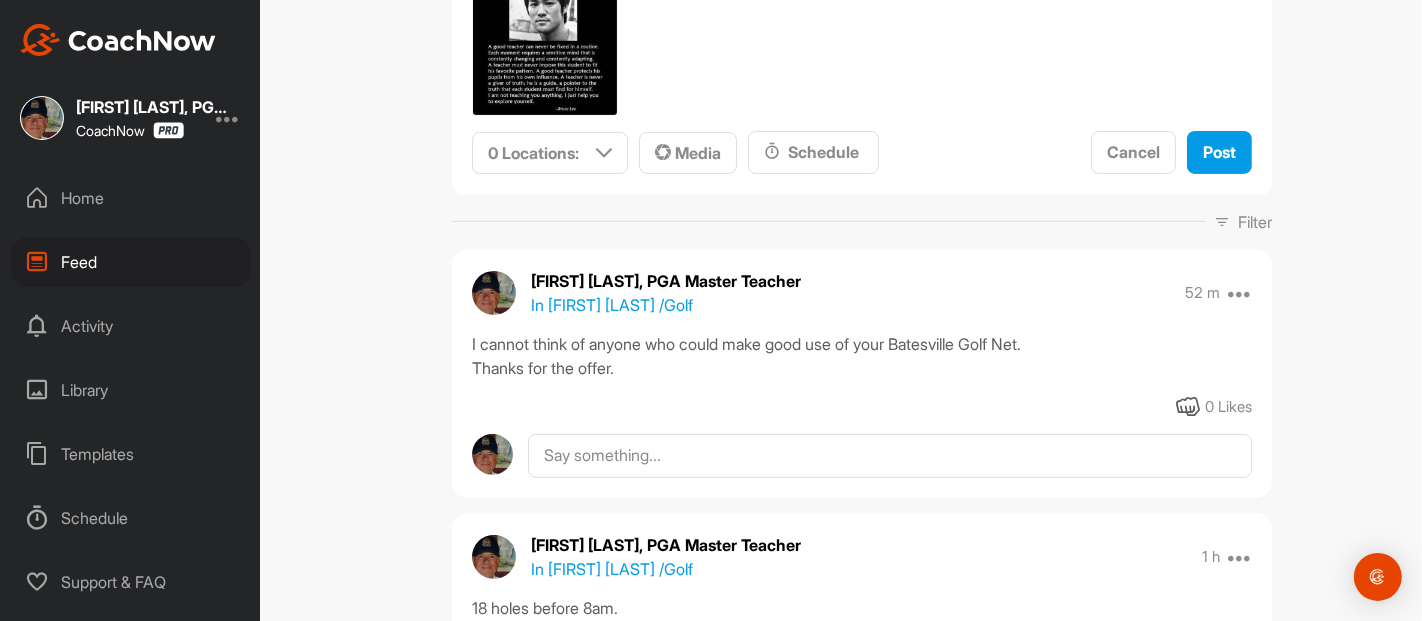 type on "https://lessons.com/providers/Eyg9Jx3I5-/review
Would you mind leaving a Review for me, about our Golf Lessons?
I will appreciate your thoughts and words very much...at the link above.
I like these words of Bruce Lee." 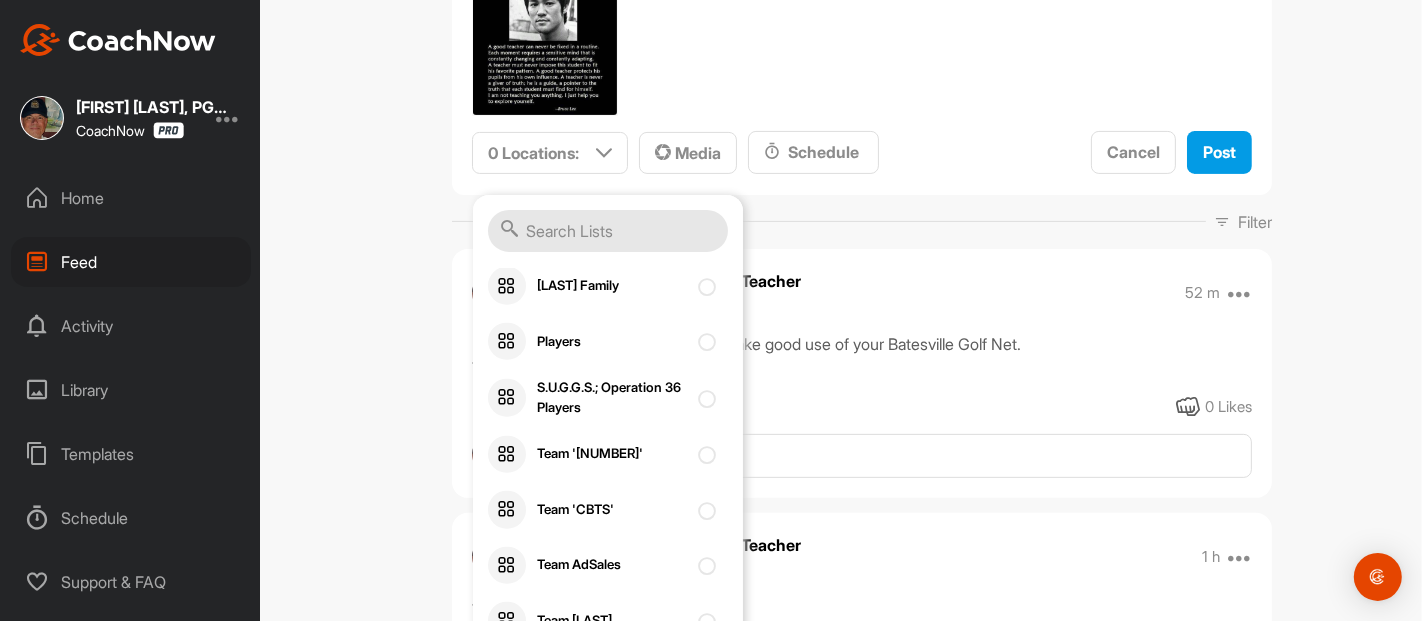 scroll, scrollTop: 2071, scrollLeft: 0, axis: vertical 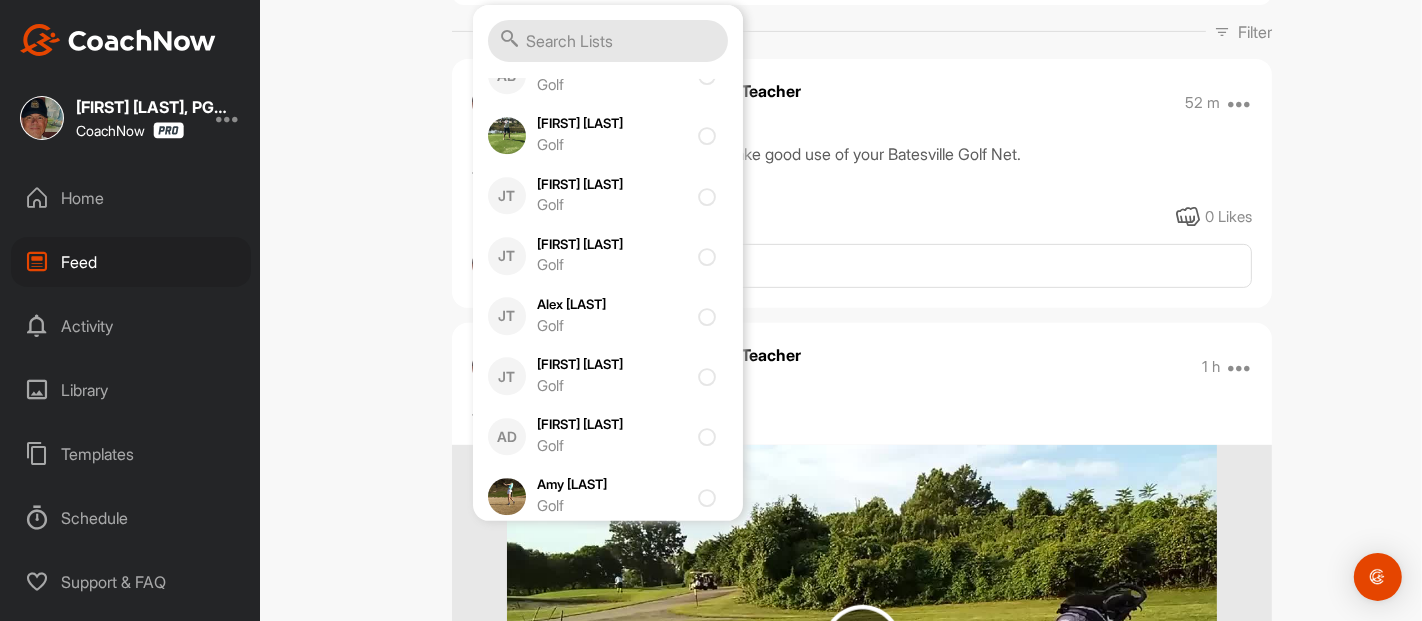 click at bounding box center [704, 9] 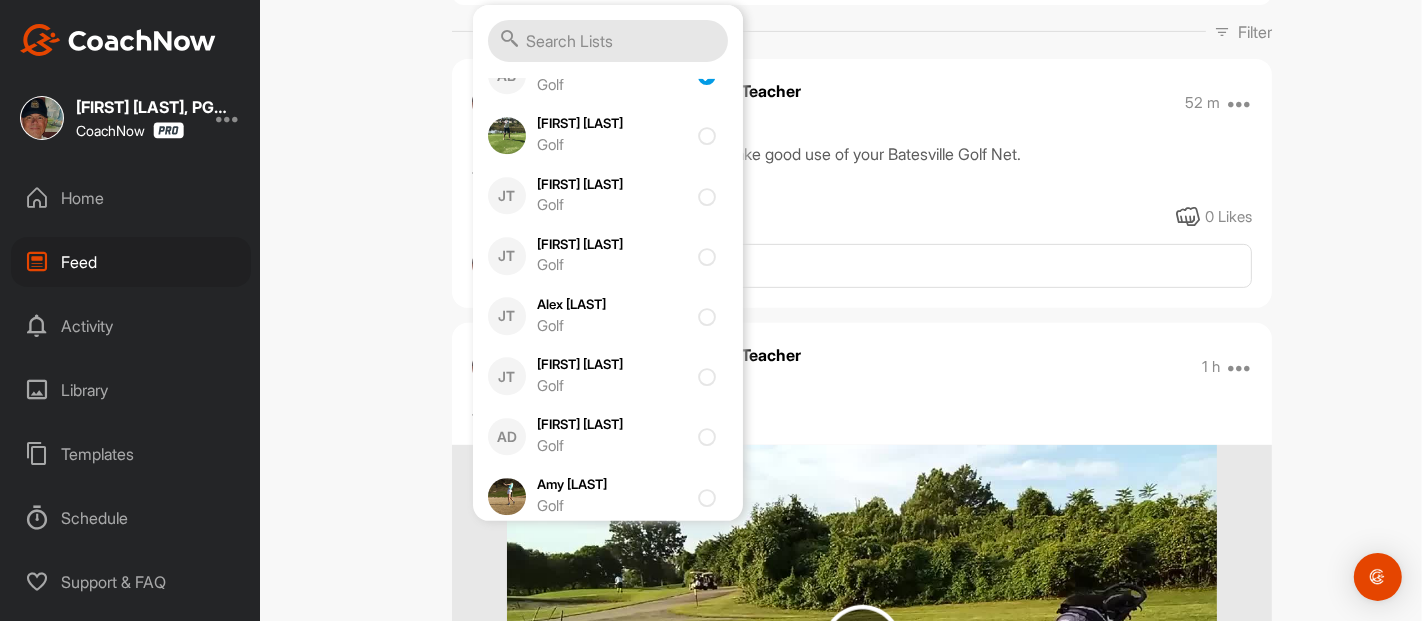 checkbox on "true" 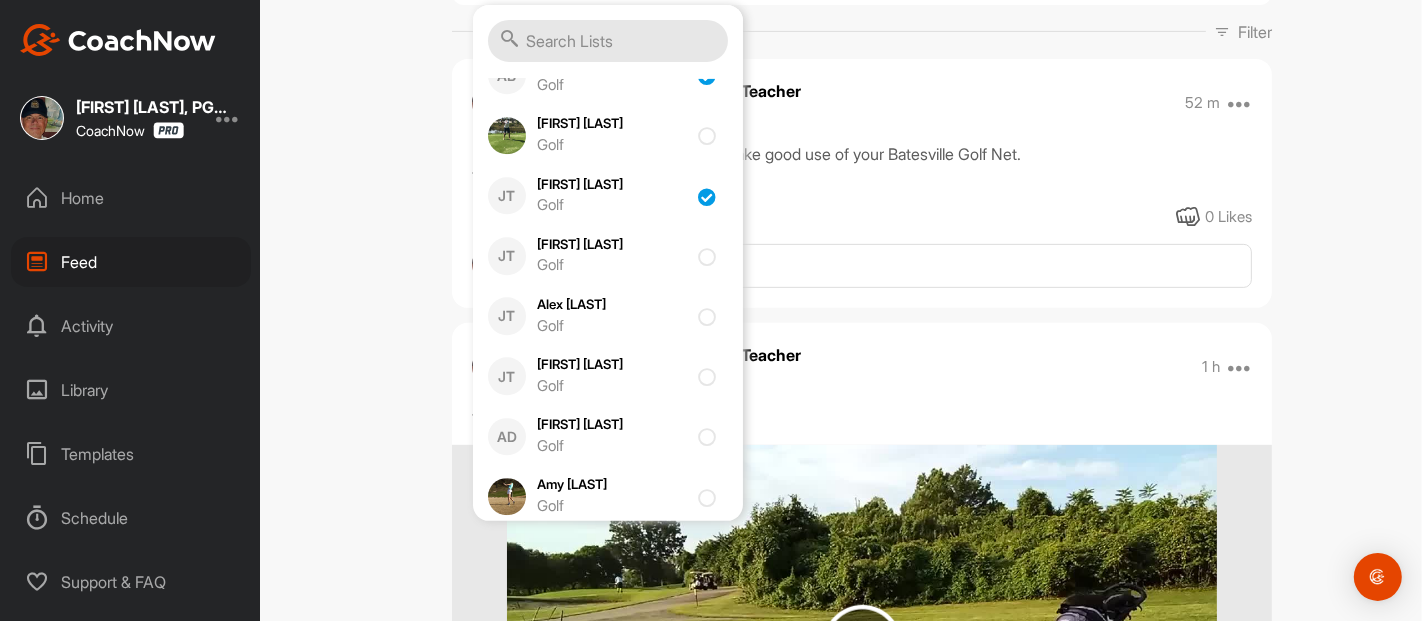 checkbox on "true" 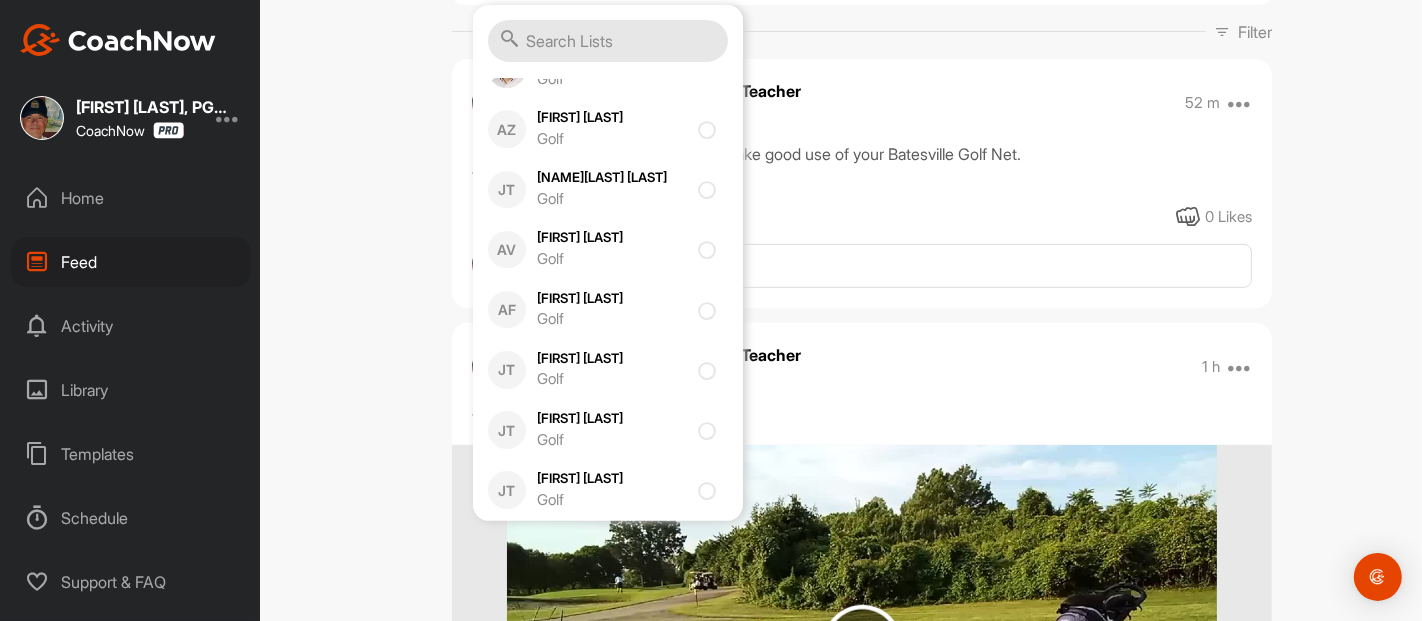 scroll, scrollTop: 5389, scrollLeft: 0, axis: vertical 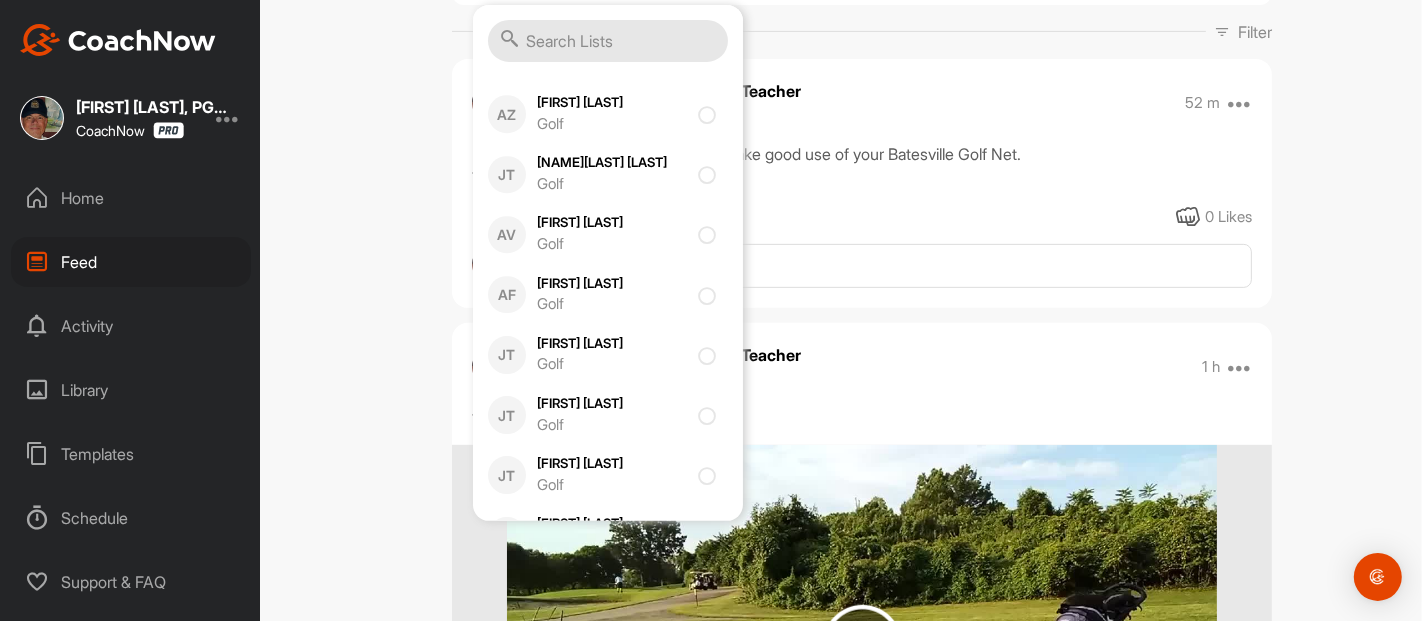 click at bounding box center (711, -6) 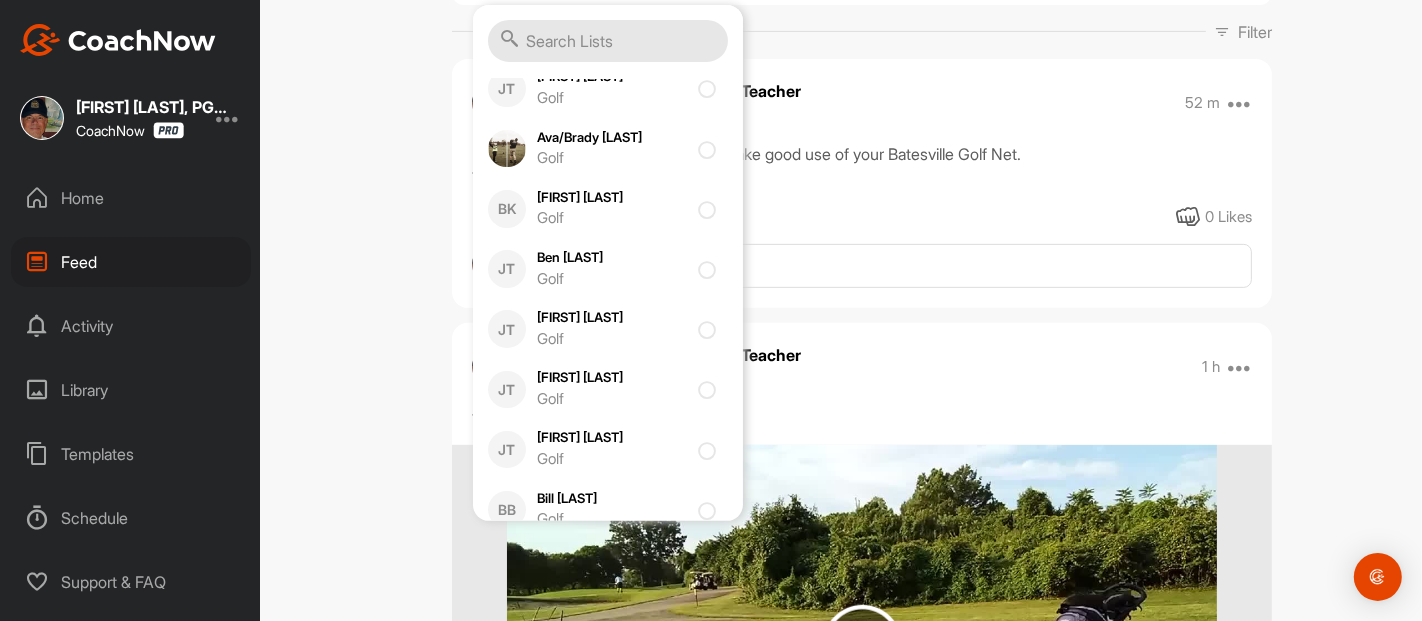 scroll, scrollTop: 5848, scrollLeft: 0, axis: vertical 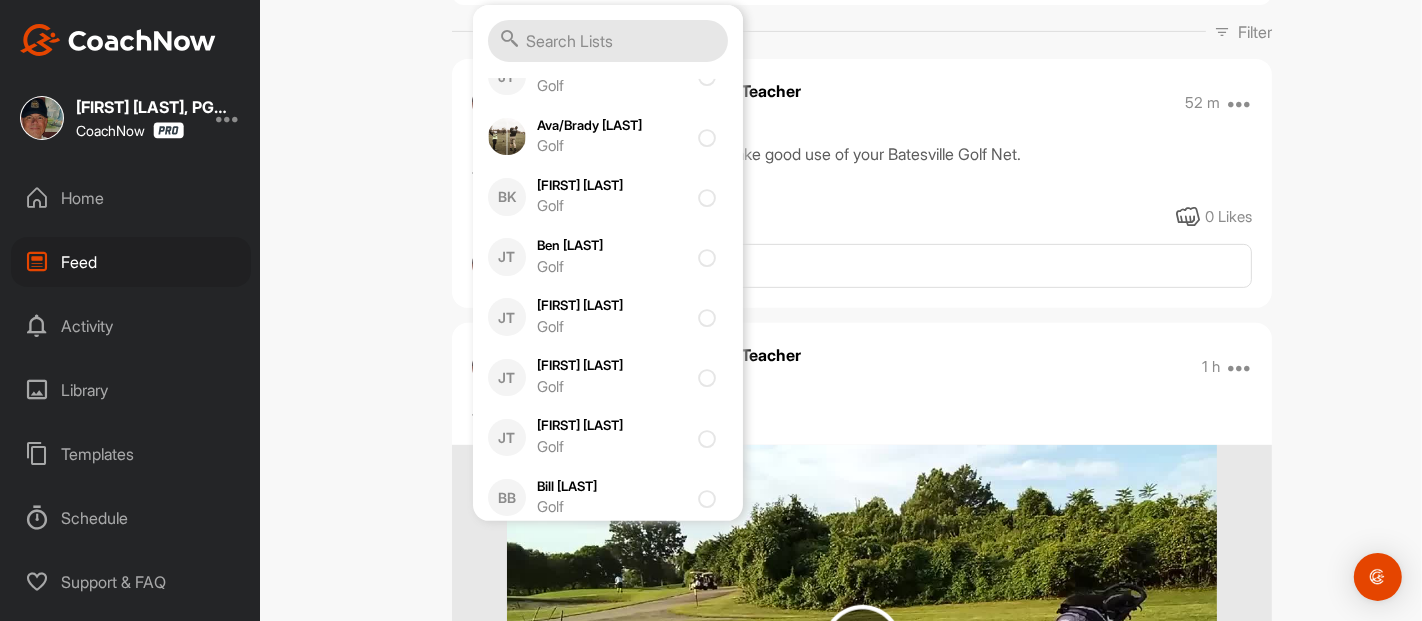 click at bounding box center [711, -44] 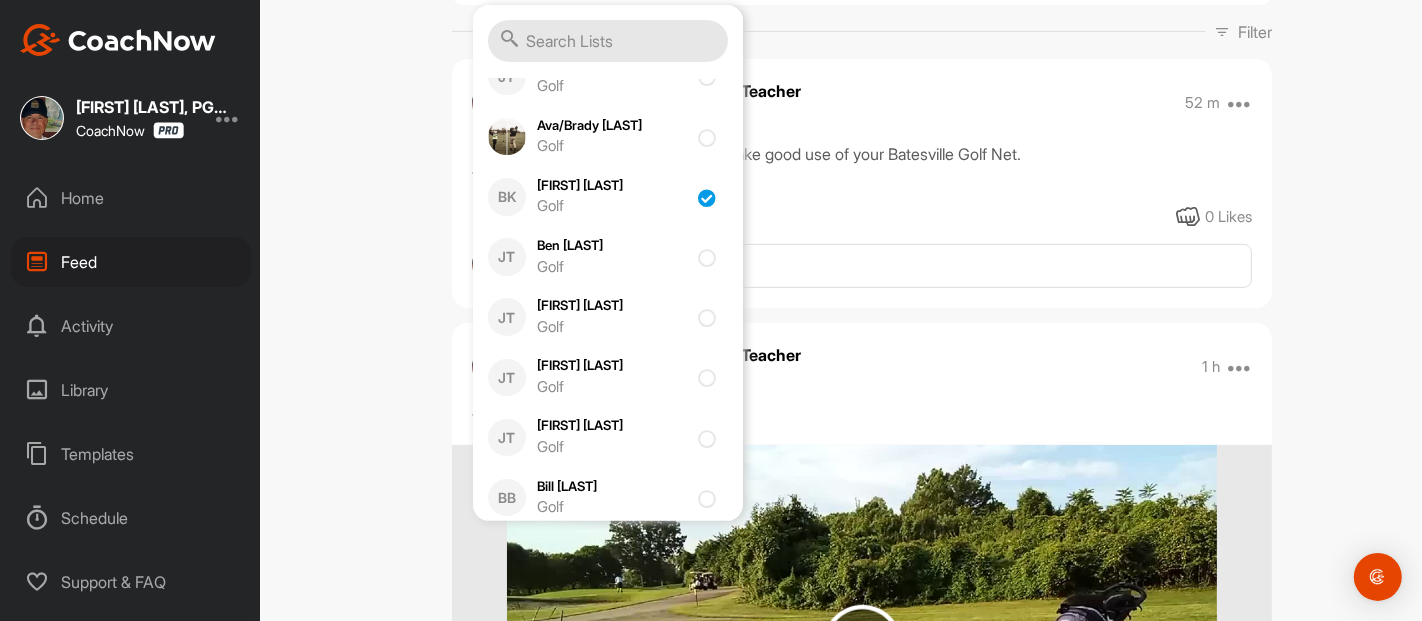 checkbox on "true" 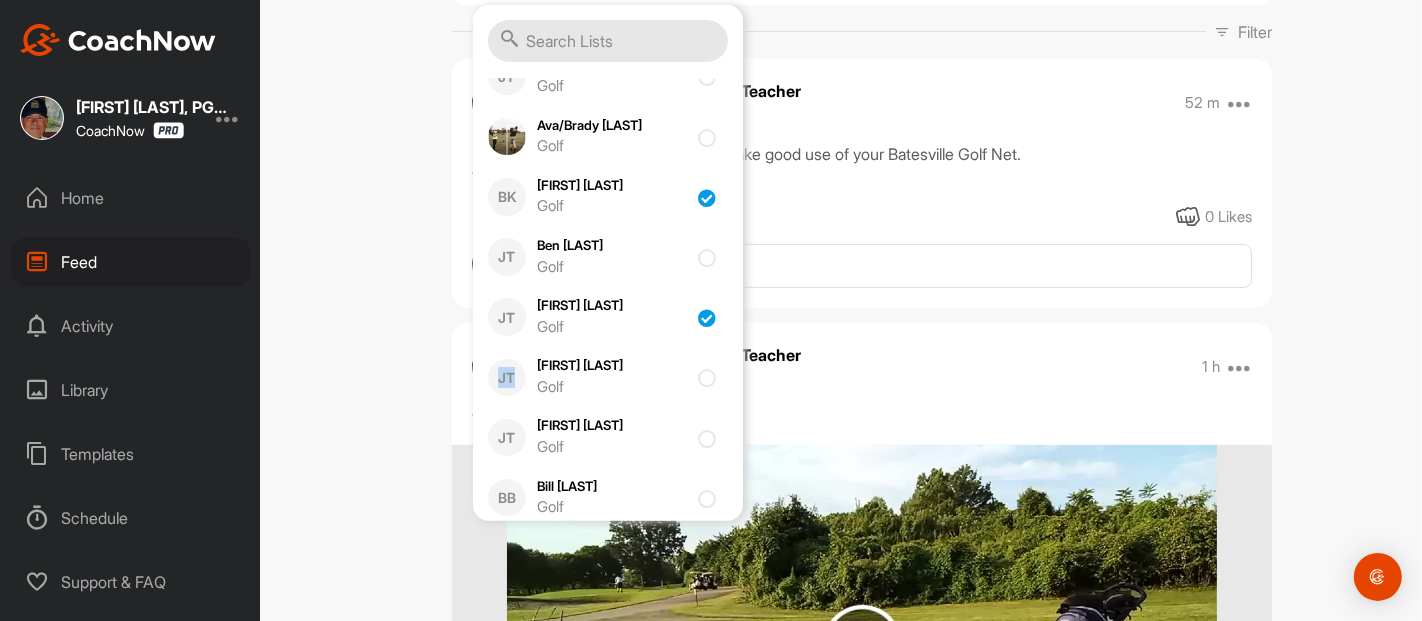 drag, startPoint x: 685, startPoint y: 481, endPoint x: 698, endPoint y: 491, distance: 16.40122 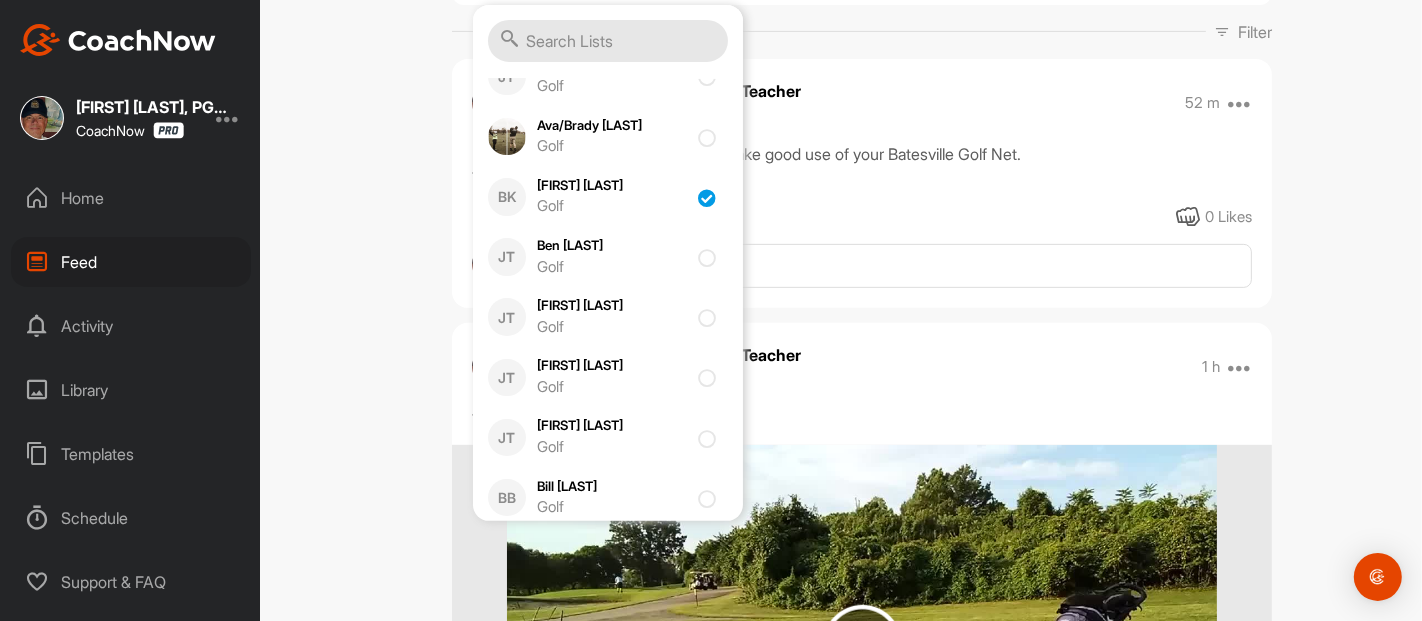 click at bounding box center (711, 317) 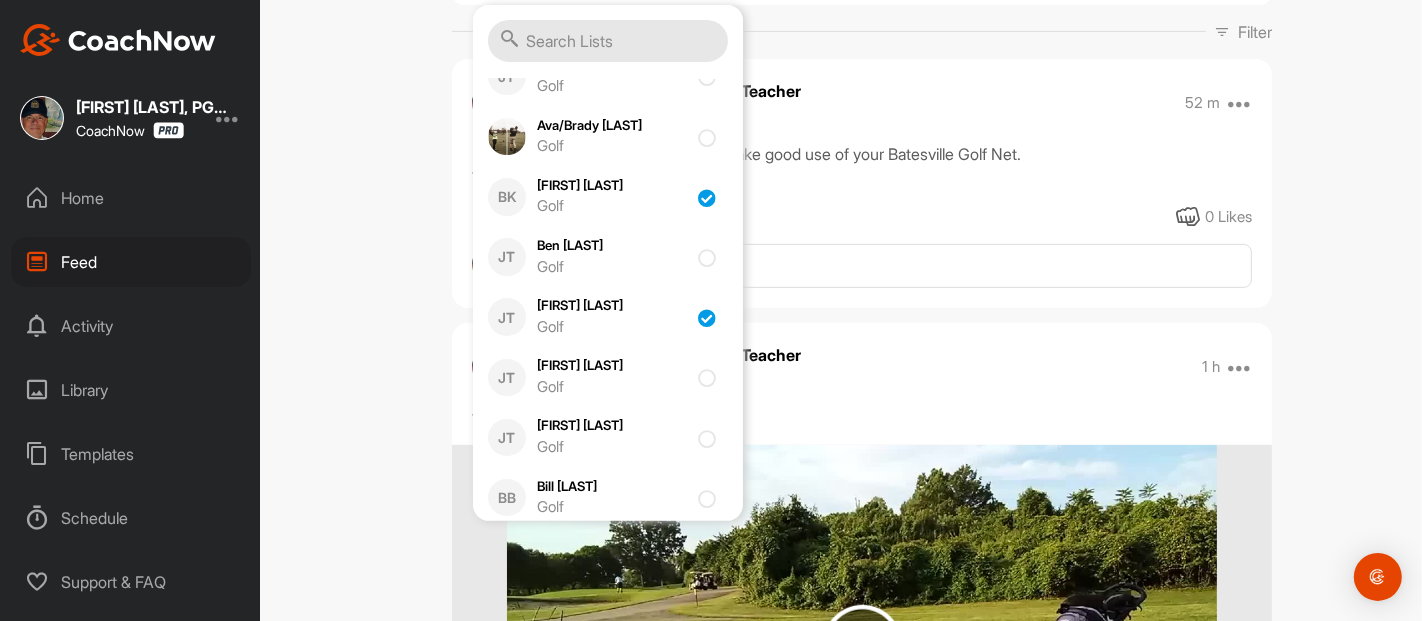 checkbox on "true" 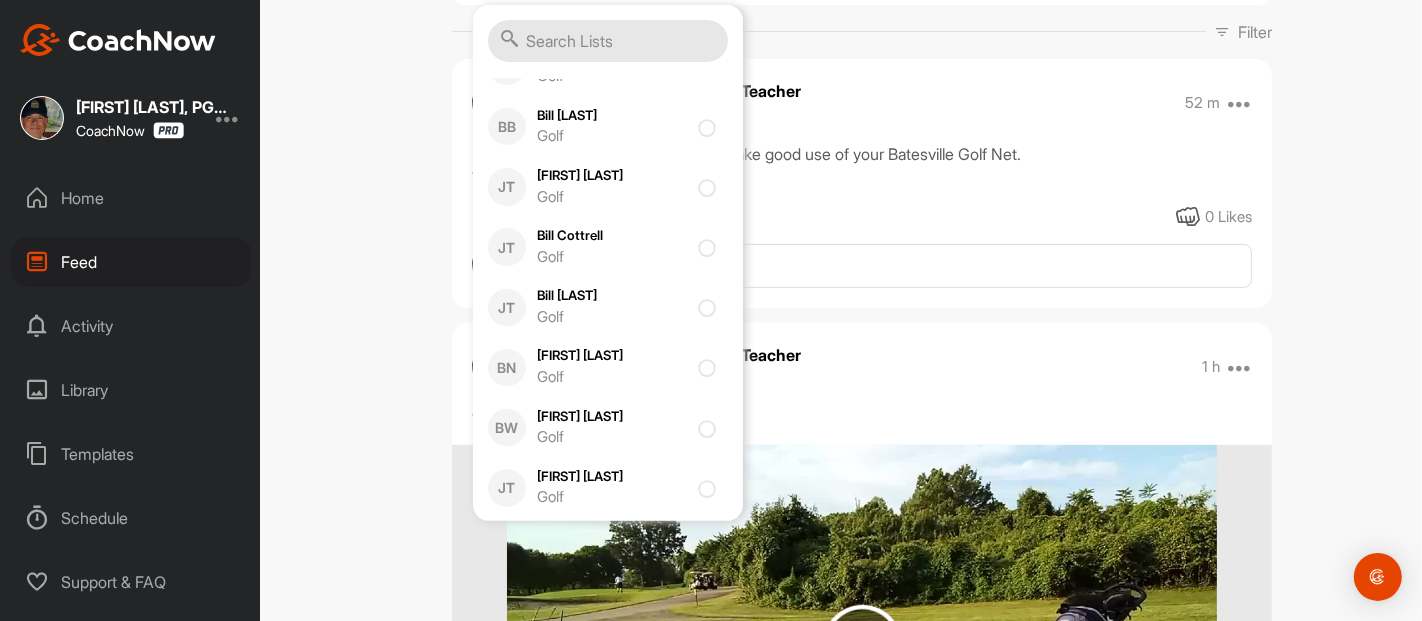 scroll, scrollTop: 6263, scrollLeft: 0, axis: vertical 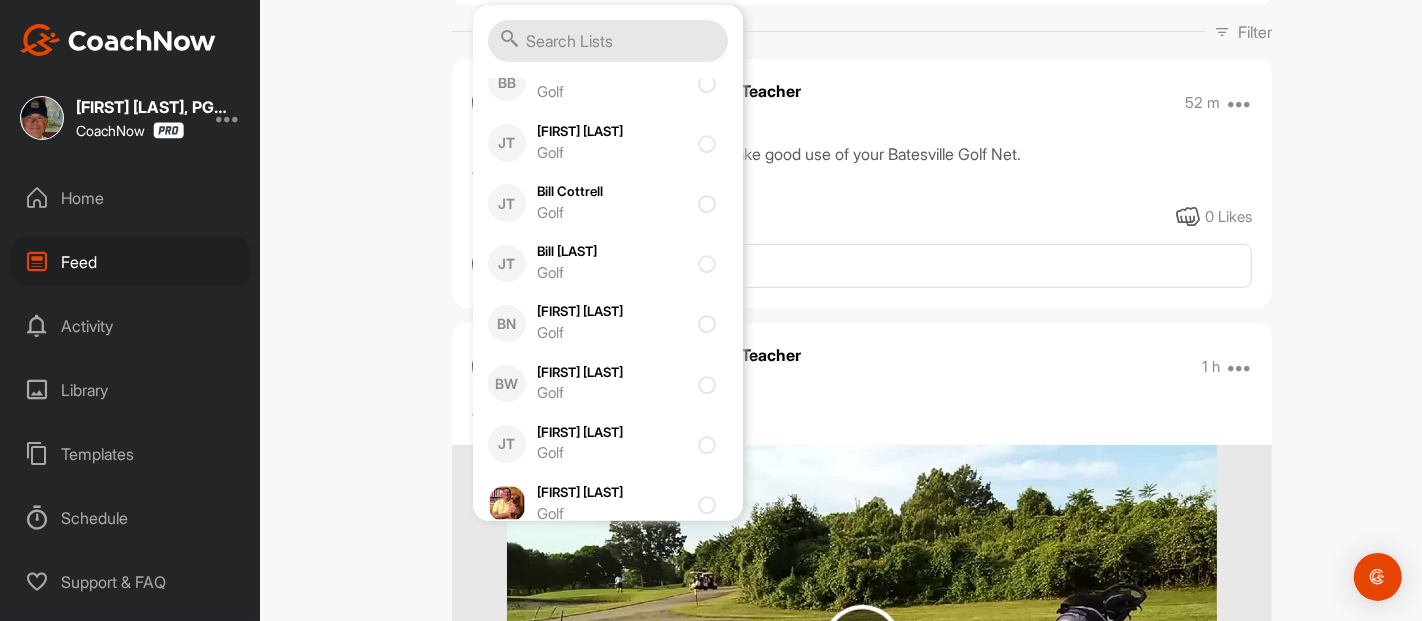 click at bounding box center [711, -38] 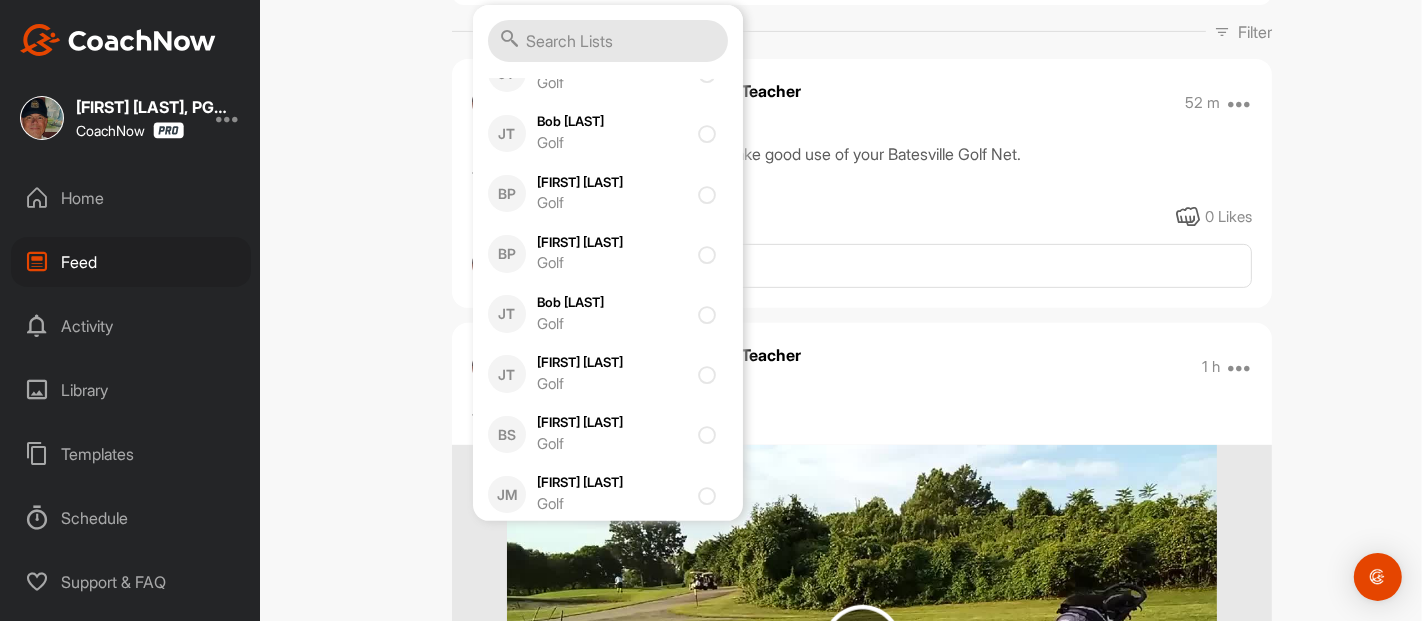 scroll, scrollTop: 6767, scrollLeft: 0, axis: vertical 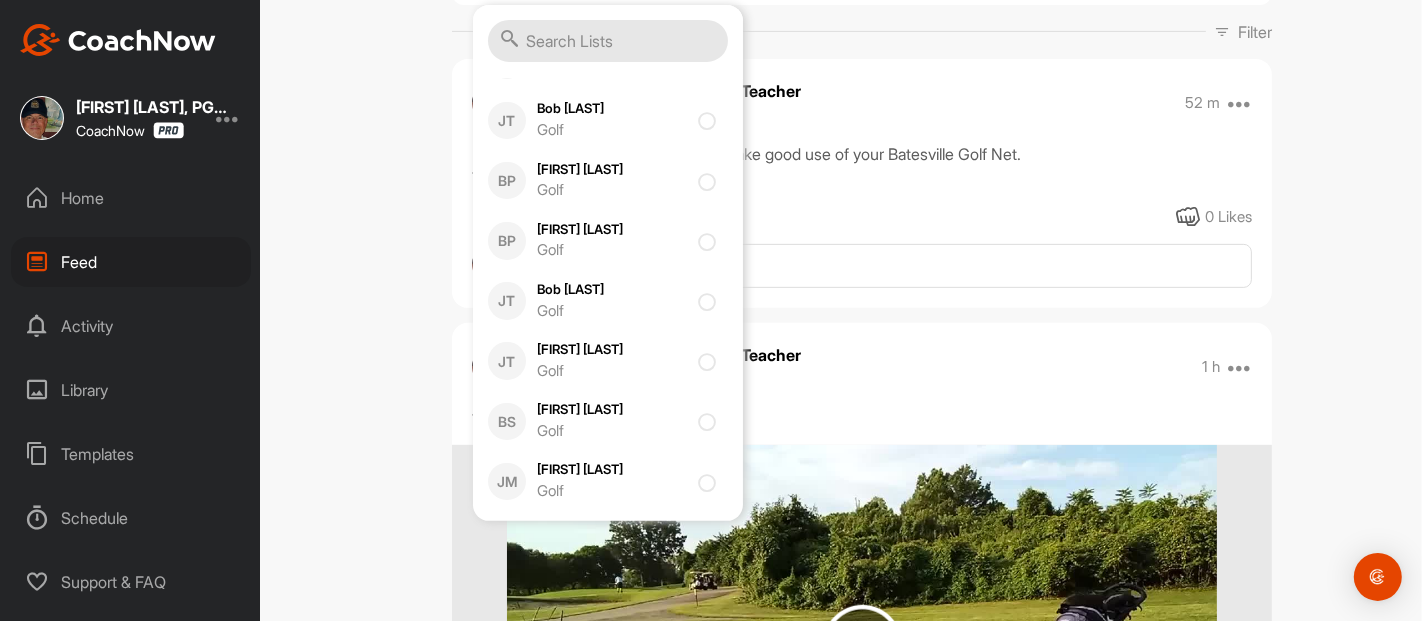 click at bounding box center (711, 60) 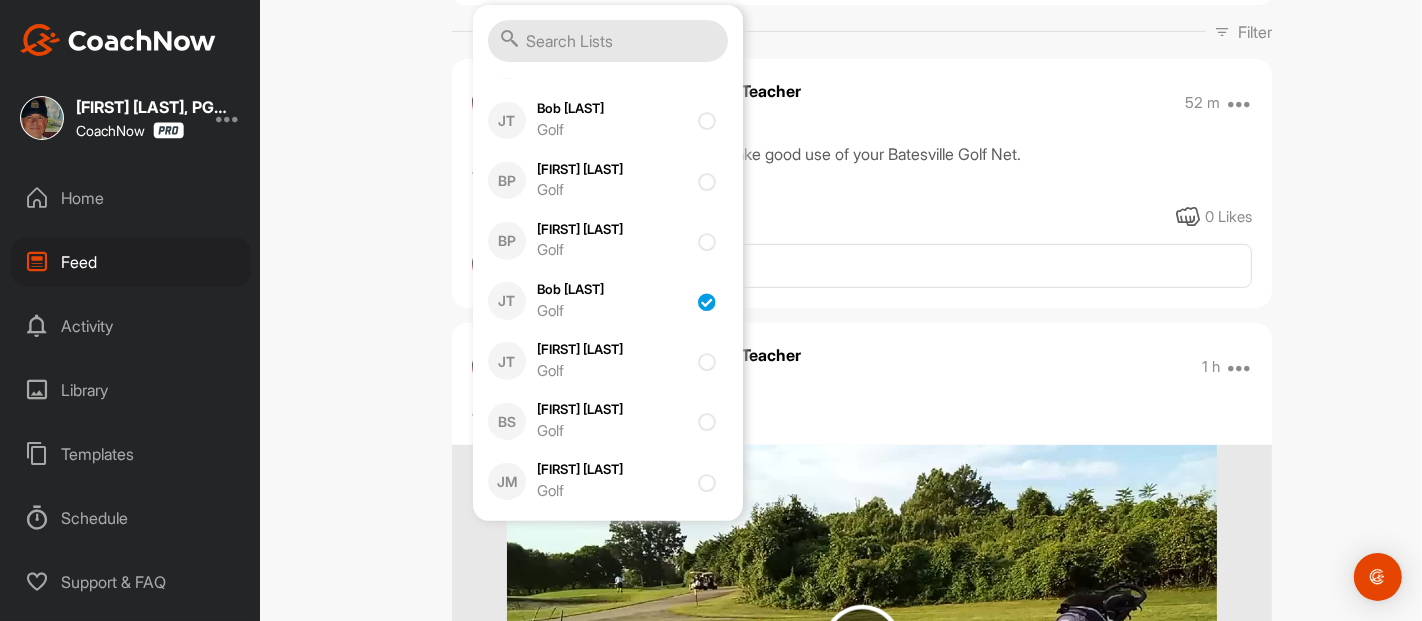 checkbox on "true" 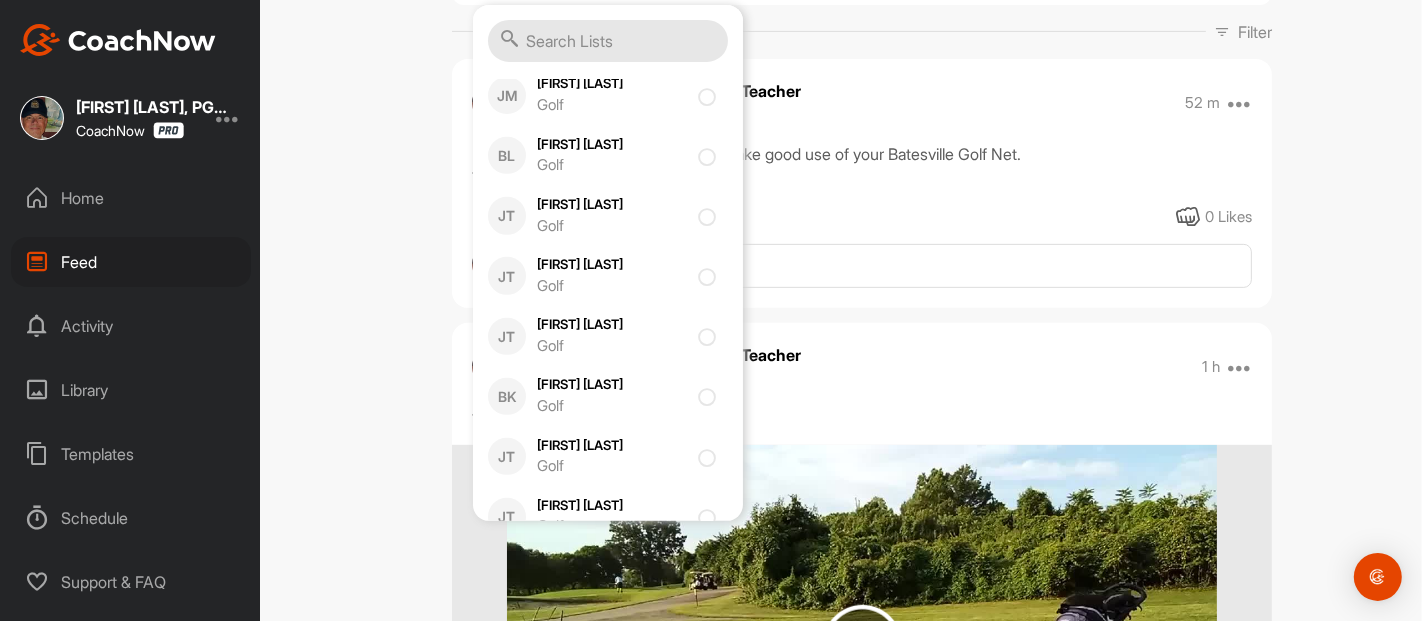 scroll, scrollTop: 7167, scrollLeft: 0, axis: vertical 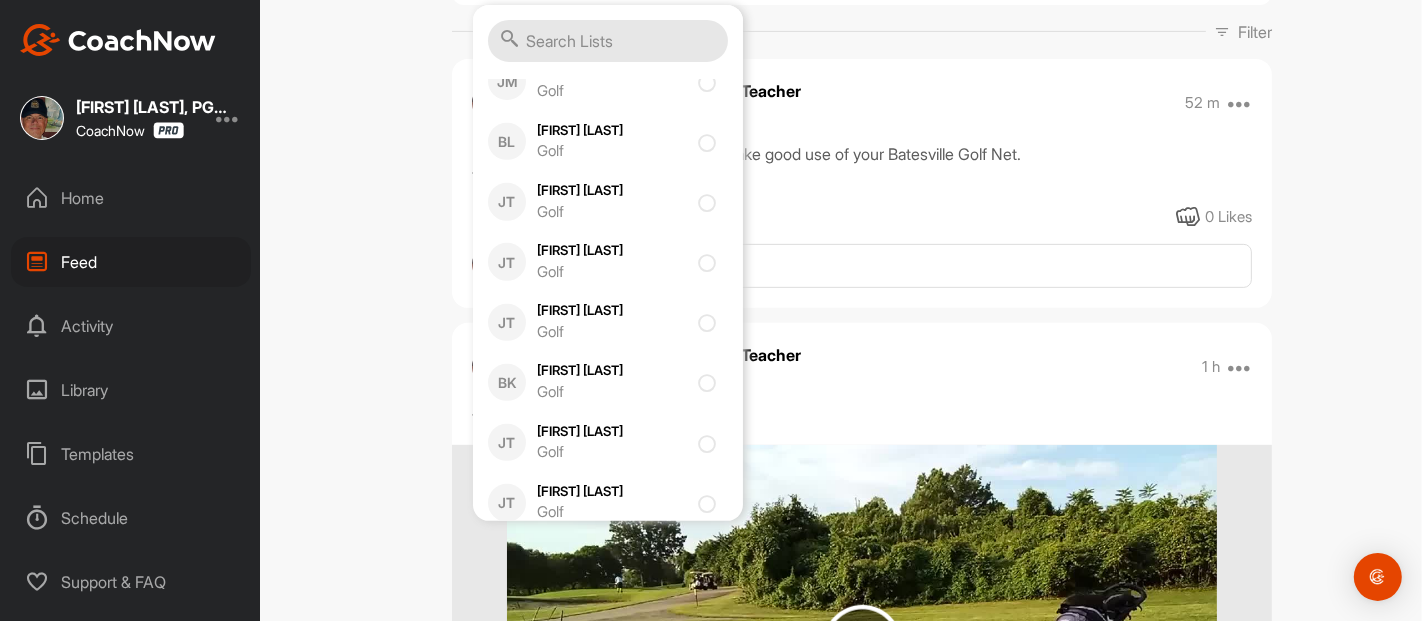 click at bounding box center [711, -39] 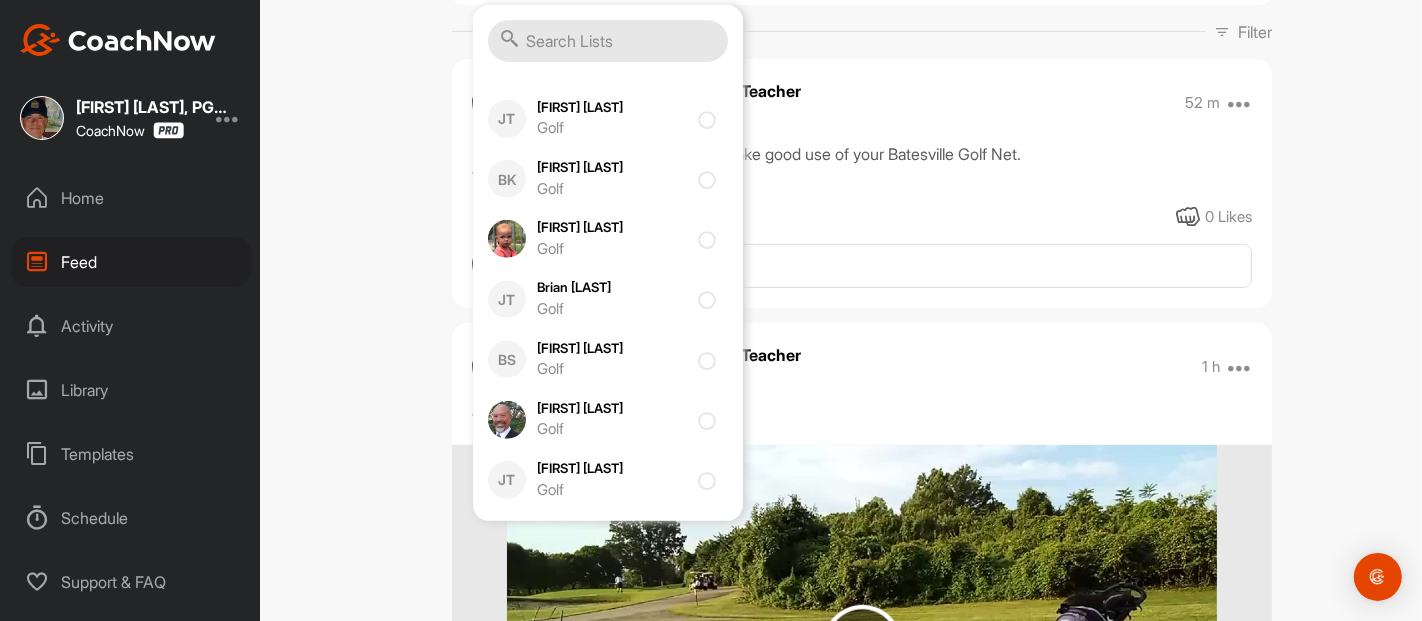 scroll, scrollTop: 7552, scrollLeft: 0, axis: vertical 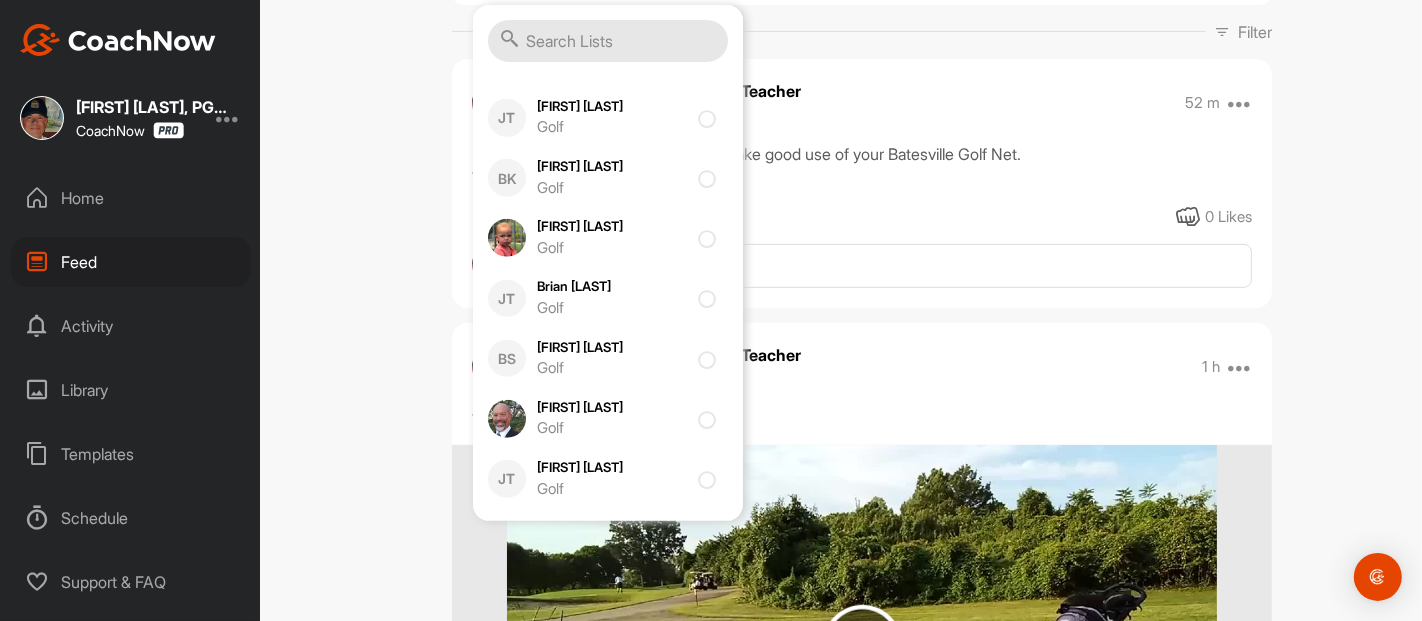 click at bounding box center (711, -3) 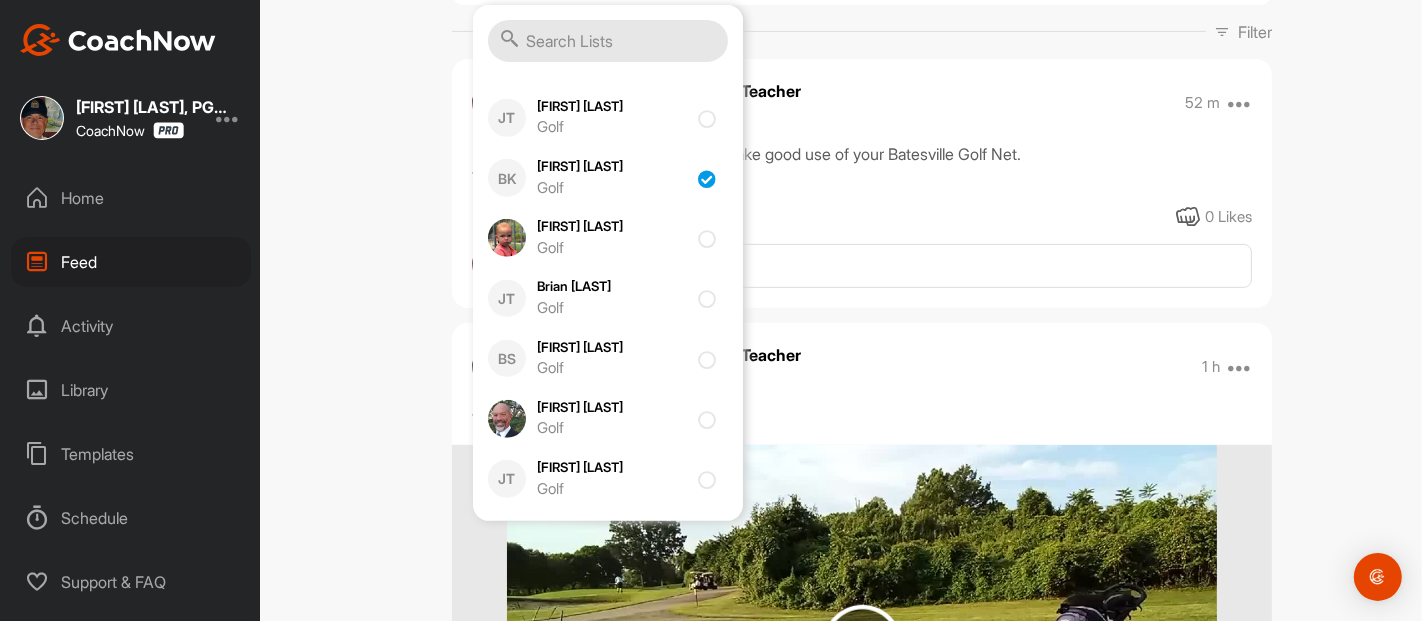 checkbox on "true" 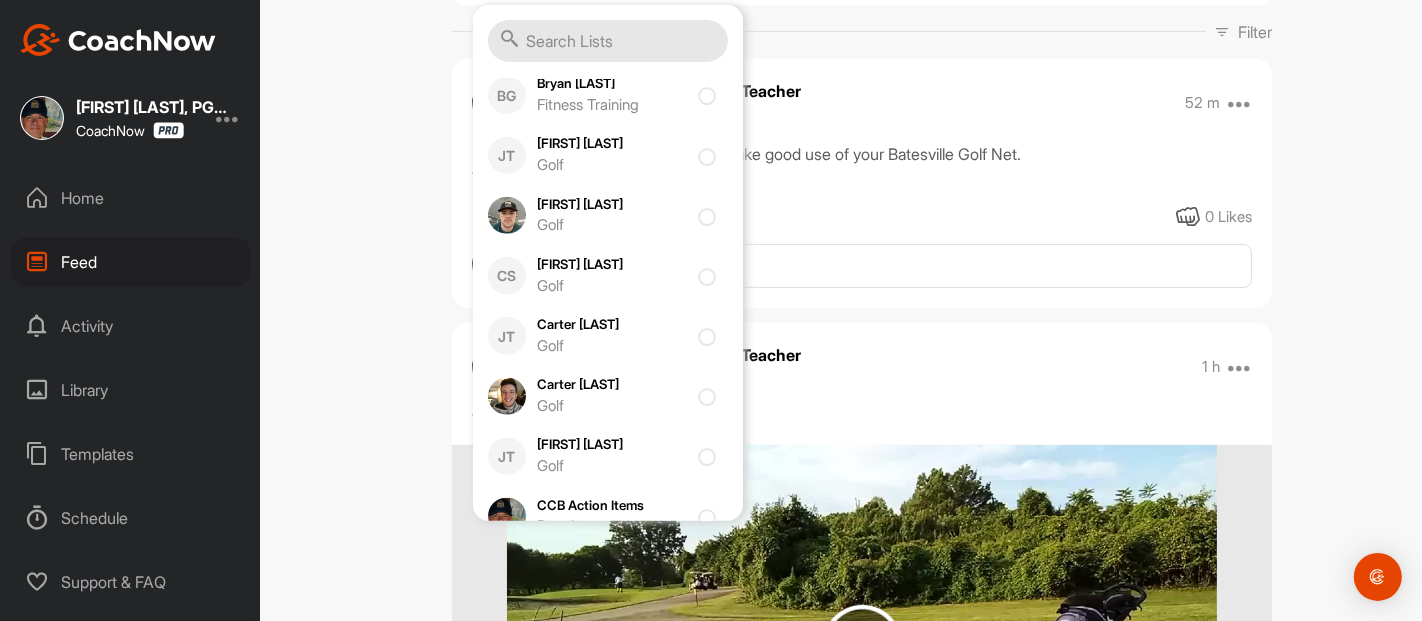 scroll, scrollTop: 8100, scrollLeft: 0, axis: vertical 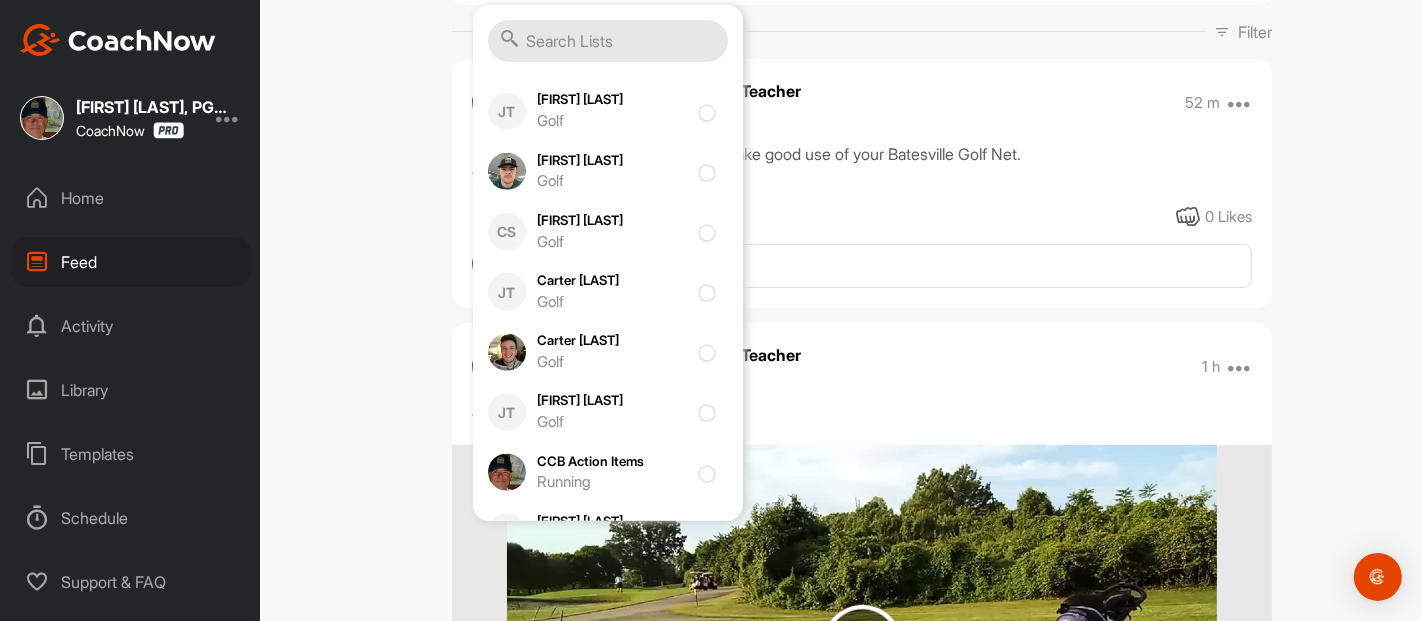 click at bounding box center (711, -9) 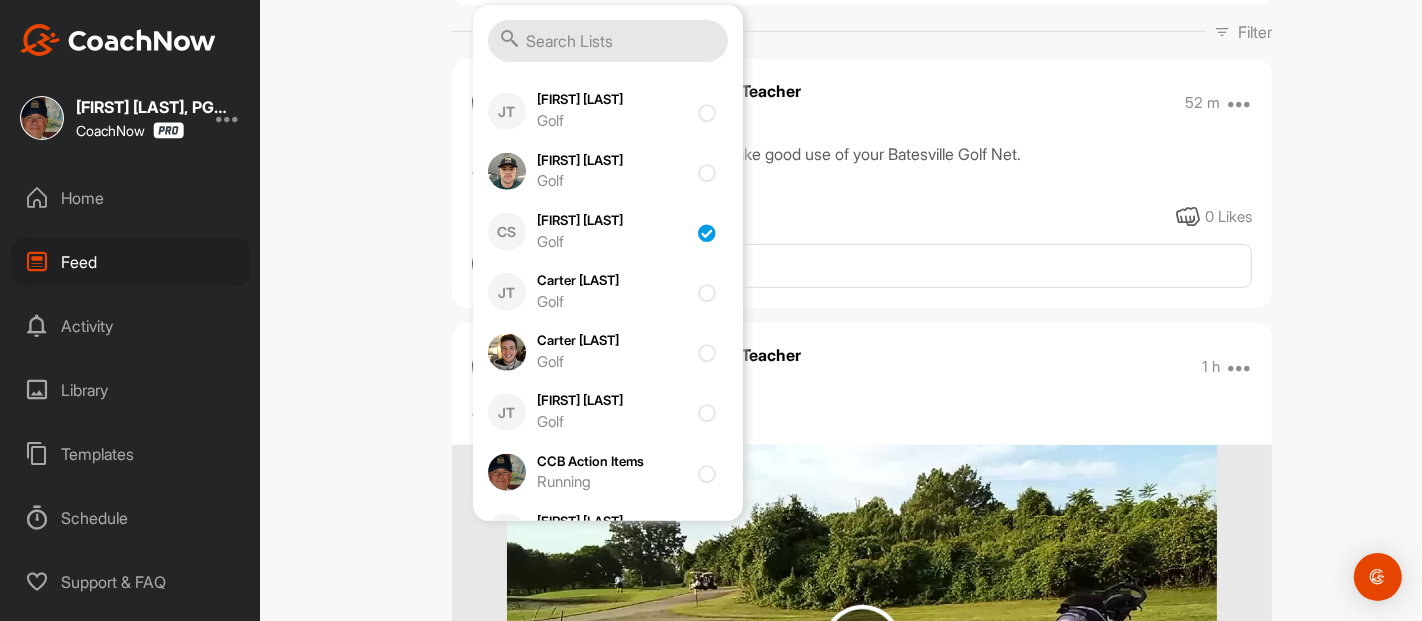 checkbox on "true" 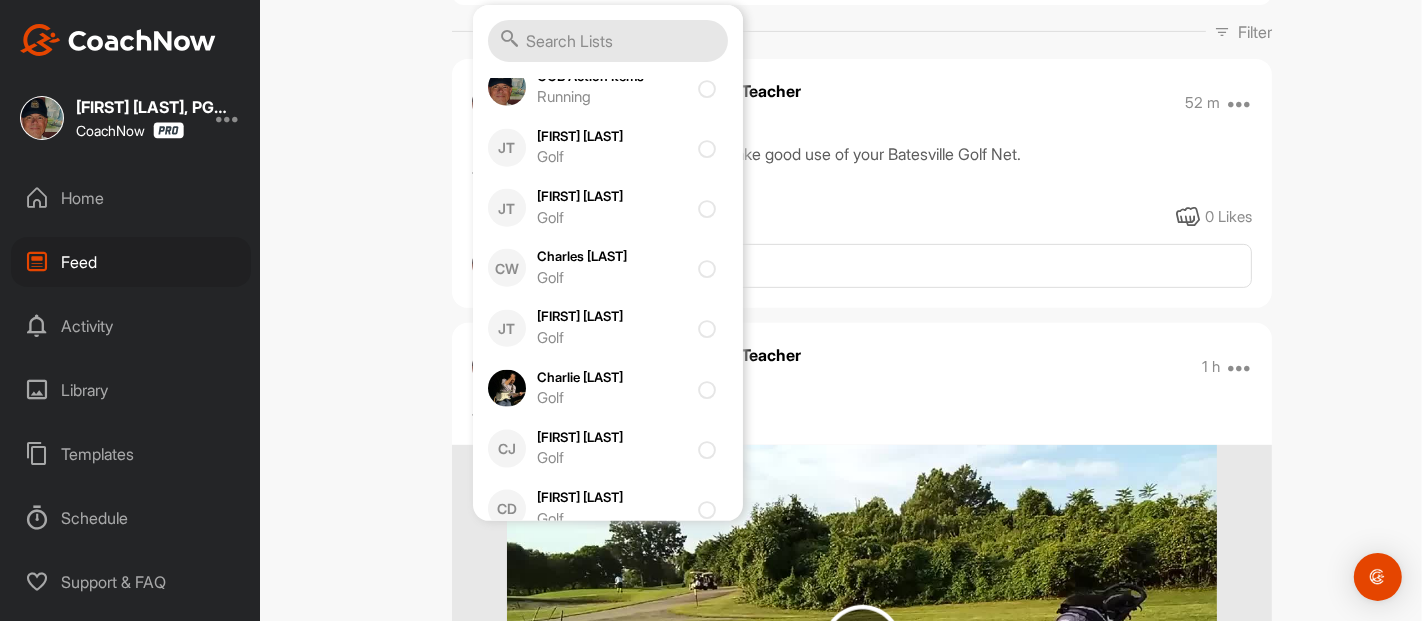 scroll, scrollTop: 8530, scrollLeft: 0, axis: vertical 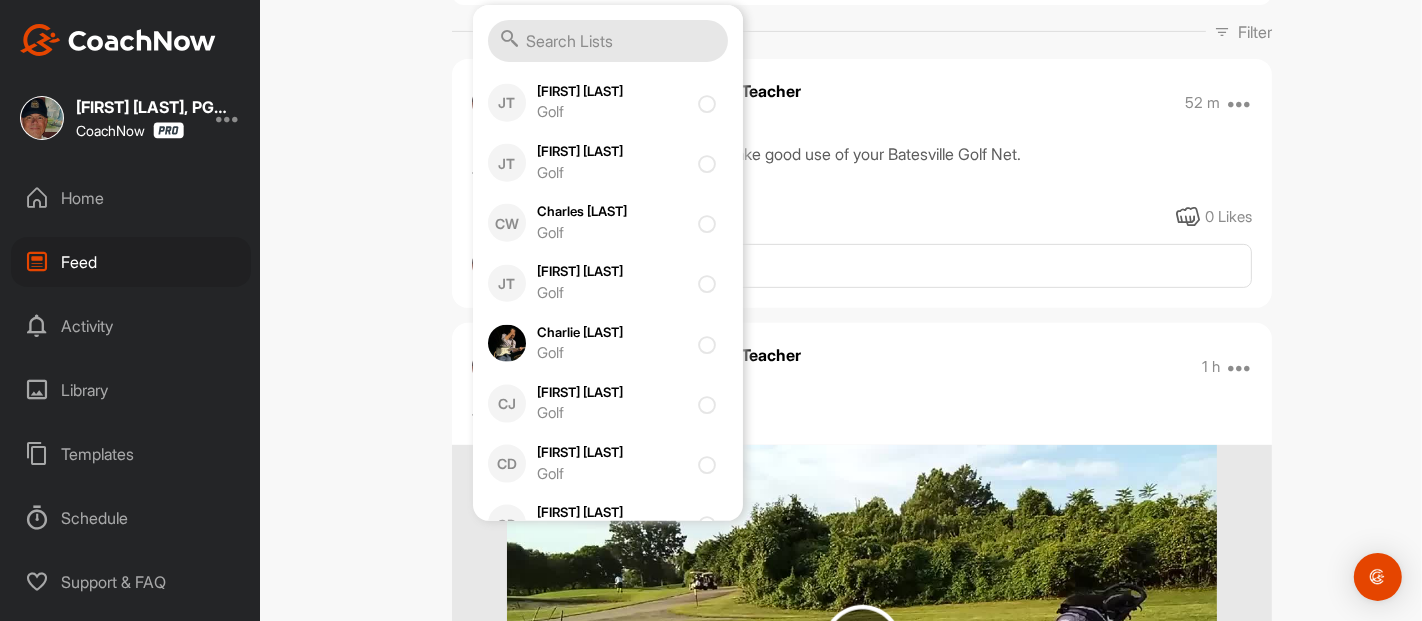 click at bounding box center [711, -78] 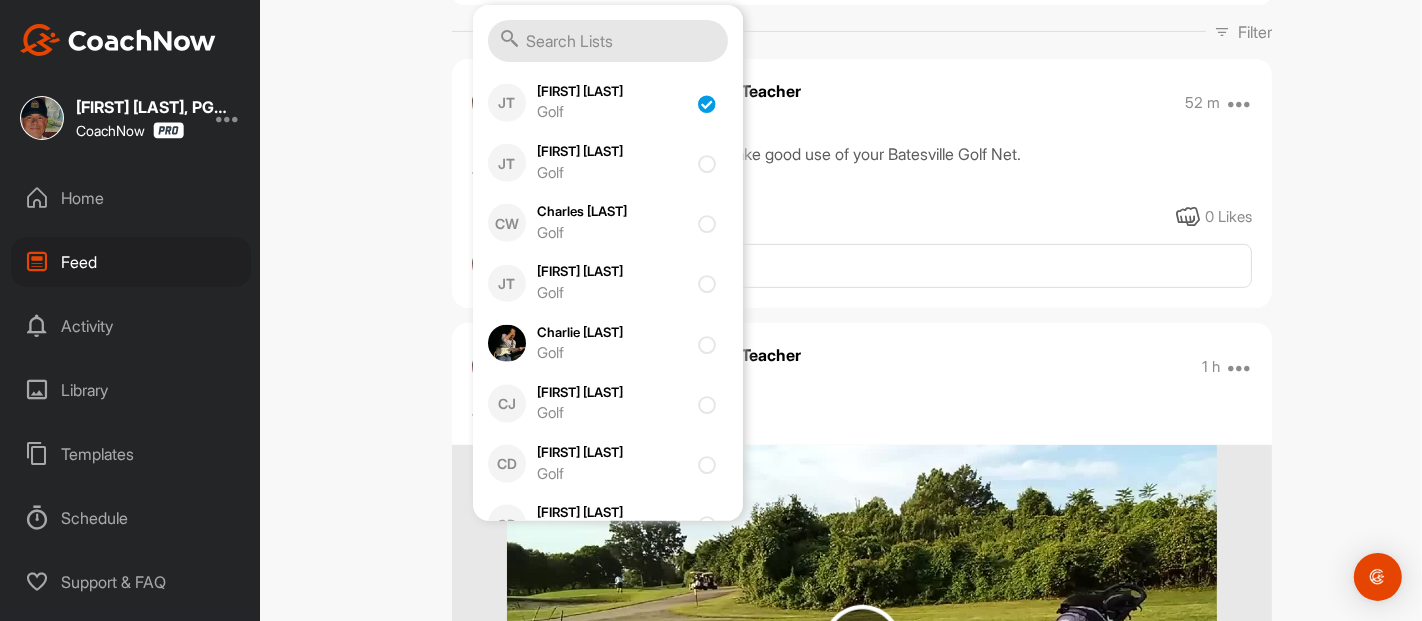 checkbox on "true" 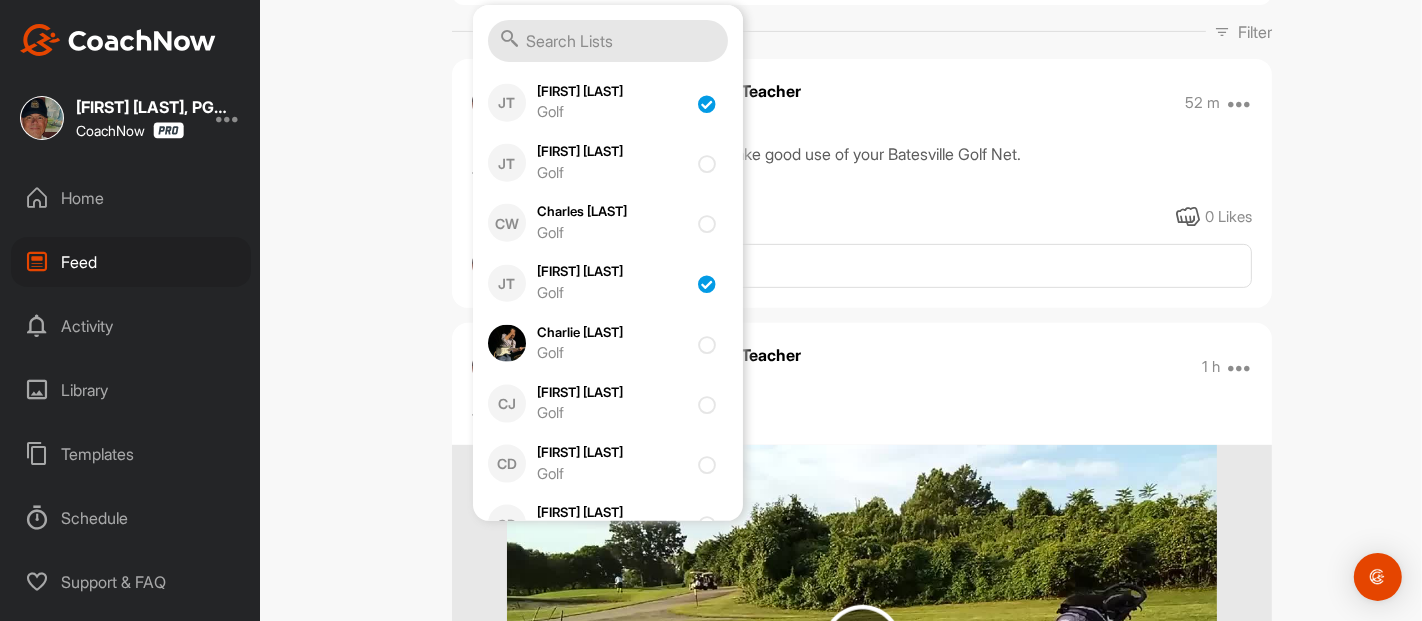 checkbox on "true" 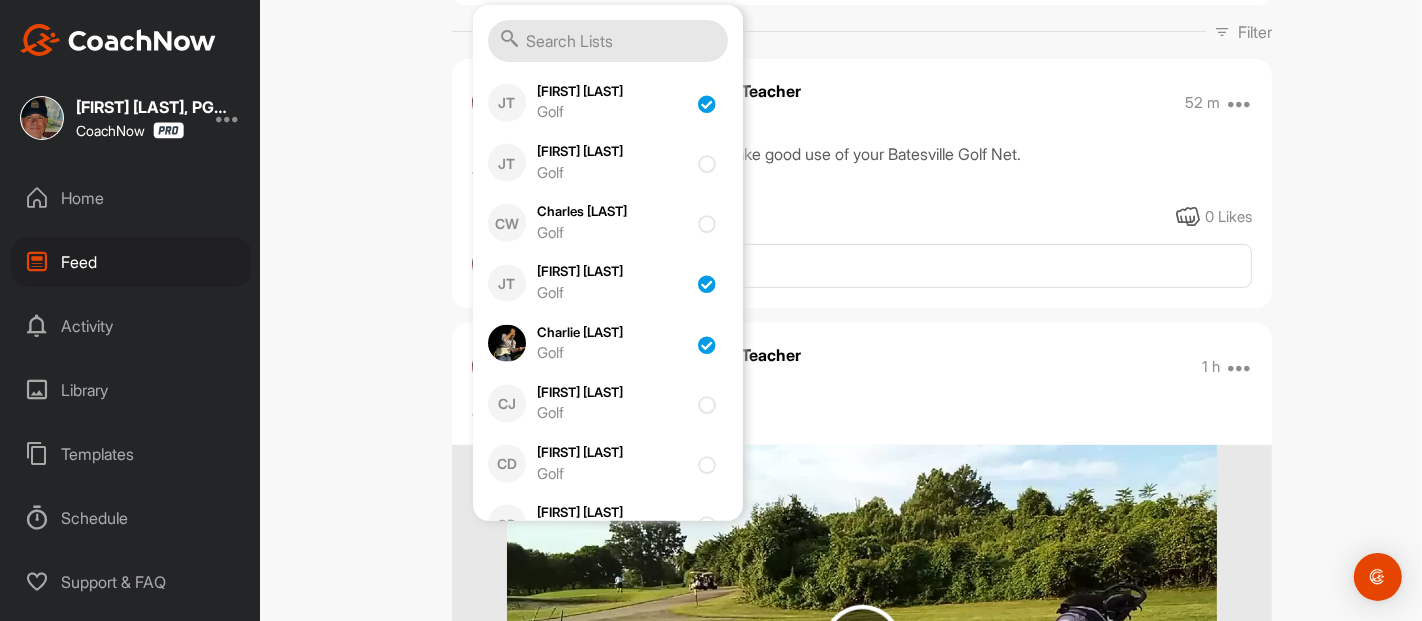 checkbox on "true" 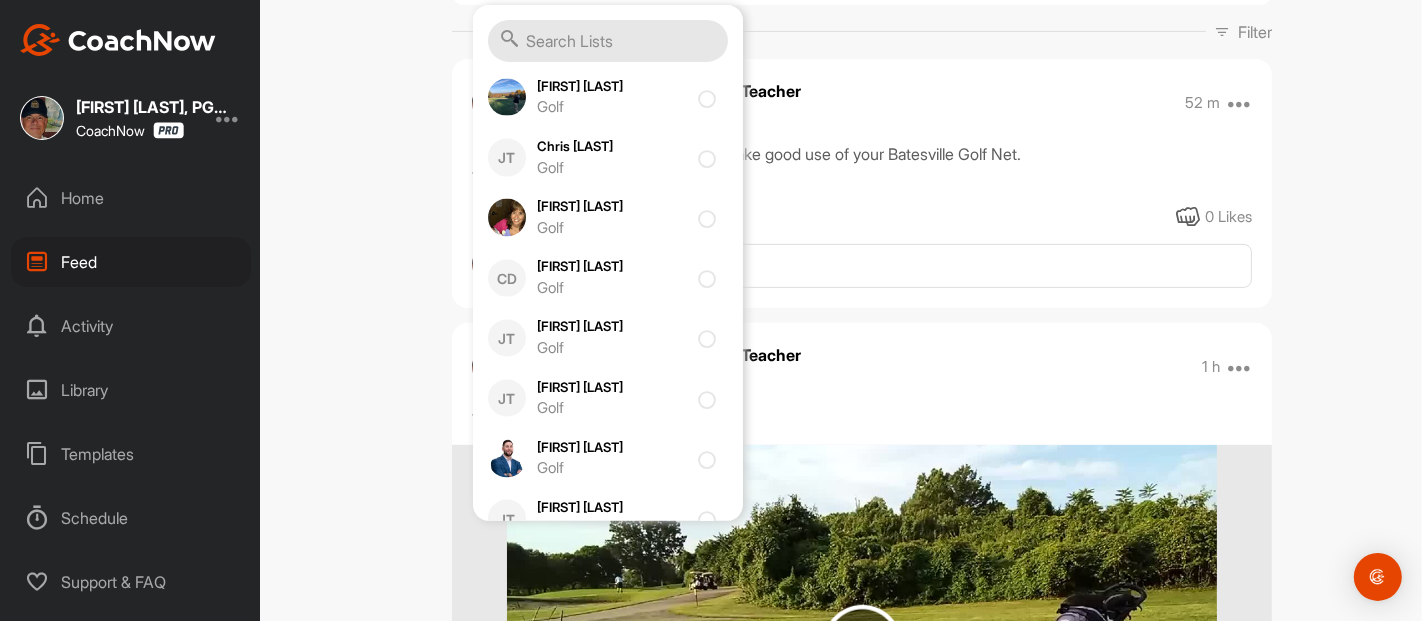 scroll, scrollTop: 9182, scrollLeft: 0, axis: vertical 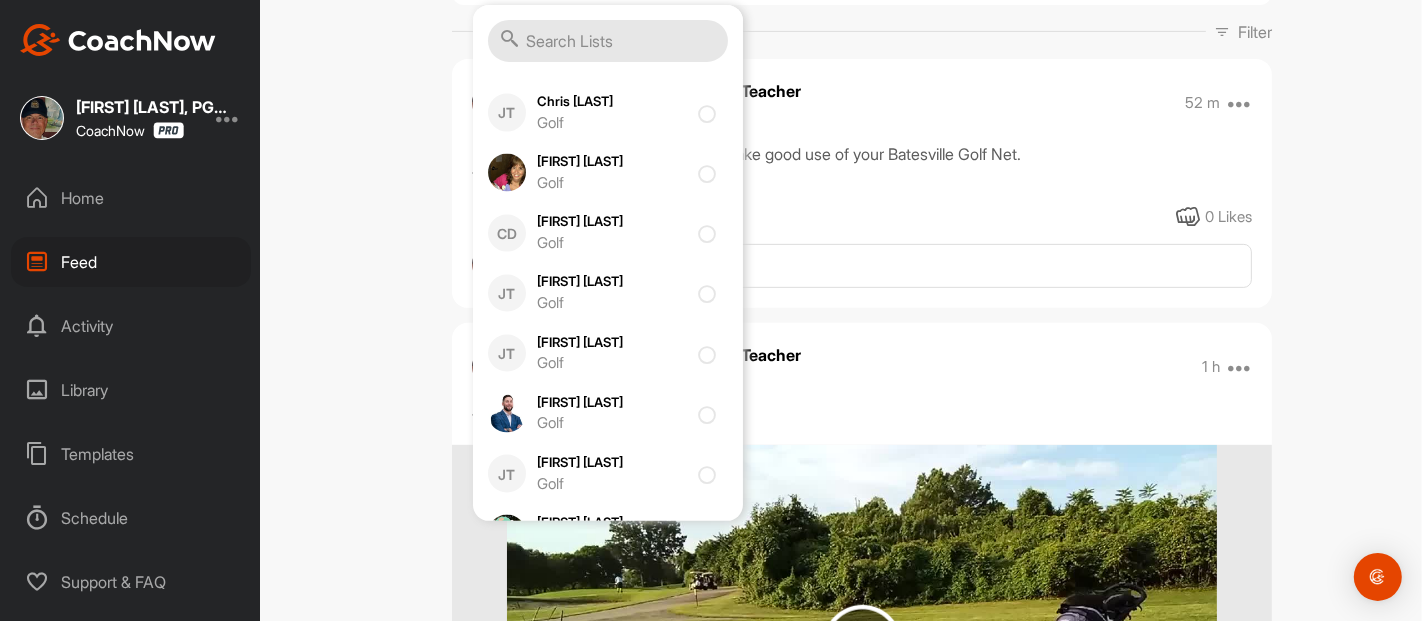 click at bounding box center [711, 53] 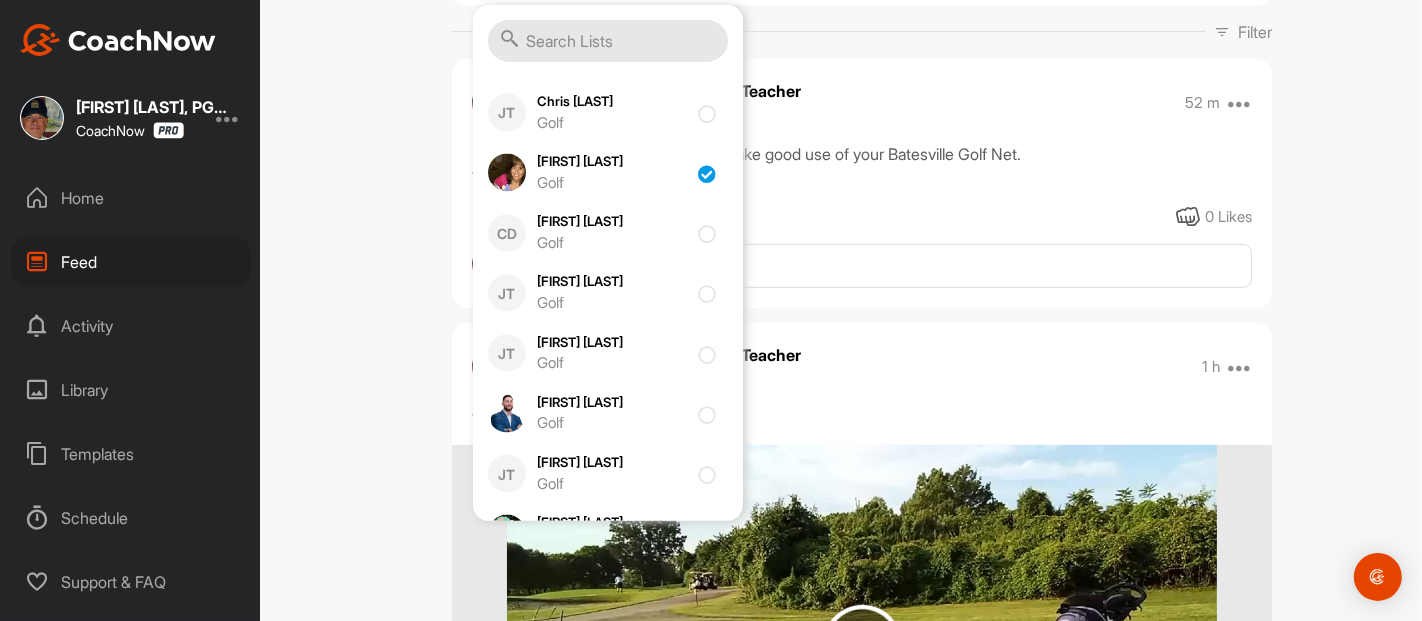 checkbox on "true" 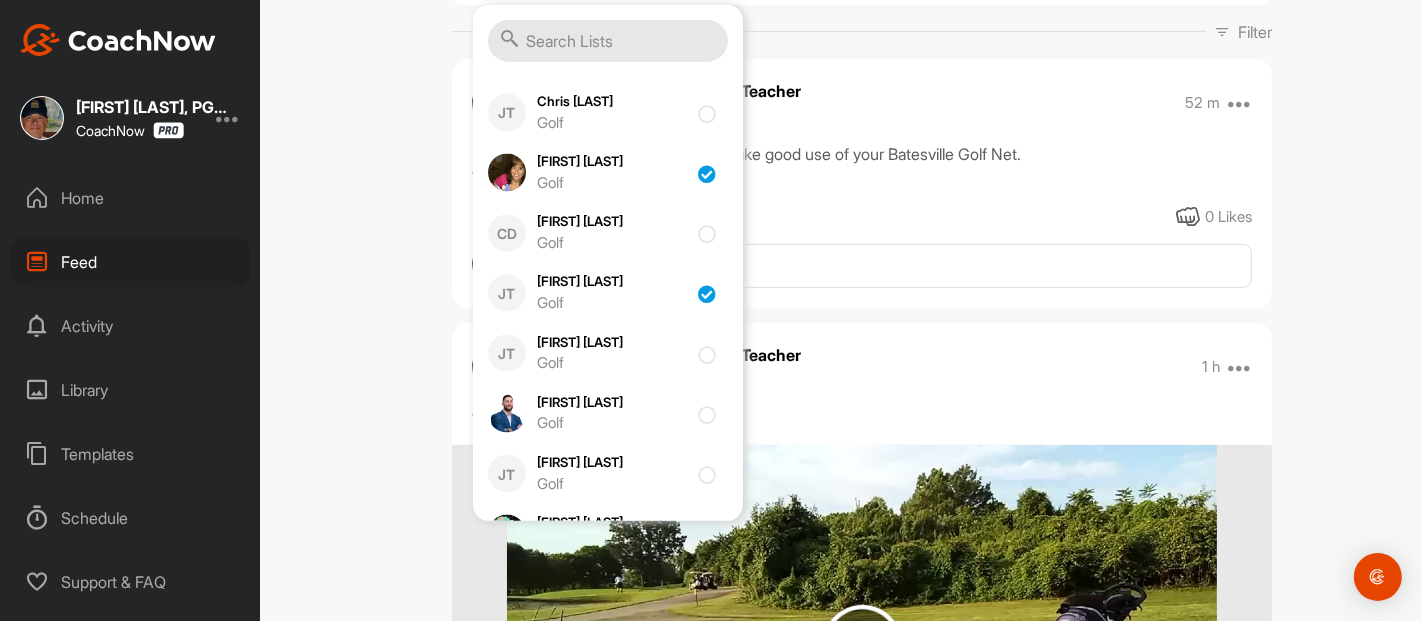 checkbox on "true" 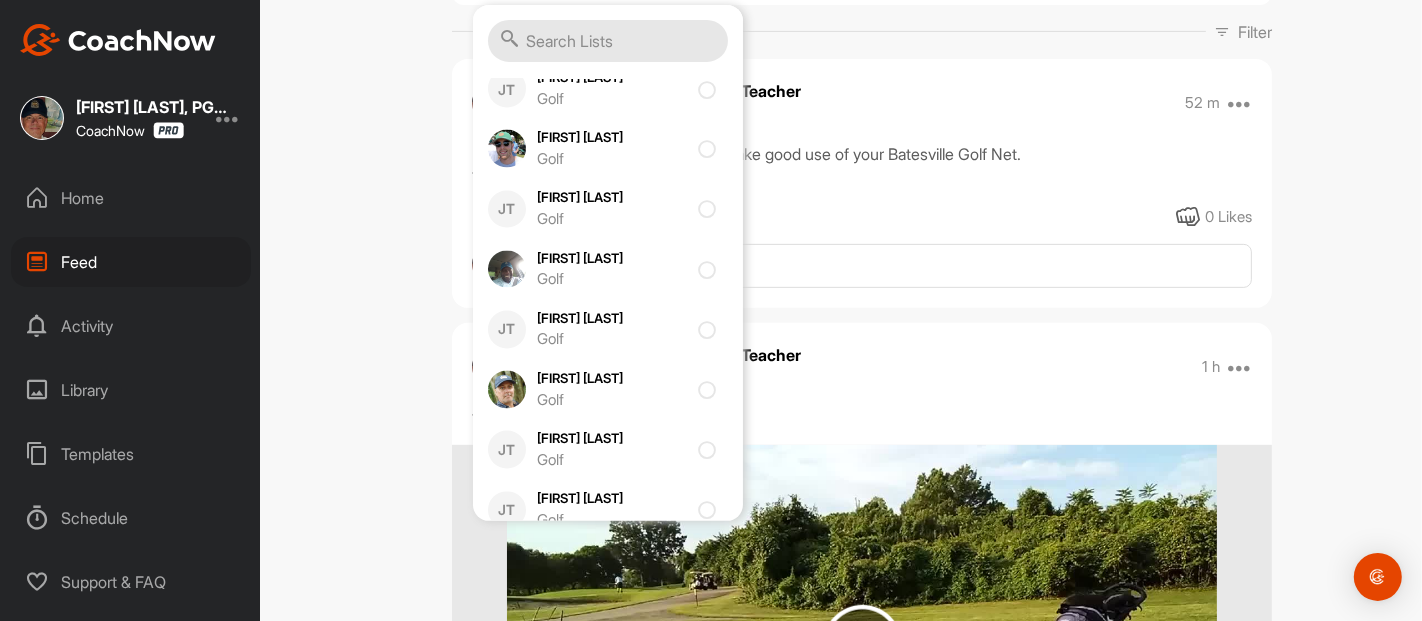 scroll, scrollTop: 9611, scrollLeft: 0, axis: vertical 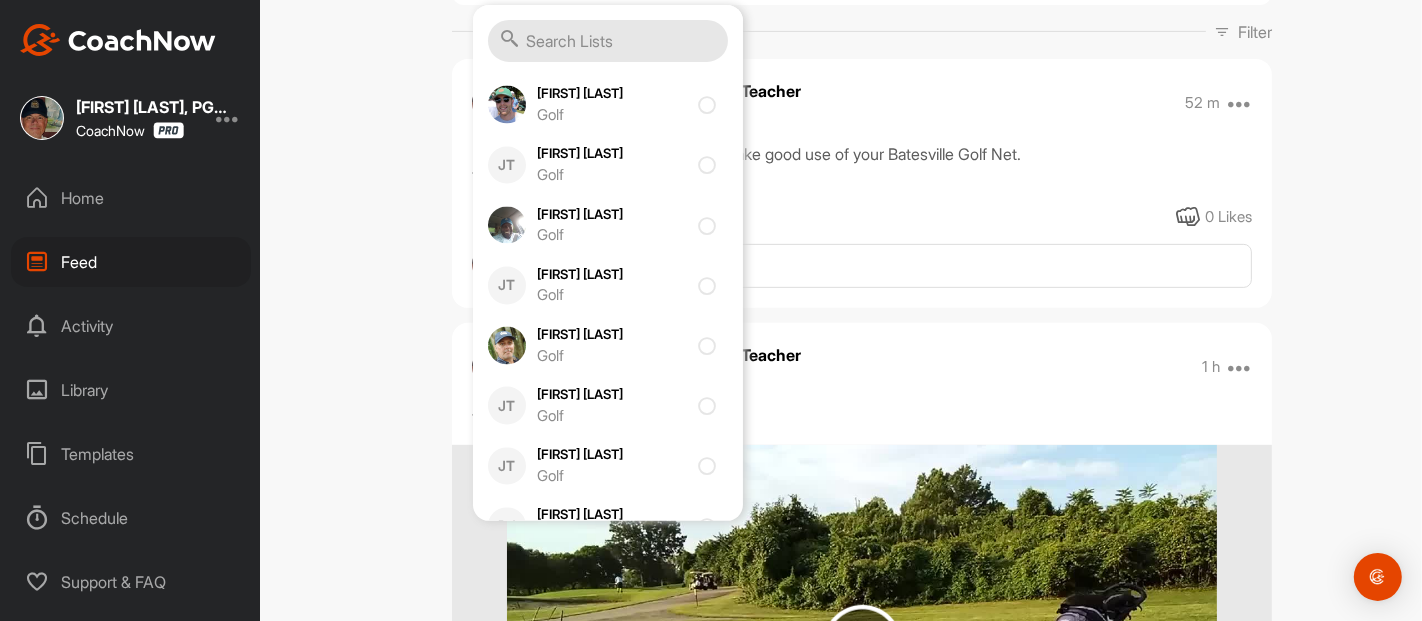 click at bounding box center [711, -15] 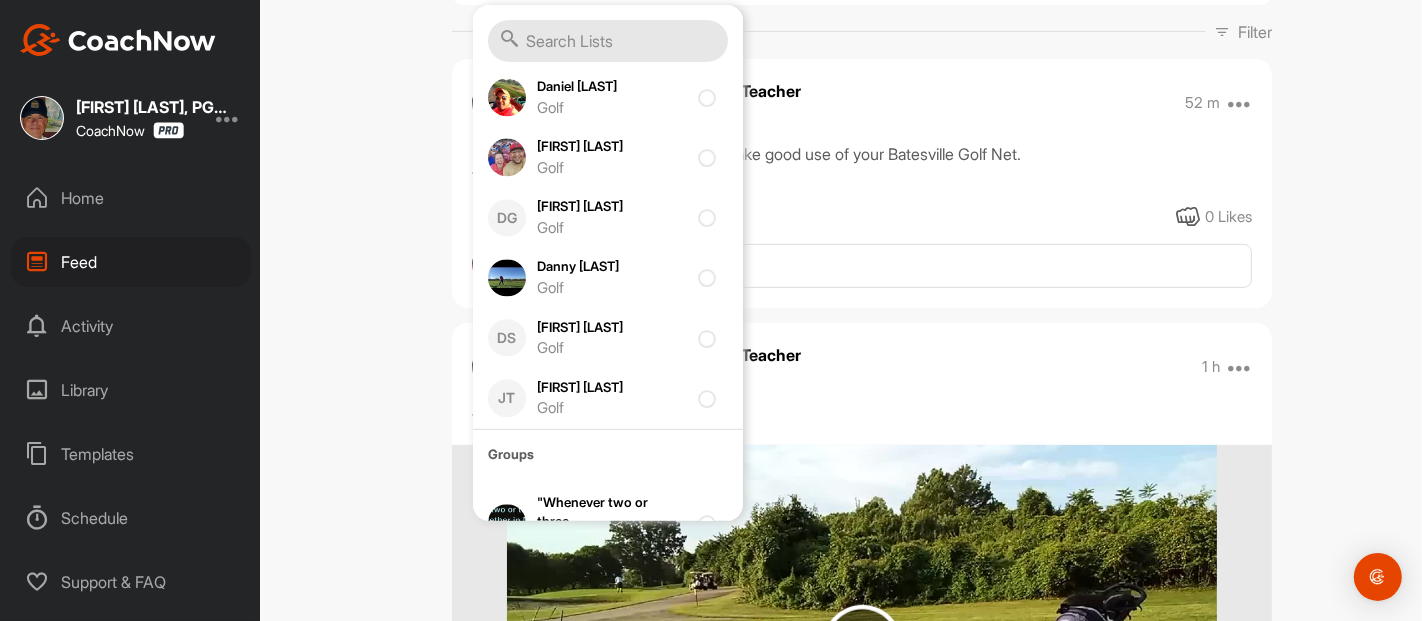 scroll, scrollTop: 10204, scrollLeft: 0, axis: vertical 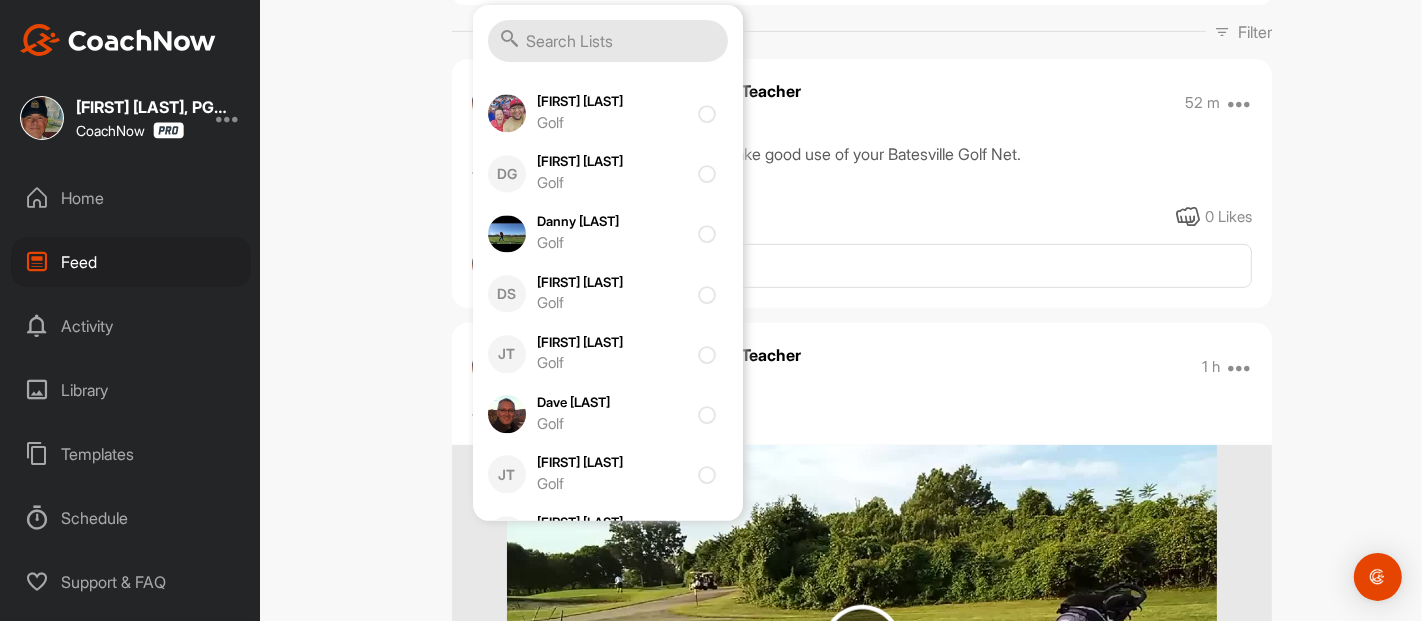 click at bounding box center (704, -12) 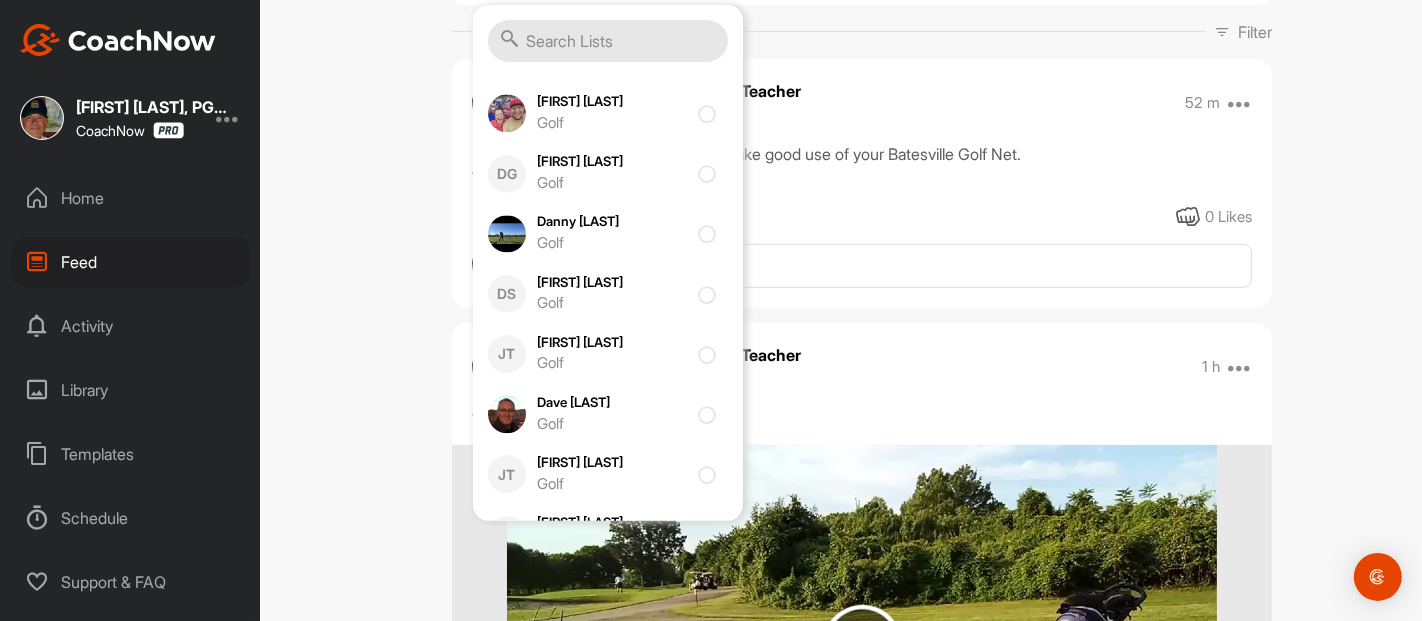 click at bounding box center (711, 54) 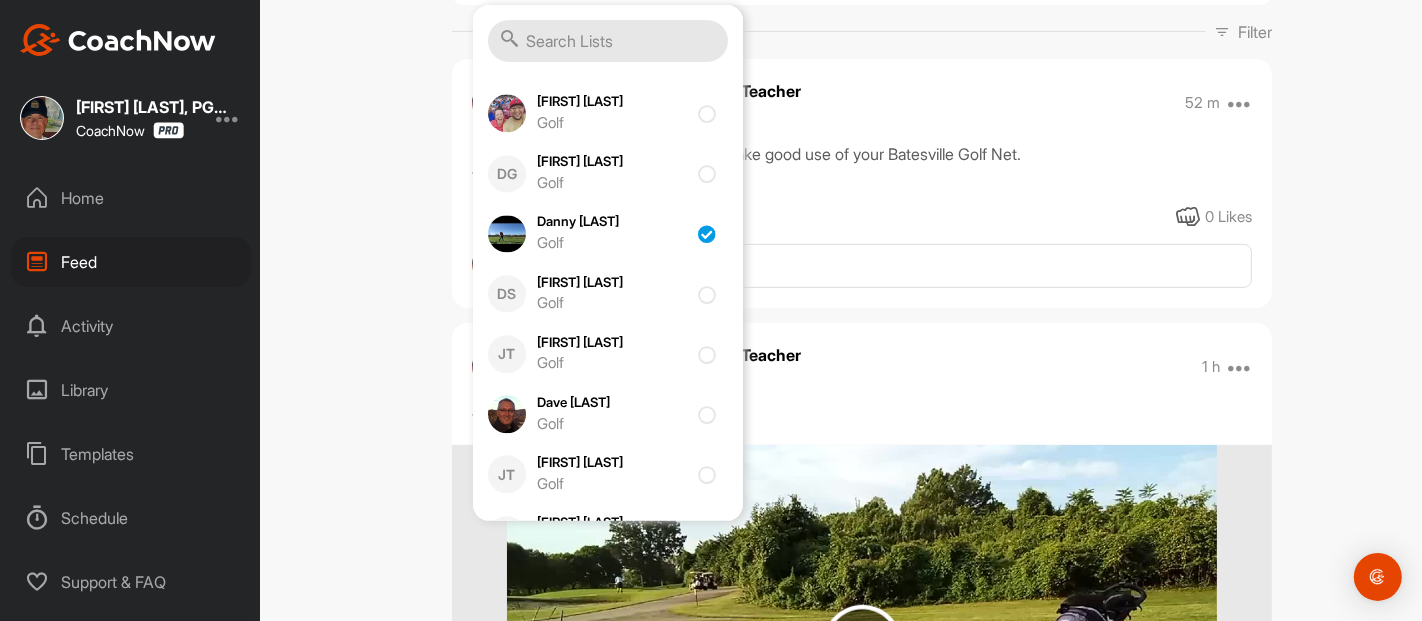 checkbox on "true" 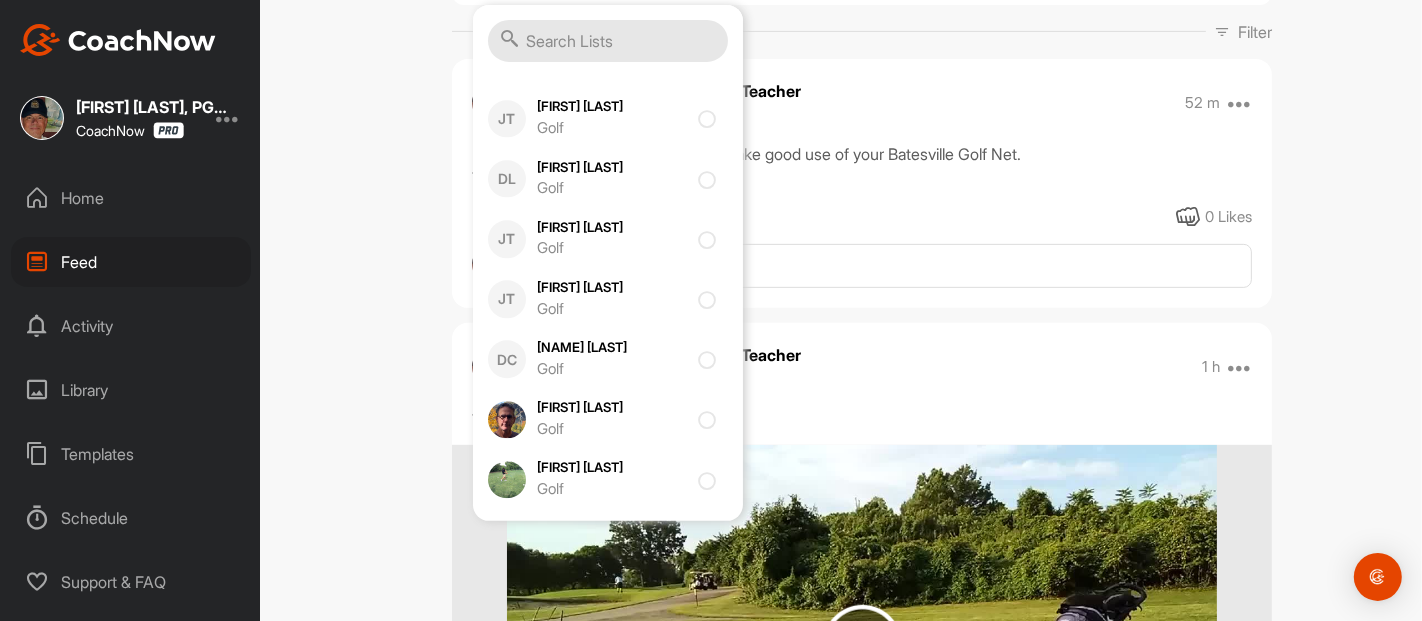 scroll, scrollTop: 10634, scrollLeft: 0, axis: vertical 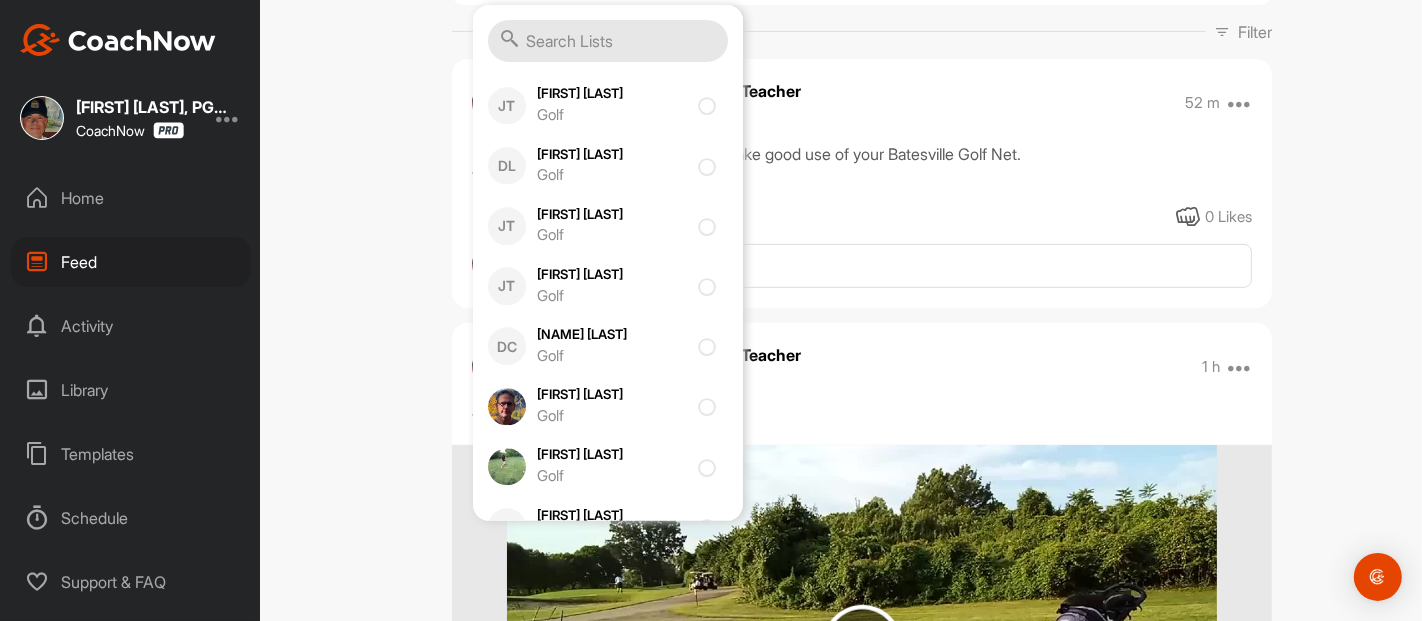 click at bounding box center [711, -75] 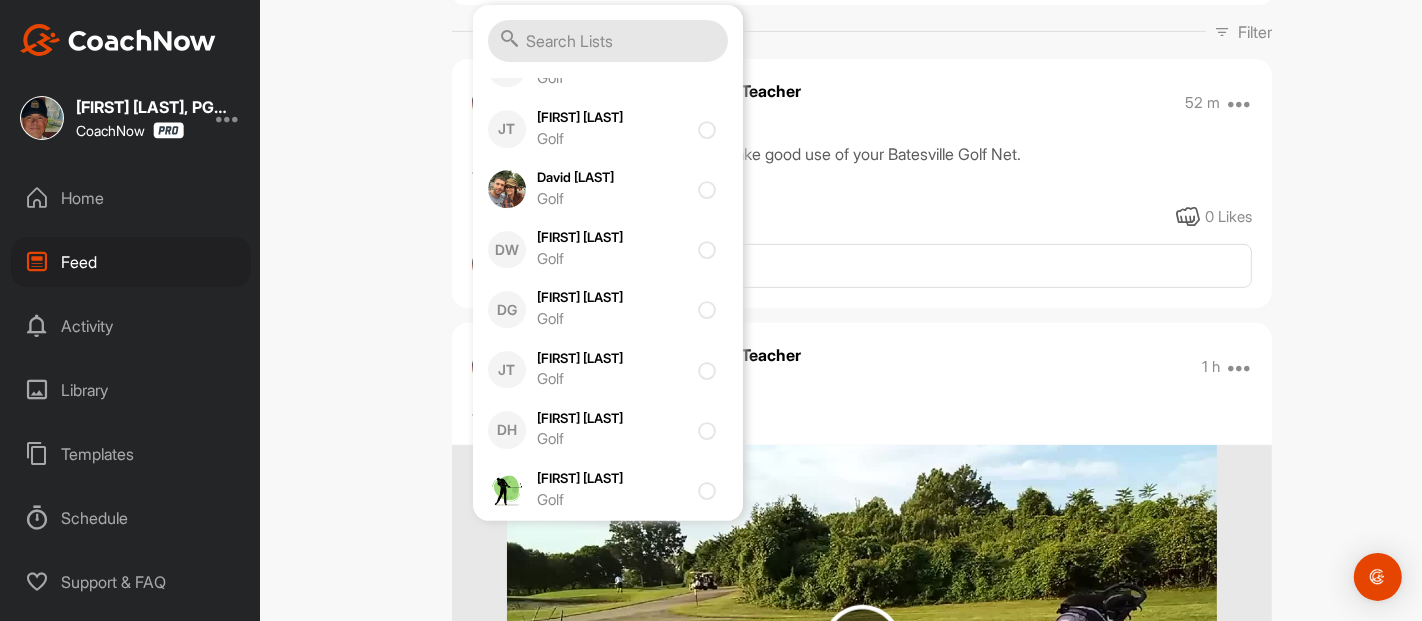 scroll, scrollTop: 11078, scrollLeft: 0, axis: vertical 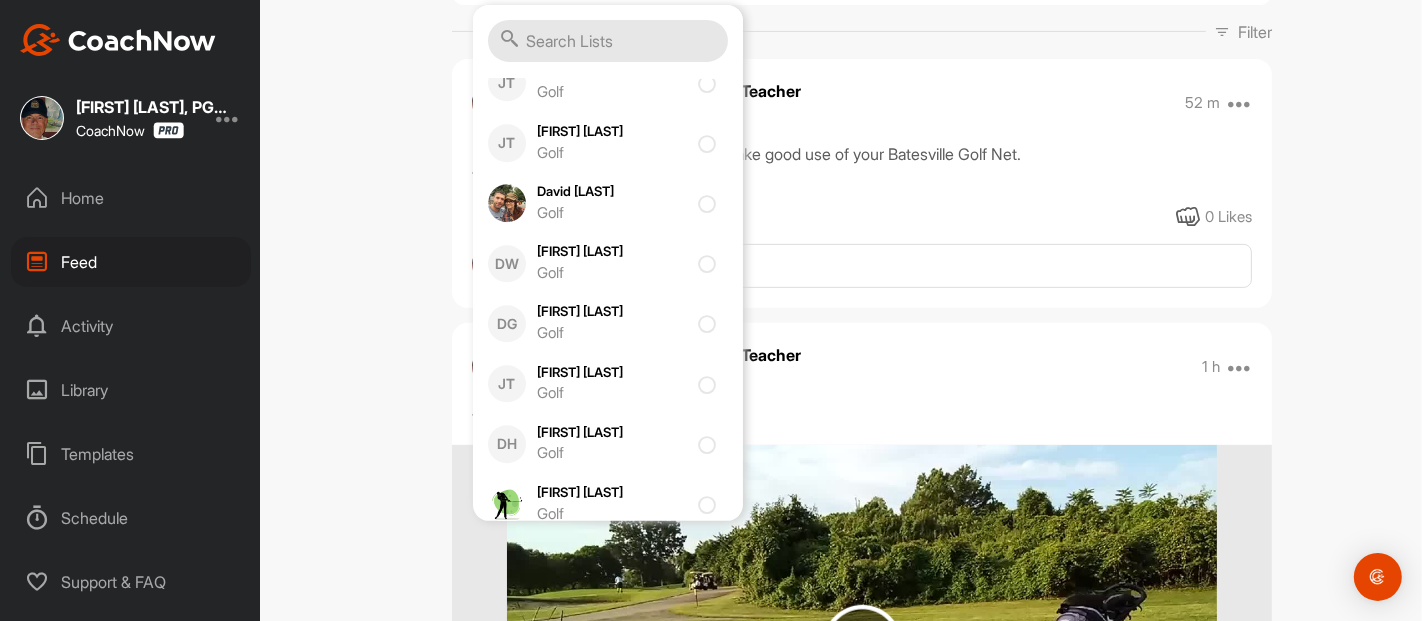 click at bounding box center (704, -44) 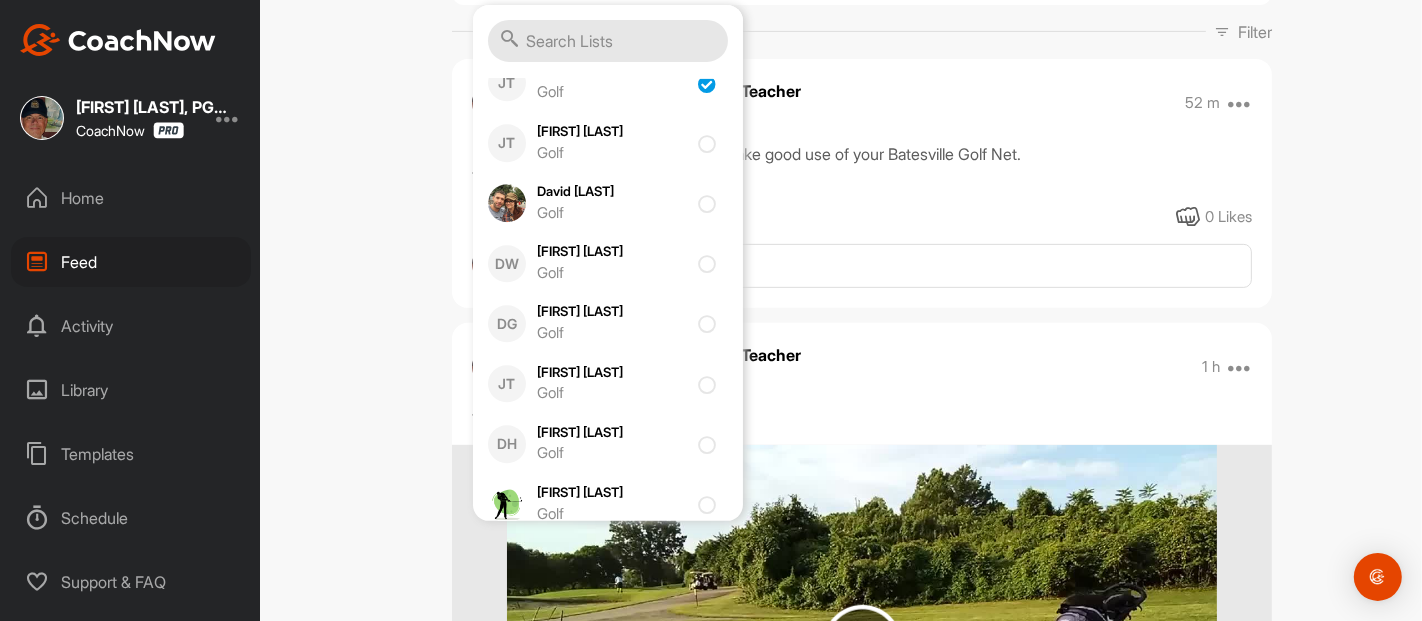 checkbox on "true" 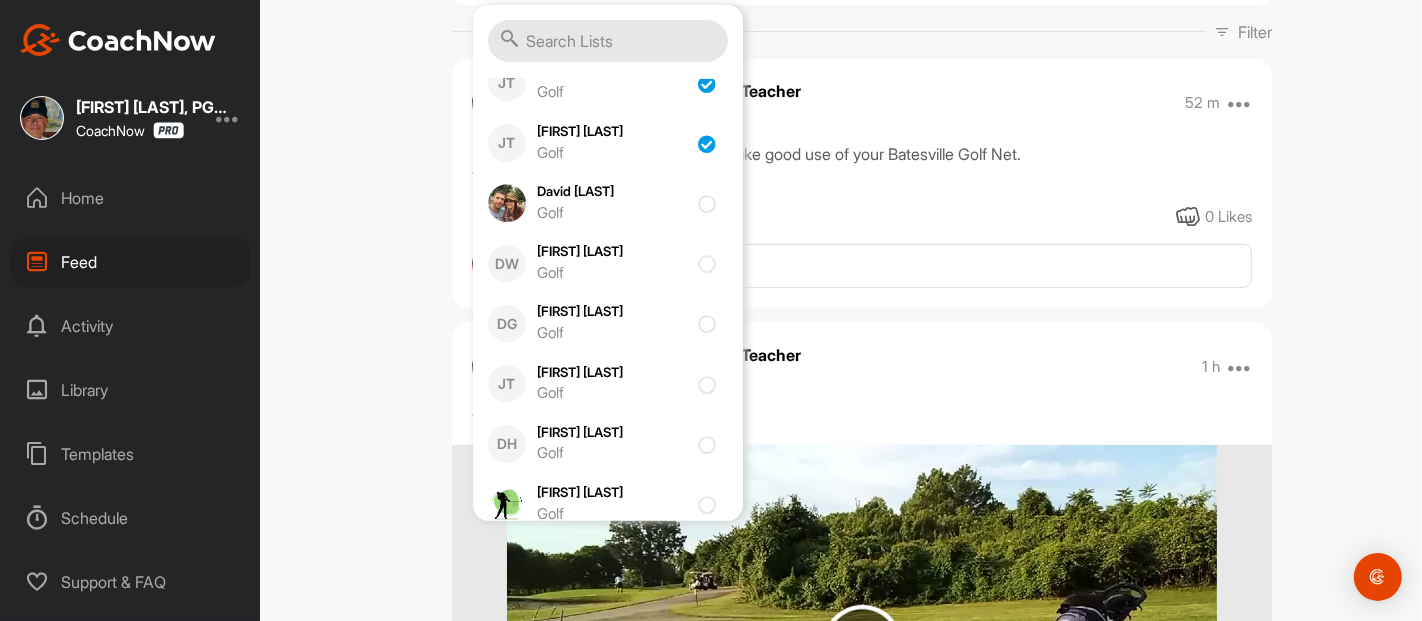 checkbox on "true" 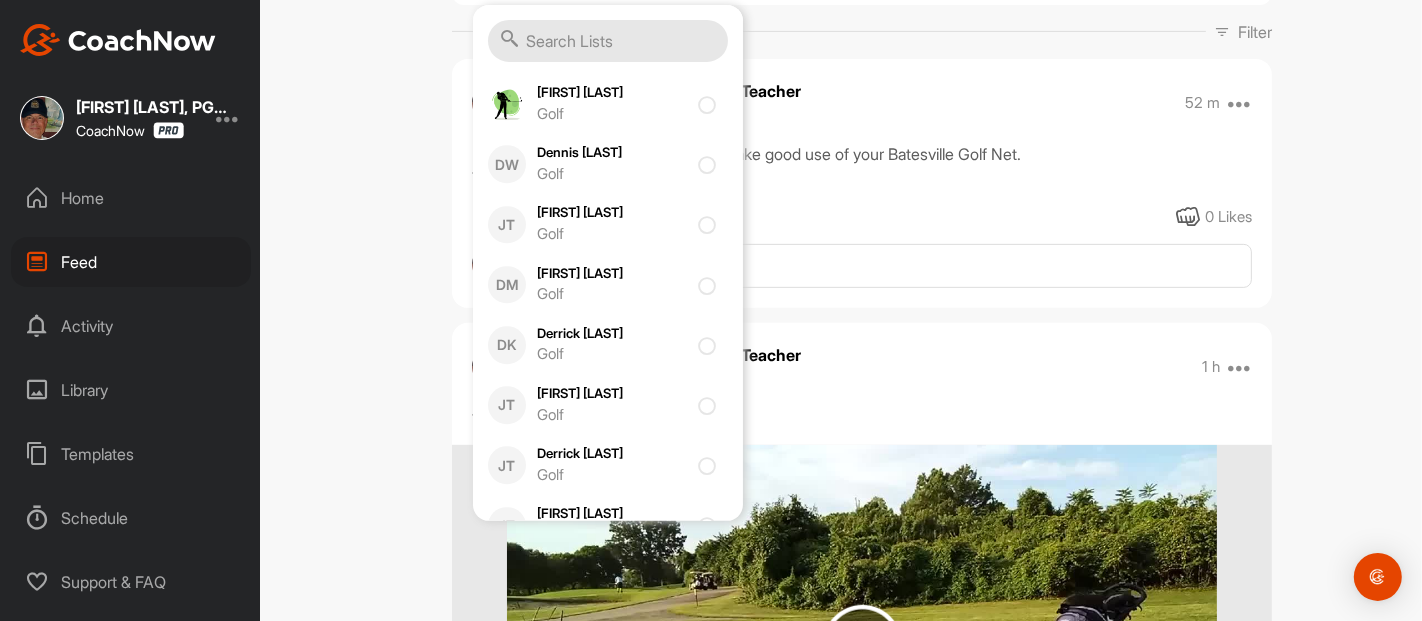 scroll, scrollTop: 11522, scrollLeft: 0, axis: vertical 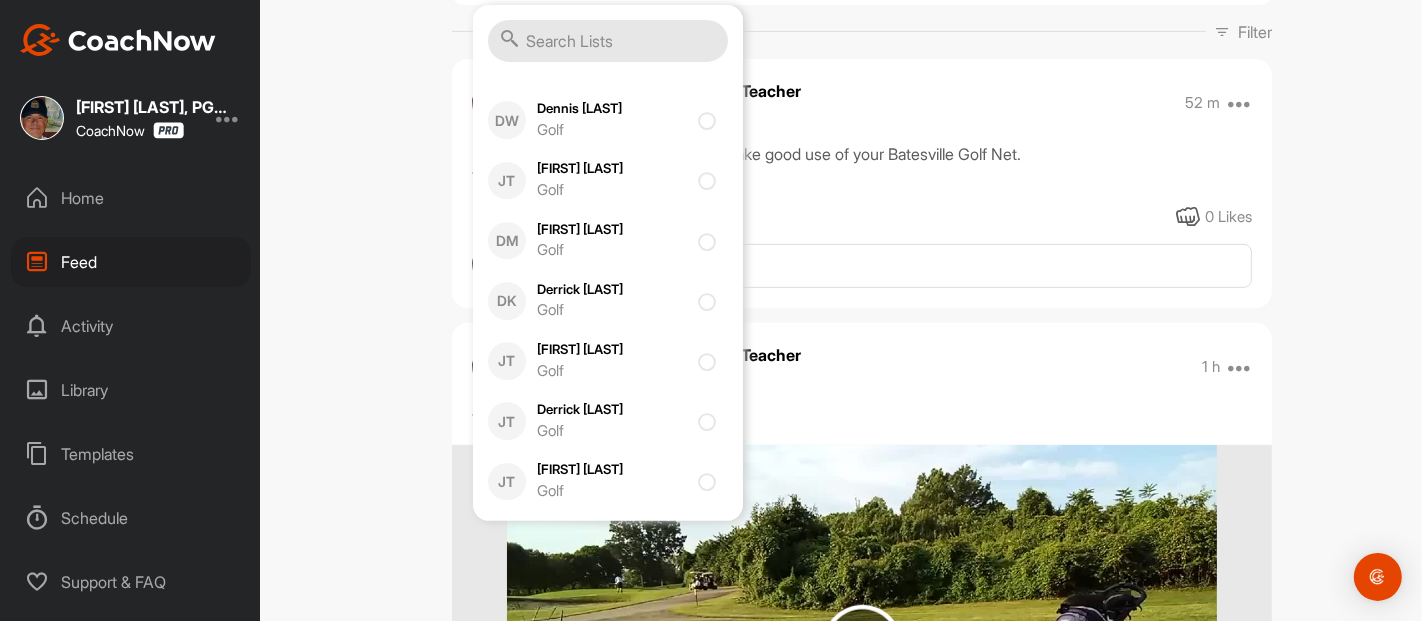 click at bounding box center (711, 60) 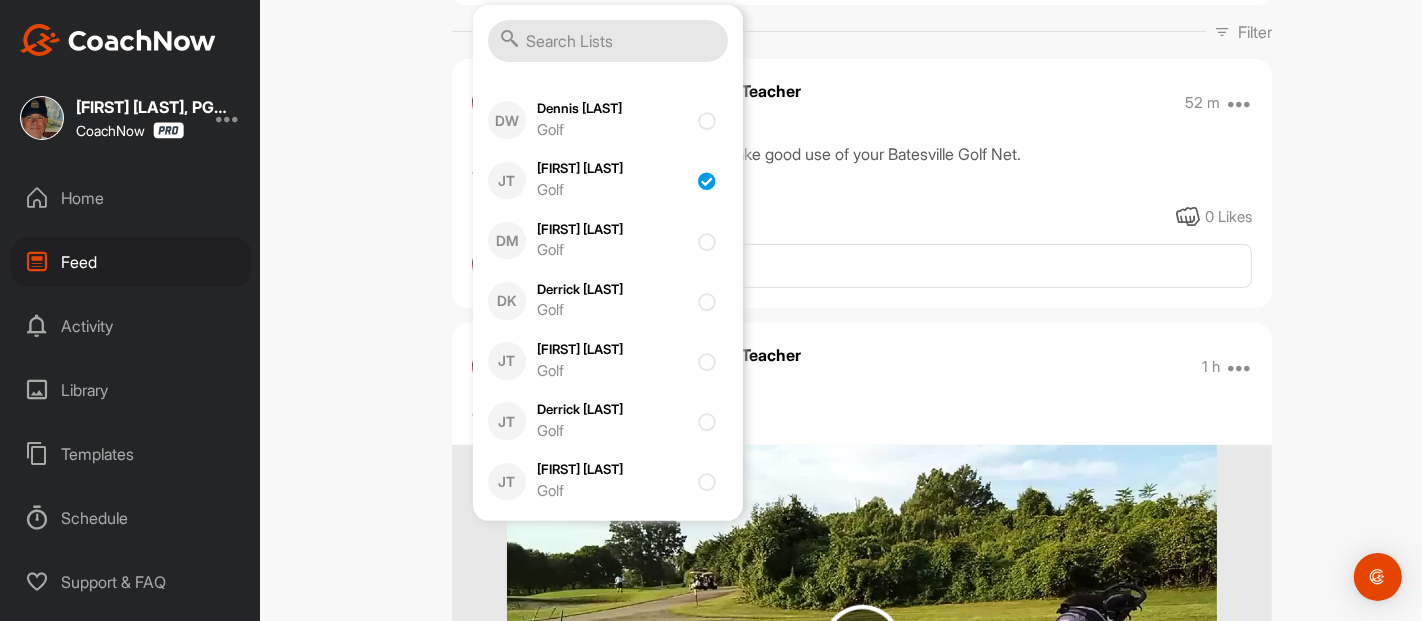 checkbox on "true" 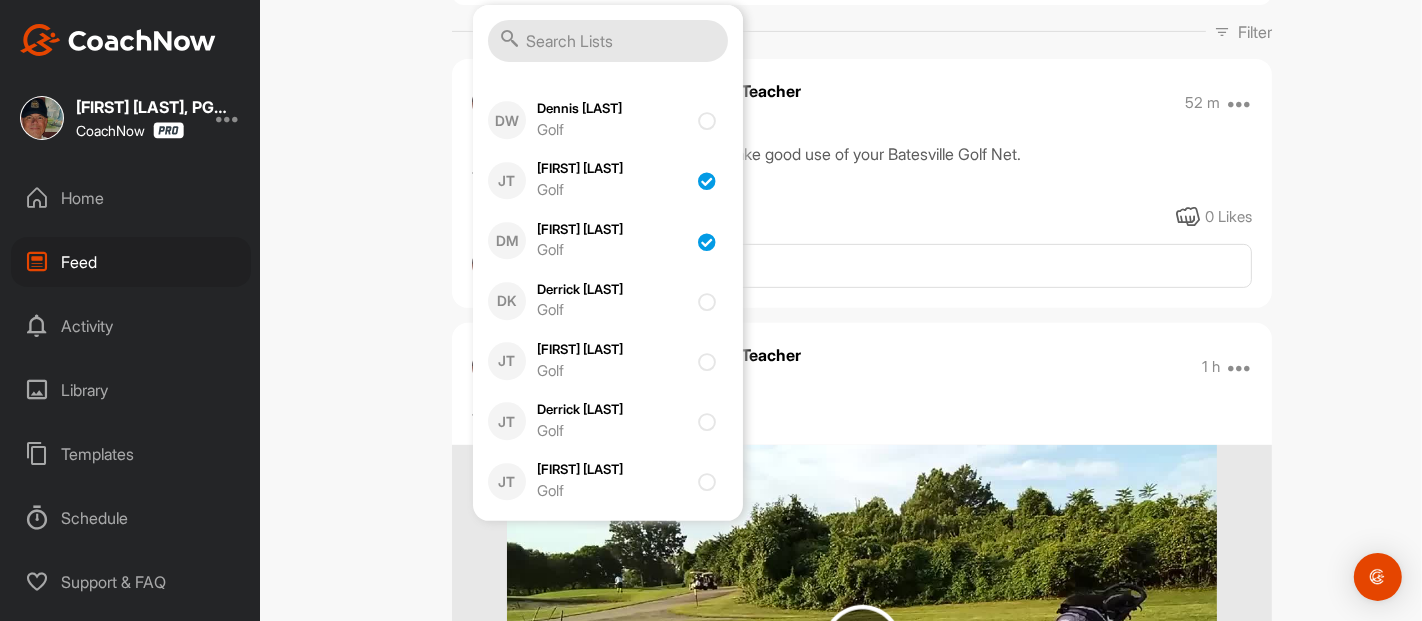 checkbox on "true" 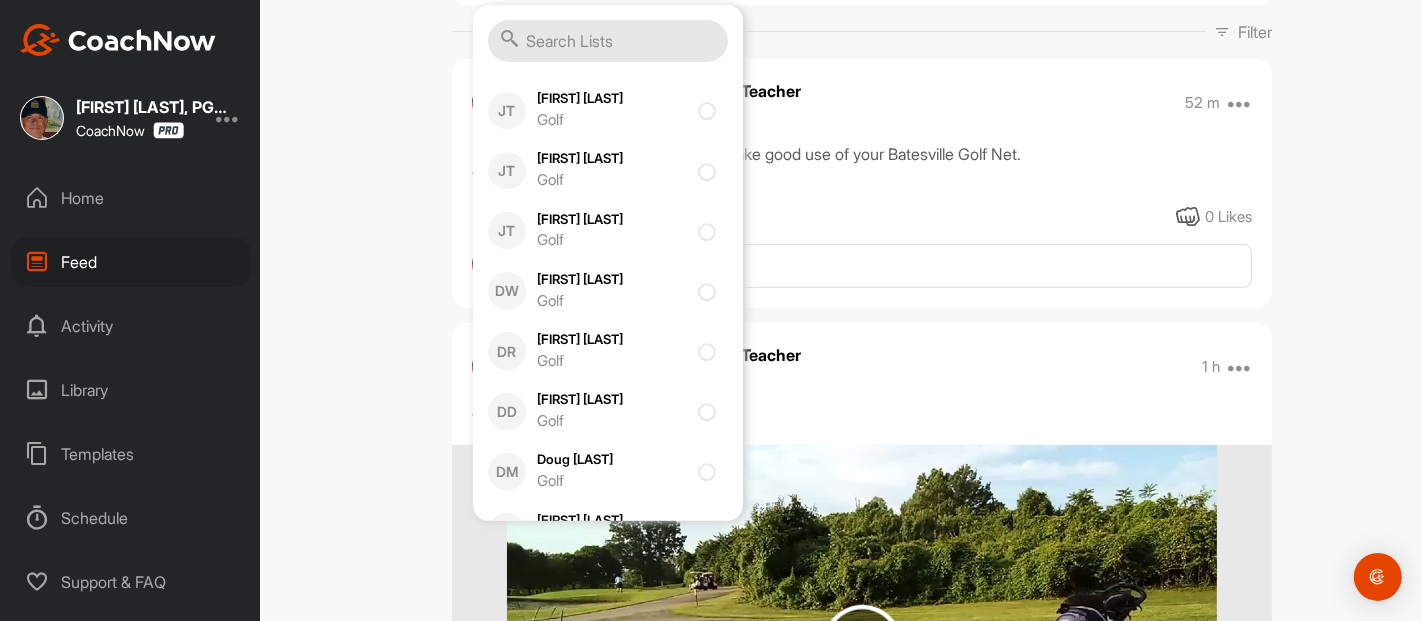 scroll, scrollTop: 11937, scrollLeft: 0, axis: vertical 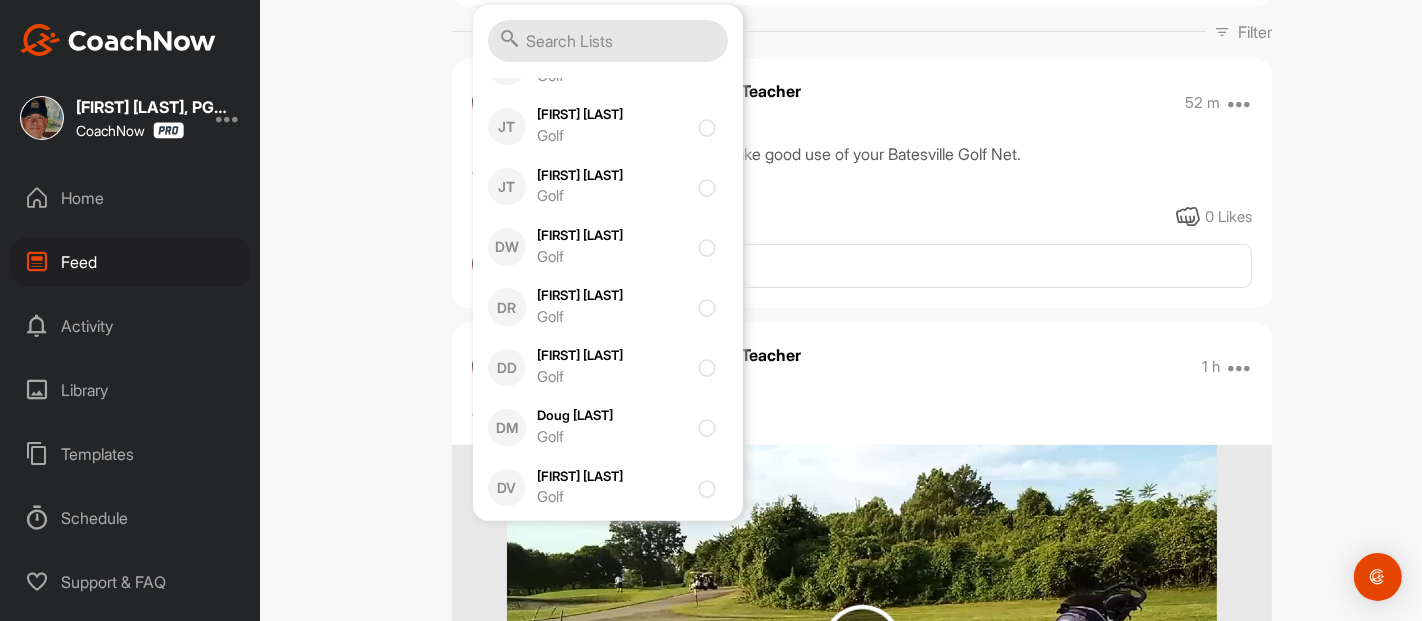 click at bounding box center (704, 0) 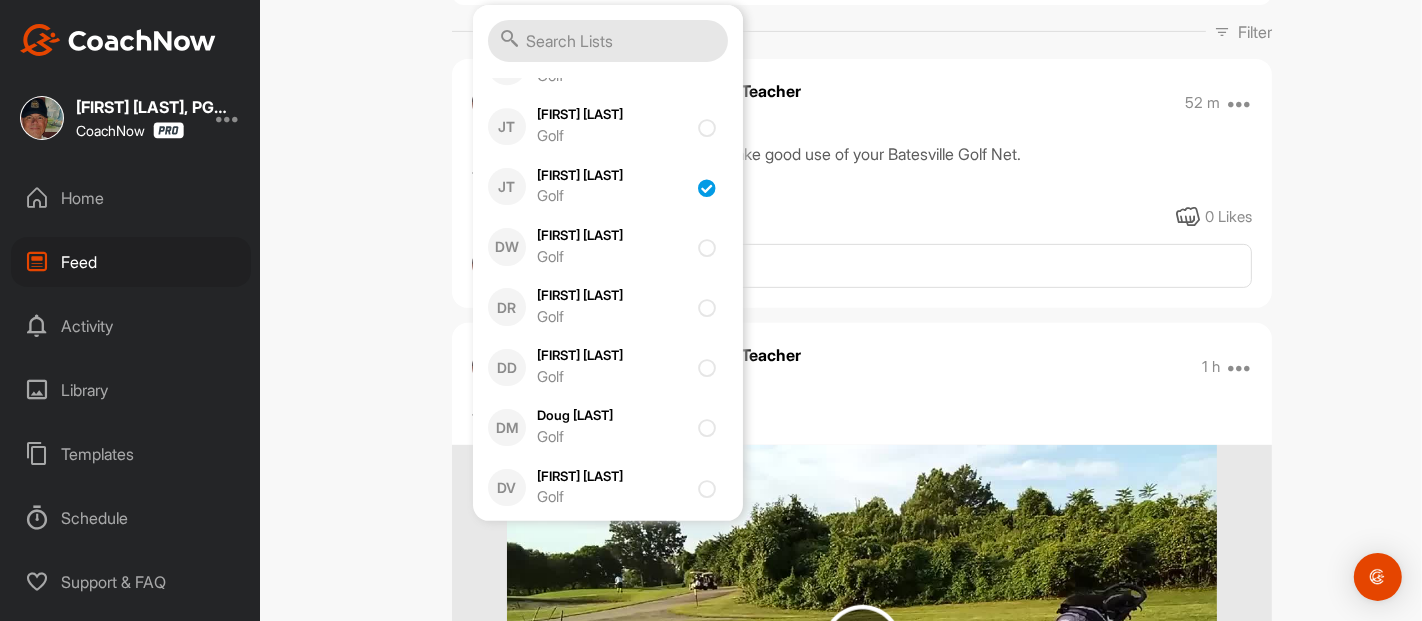 checkbox on "true" 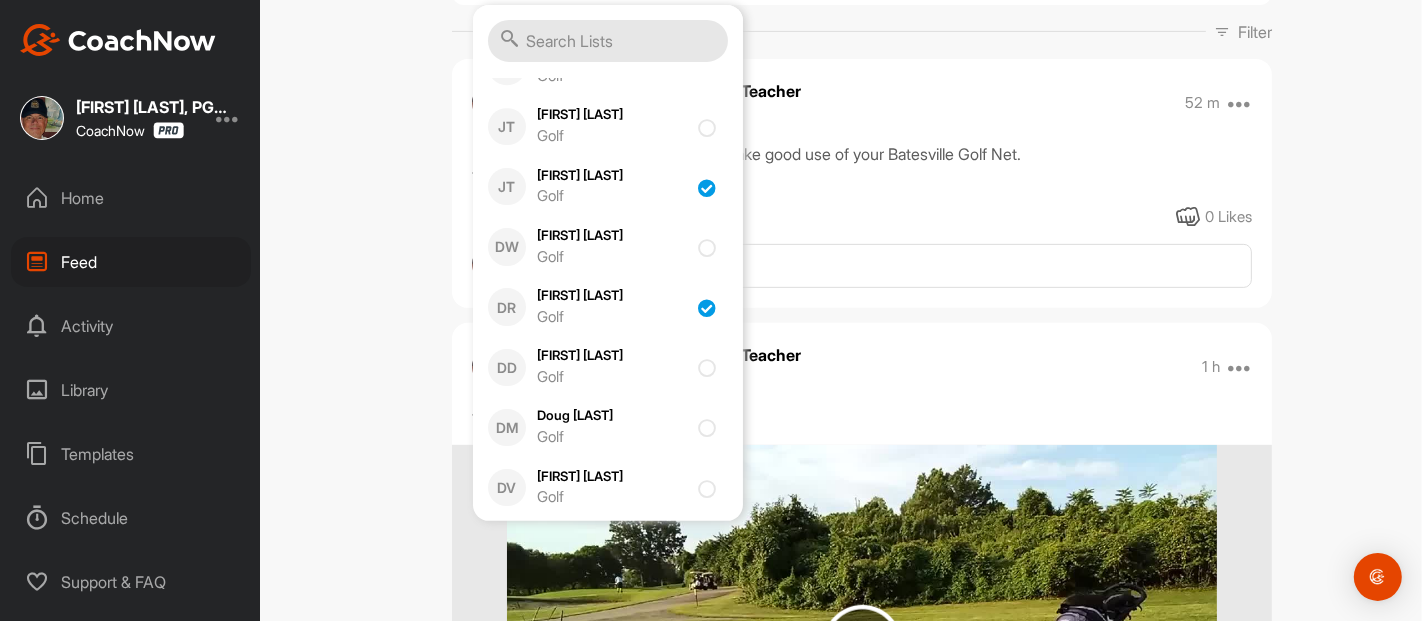 checkbox on "true" 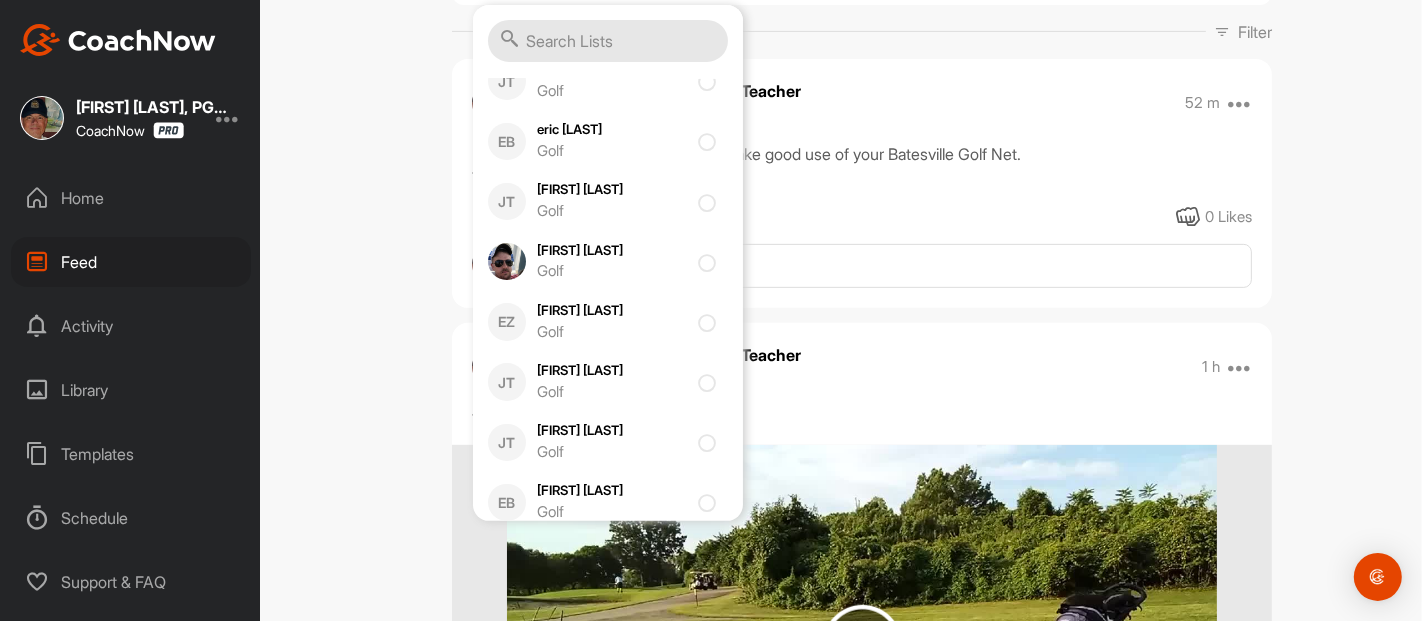 scroll, scrollTop: 12870, scrollLeft: 0, axis: vertical 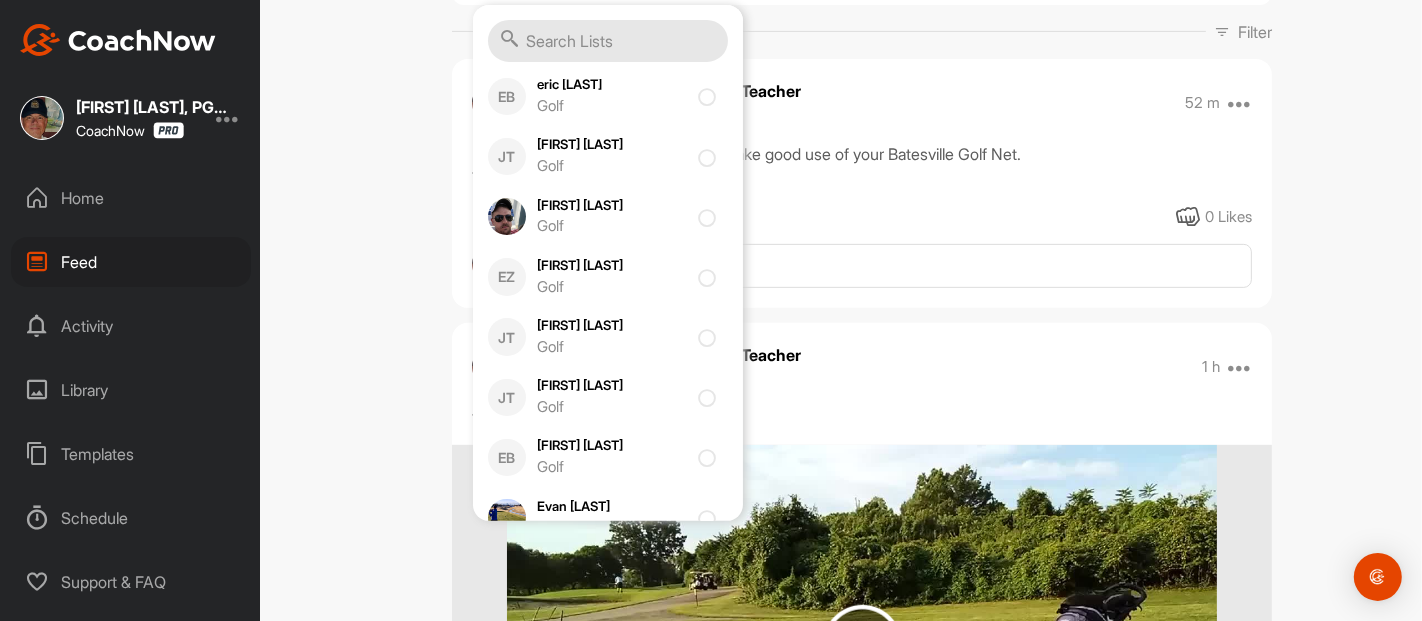 click at bounding box center [711, 96] 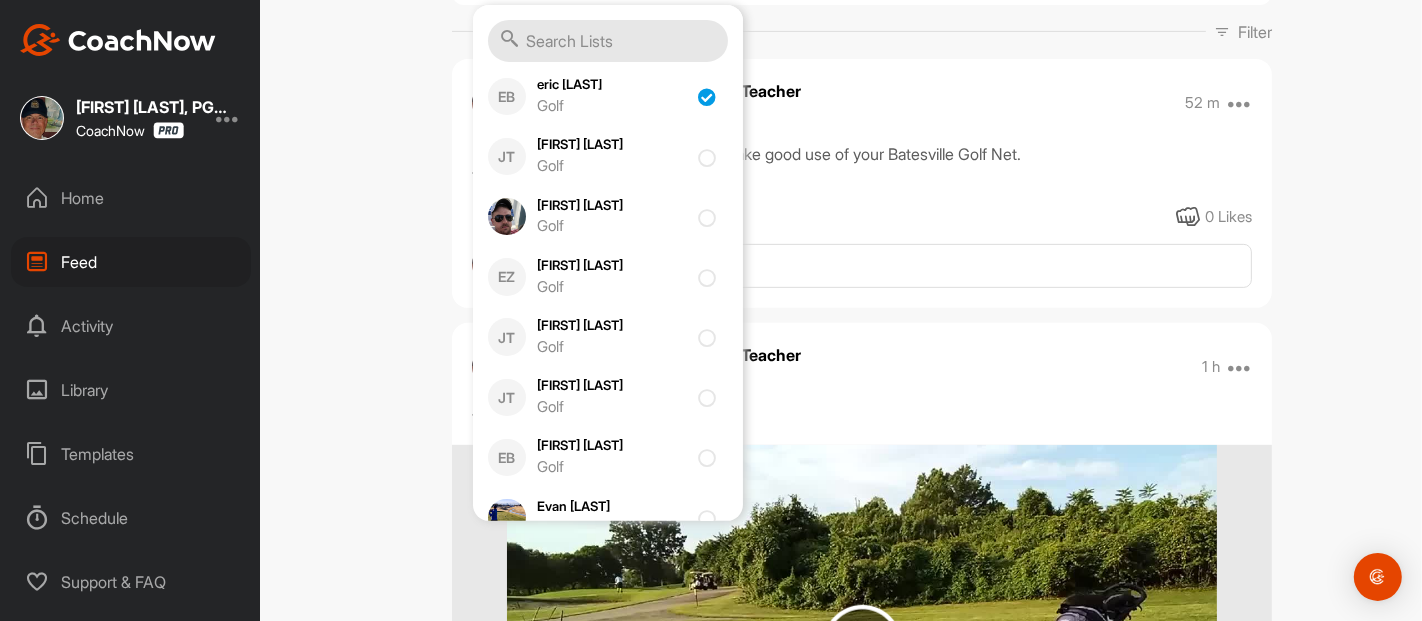 checkbox on "true" 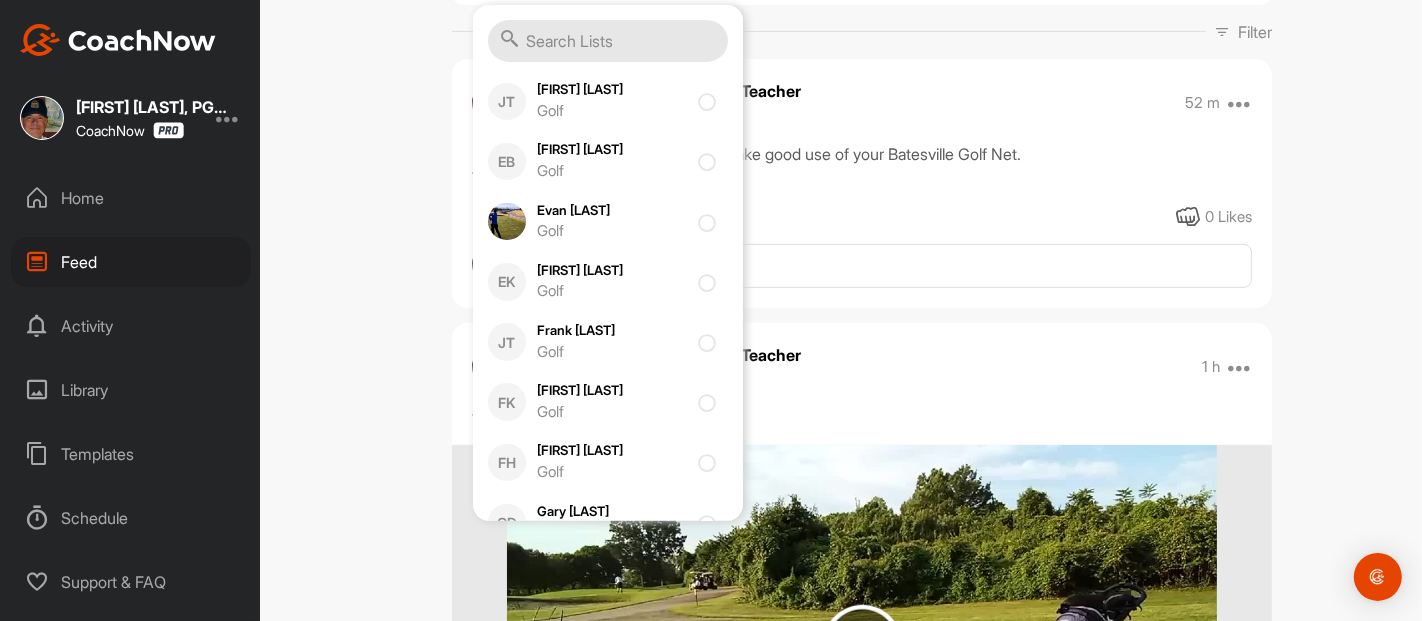 scroll, scrollTop: 13359, scrollLeft: 0, axis: vertical 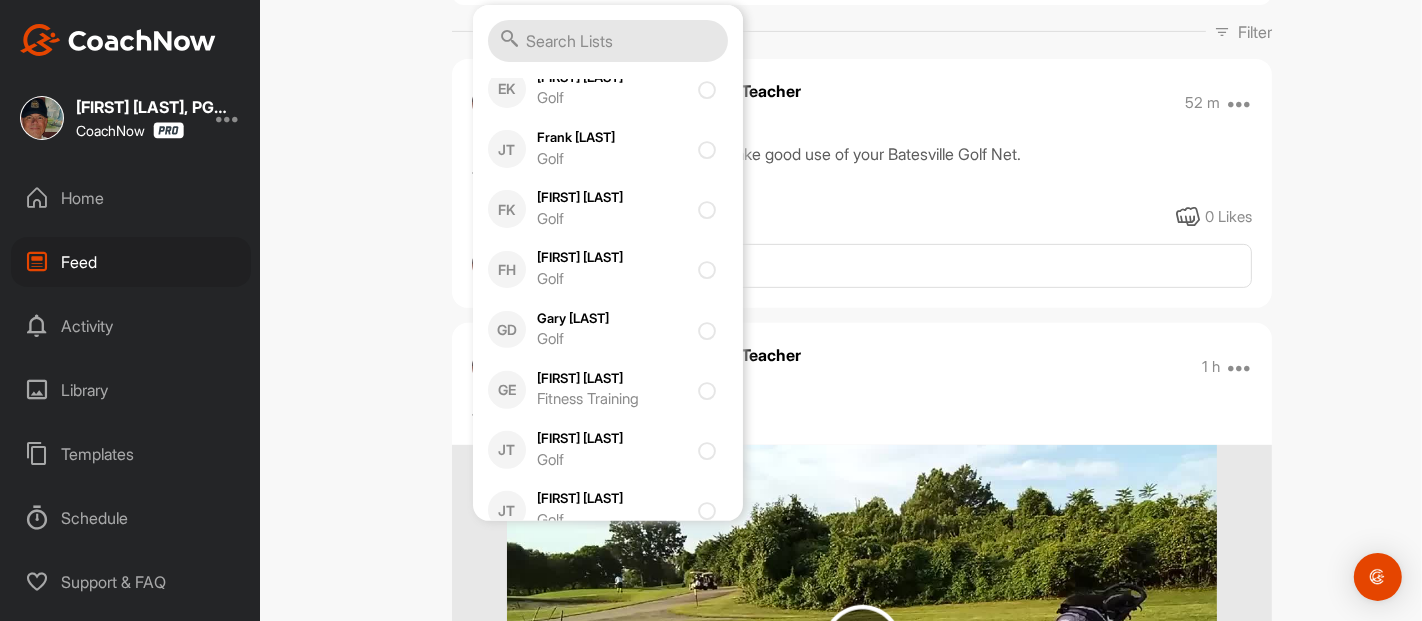 click at bounding box center (711, 29) 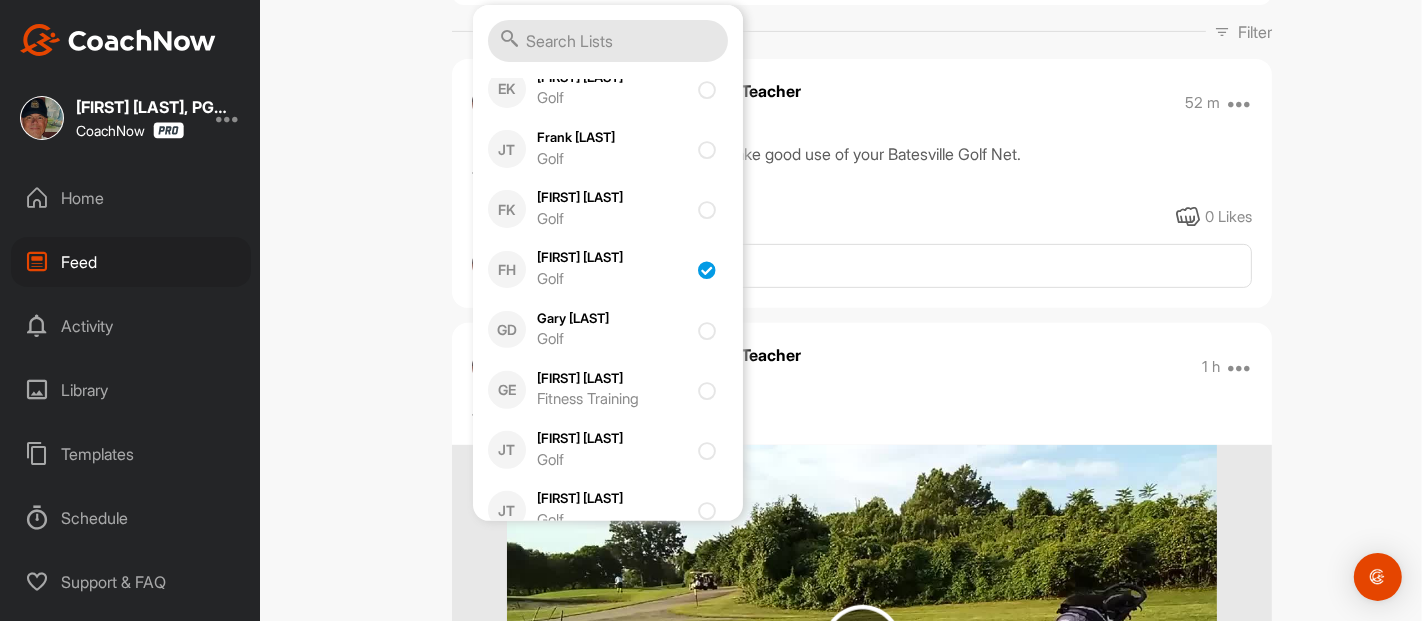 checkbox on "true" 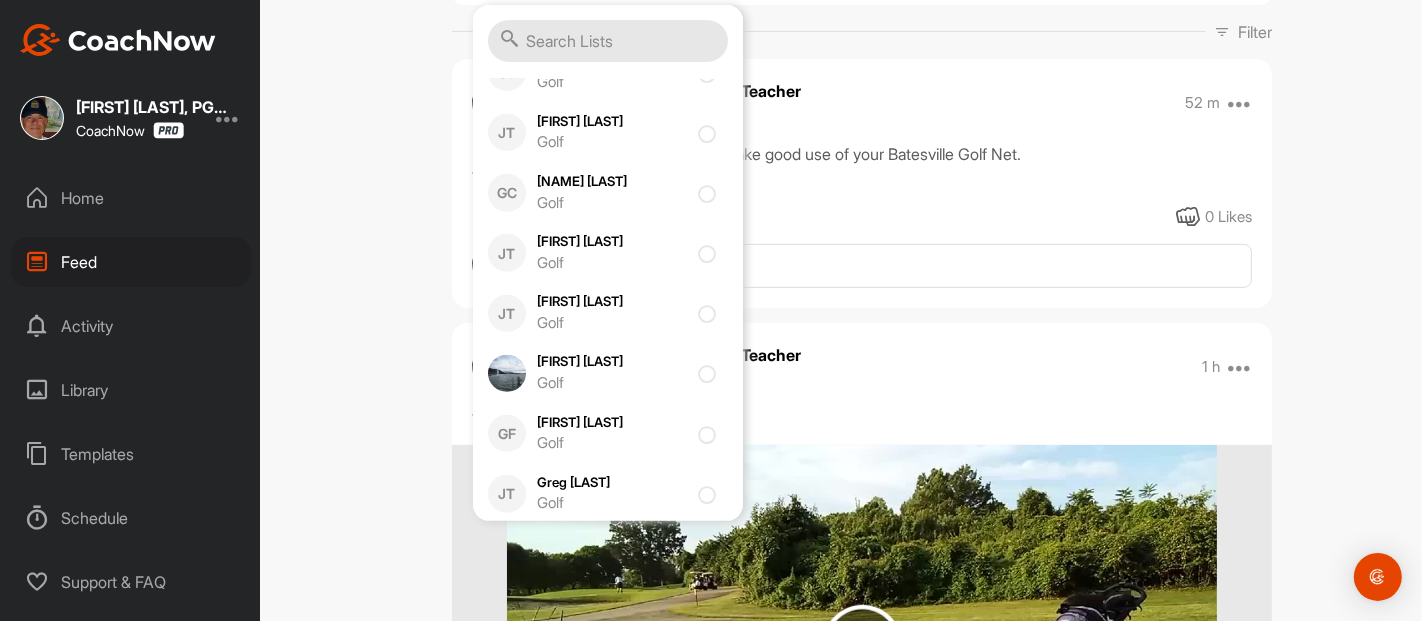 scroll, scrollTop: 13937, scrollLeft: 0, axis: vertical 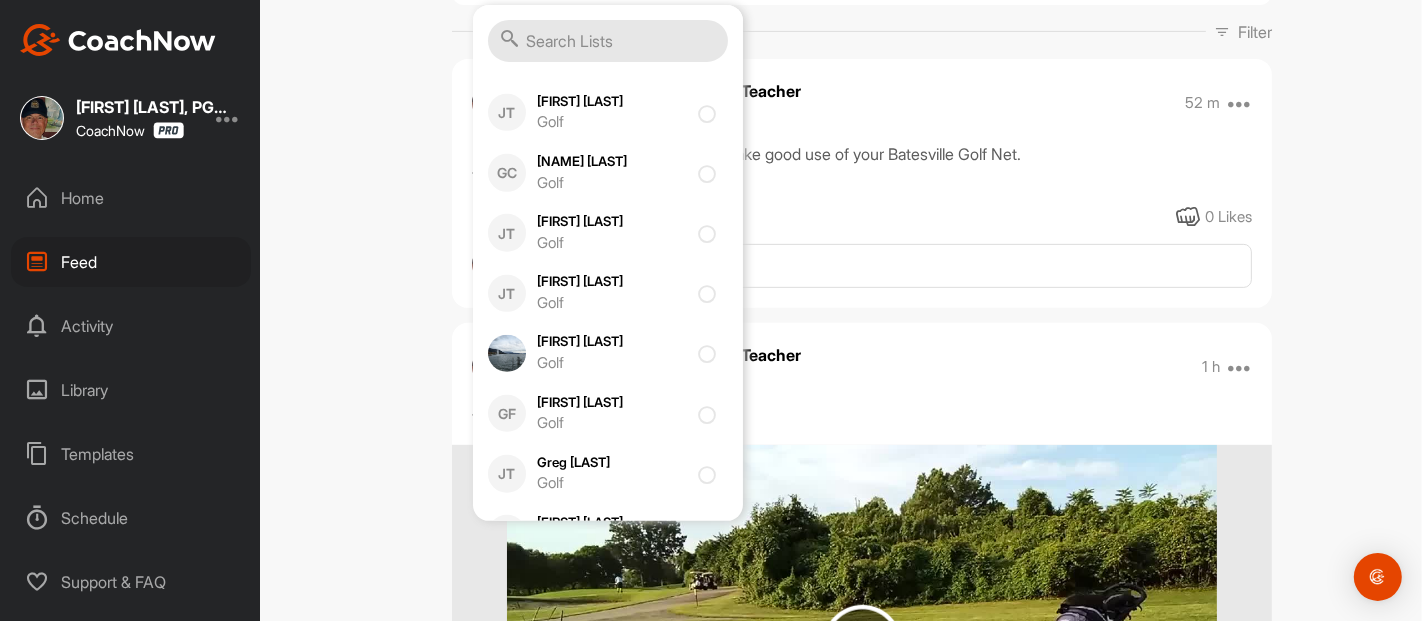 click at bounding box center [704, -14] 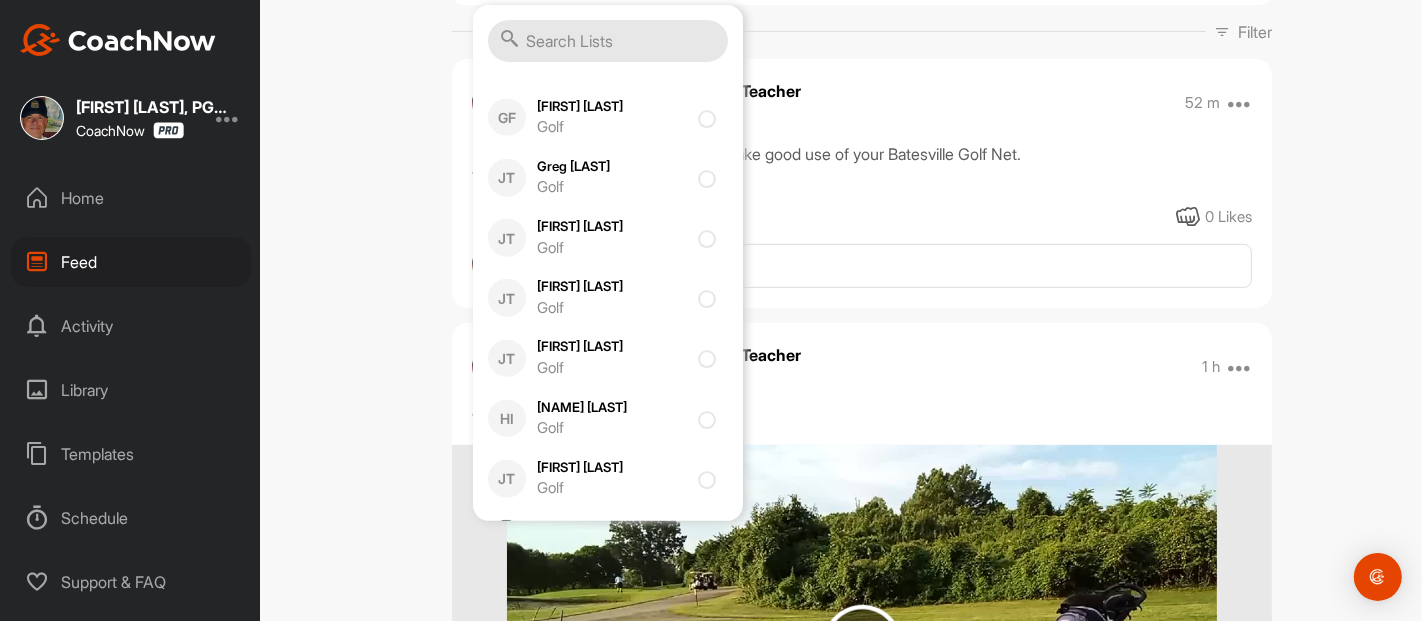 scroll, scrollTop: 14277, scrollLeft: 0, axis: vertical 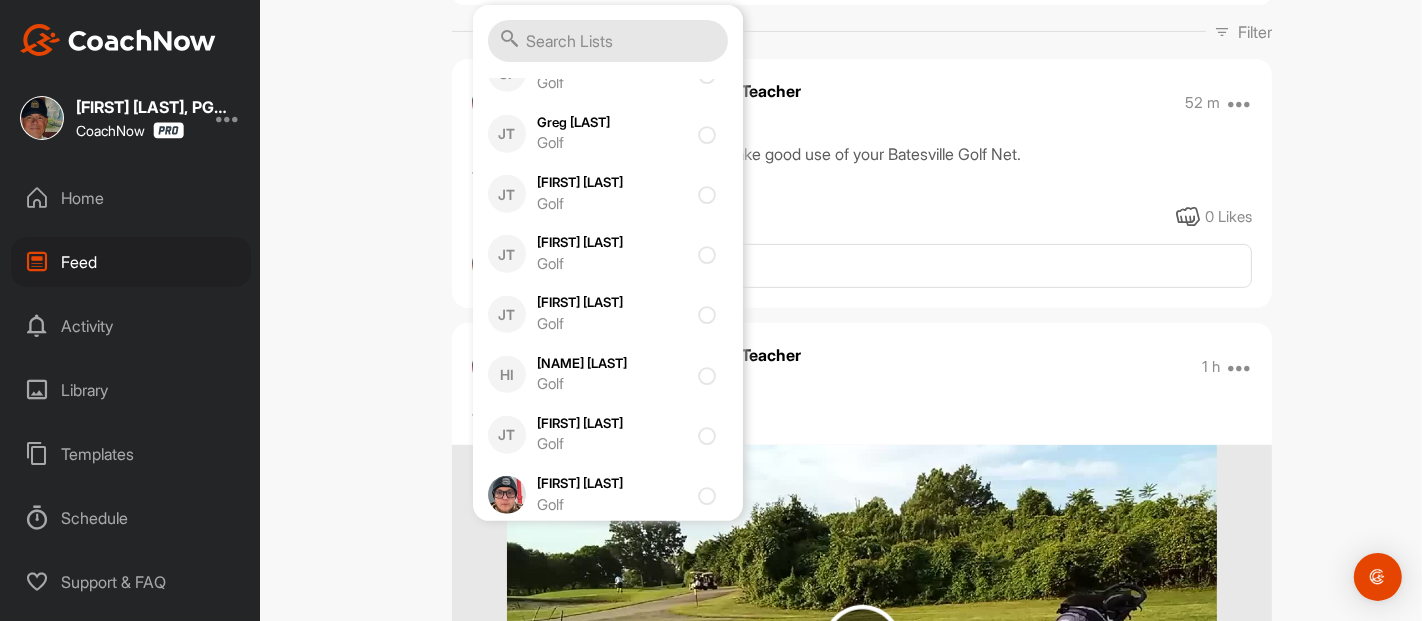 click at bounding box center [711, -47] 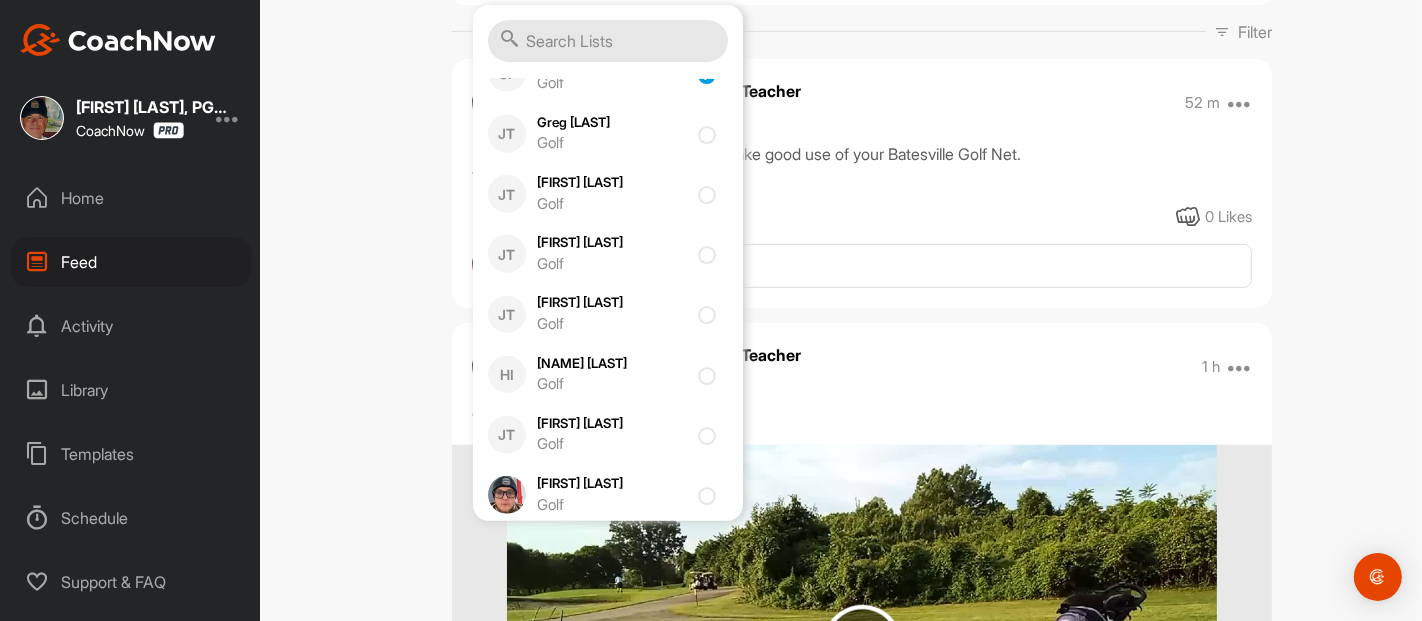 checkbox on "true" 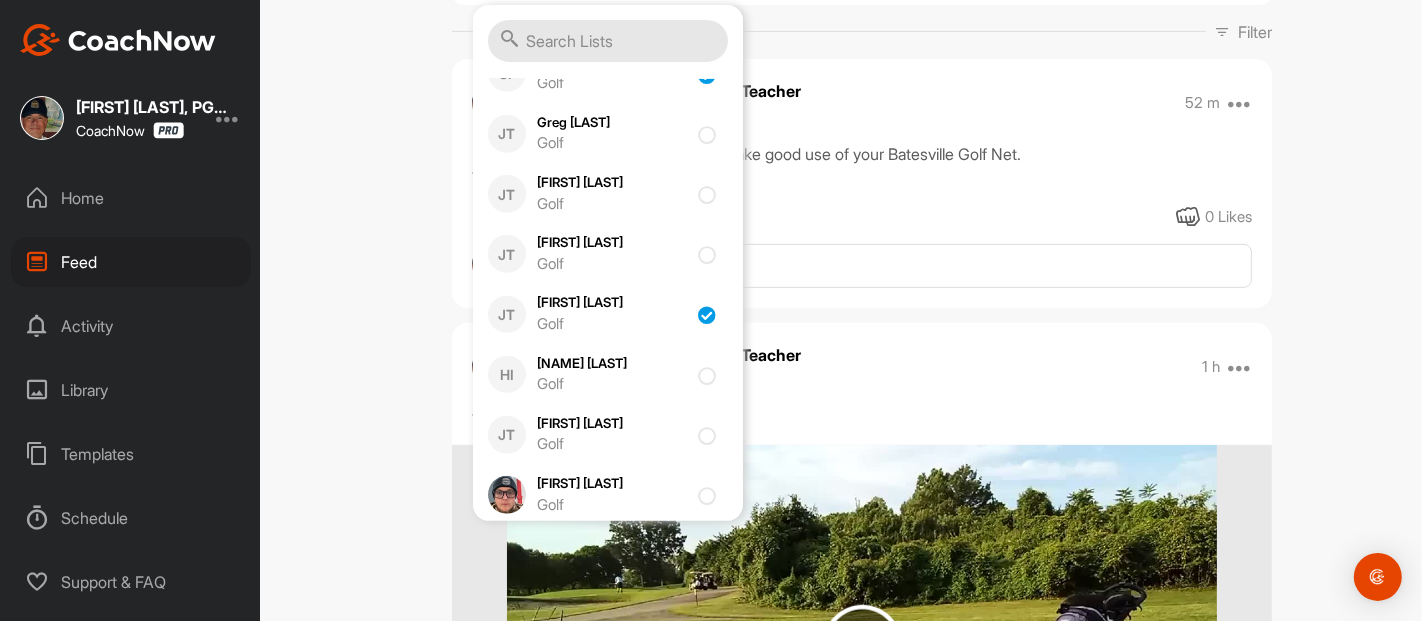 checkbox on "true" 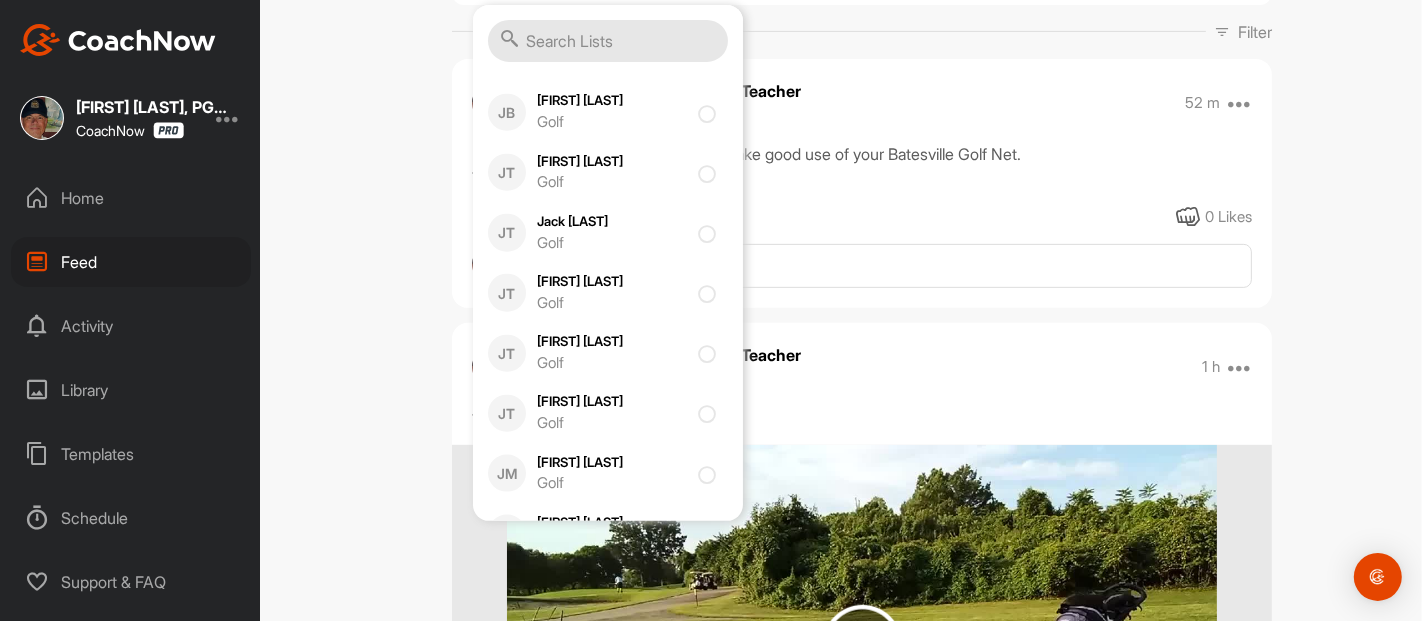 scroll, scrollTop: 14885, scrollLeft: 0, axis: vertical 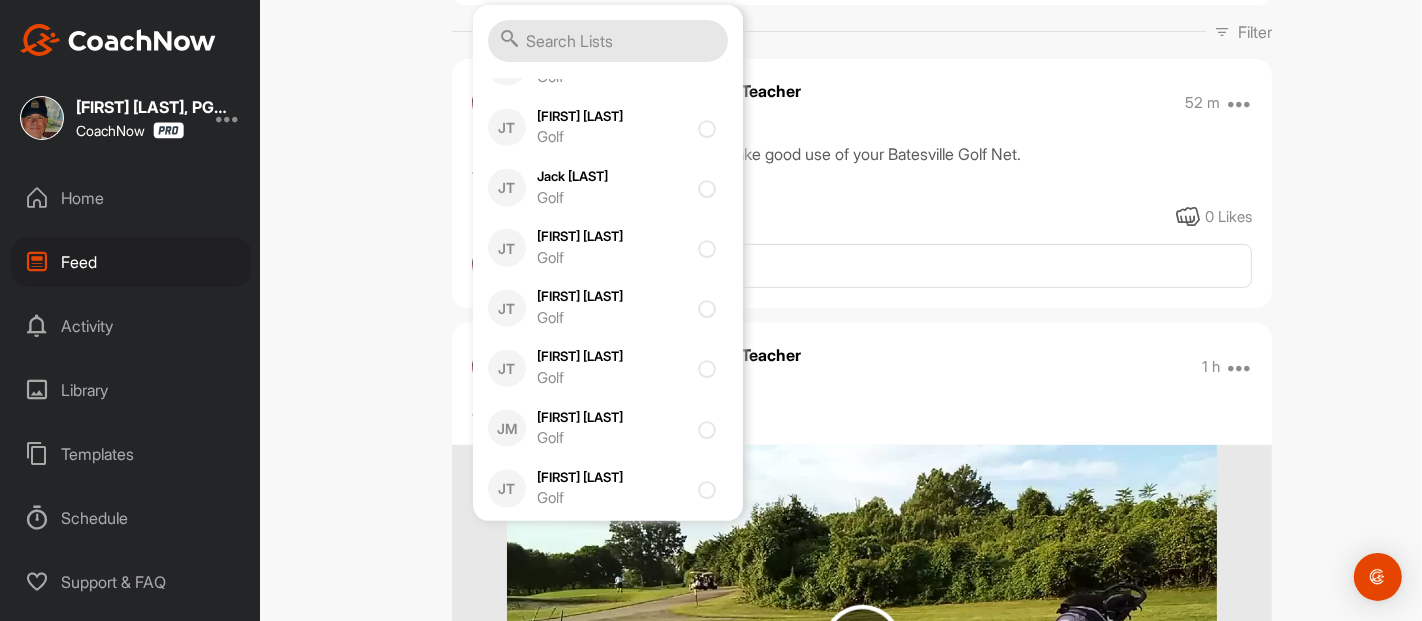 click at bounding box center (711, 68) 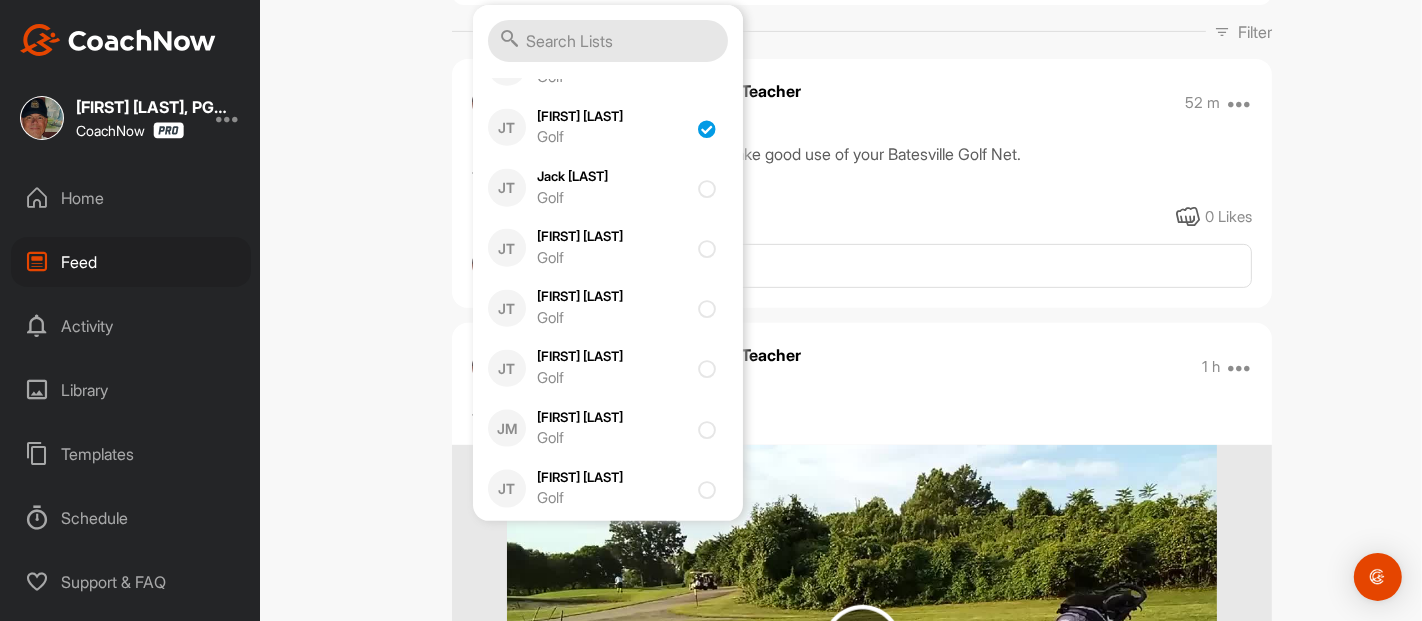 checkbox on "true" 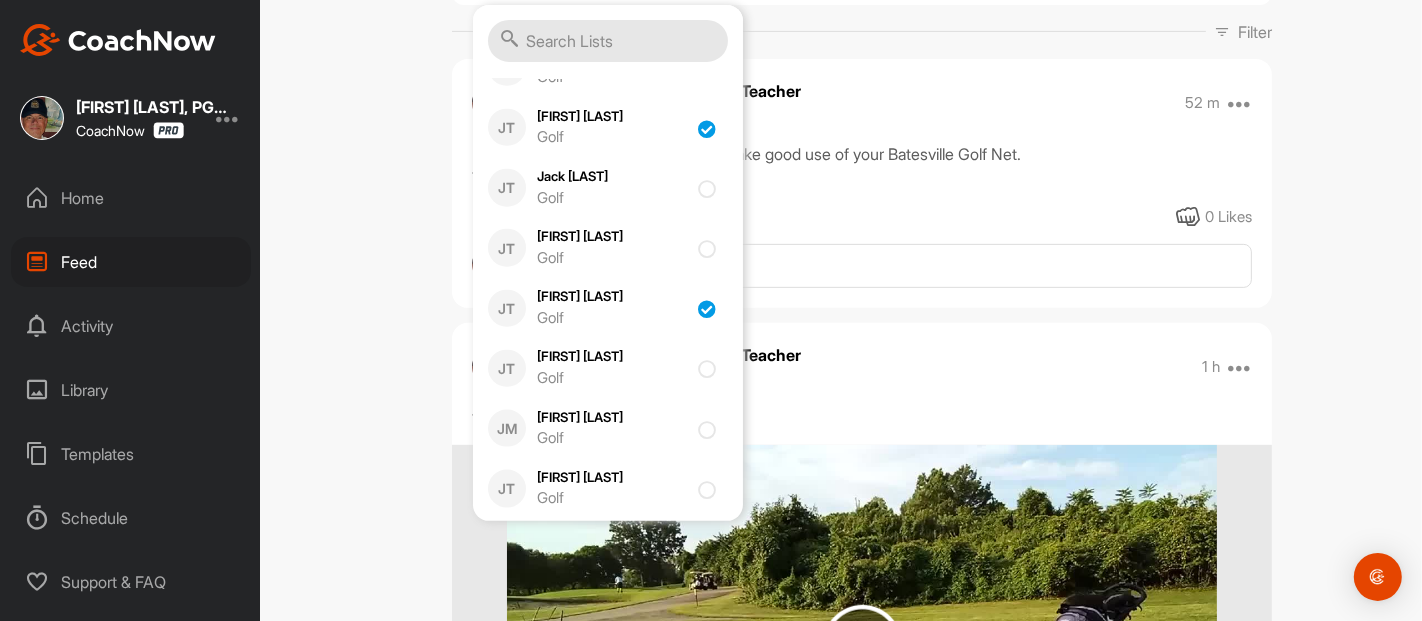 checkbox on "true" 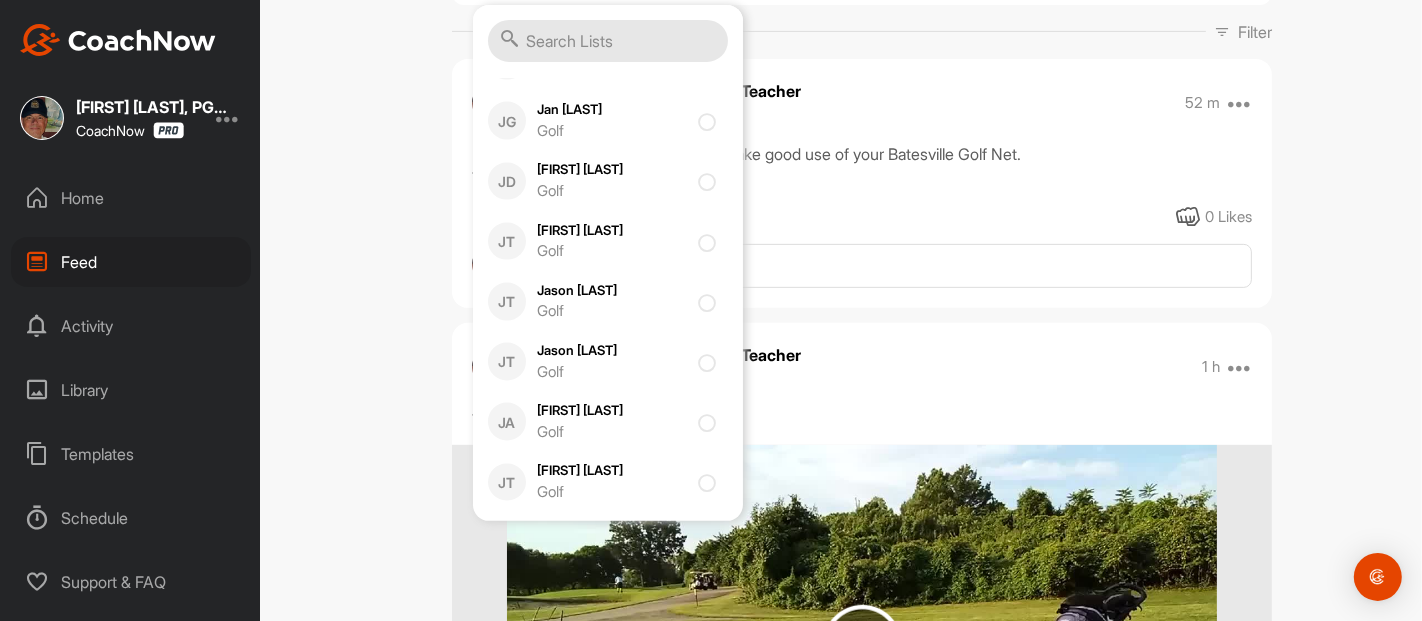 scroll, scrollTop: 15374, scrollLeft: 0, axis: vertical 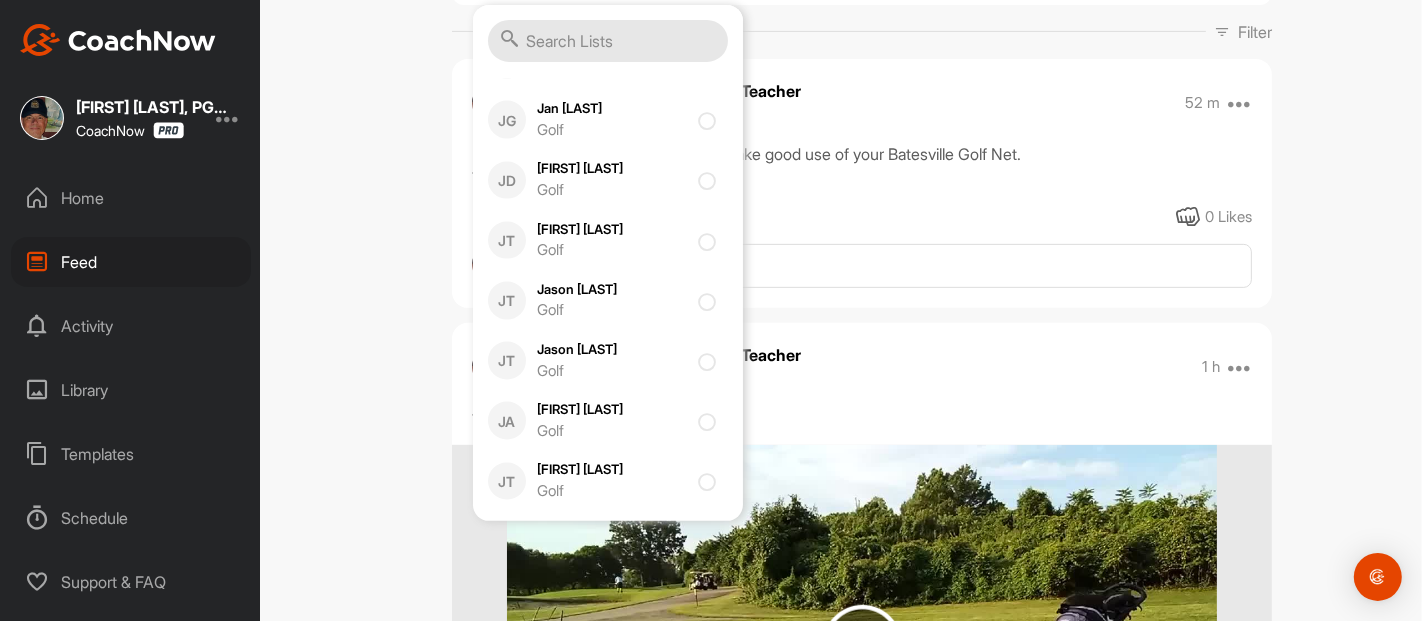 click at bounding box center (711, -60) 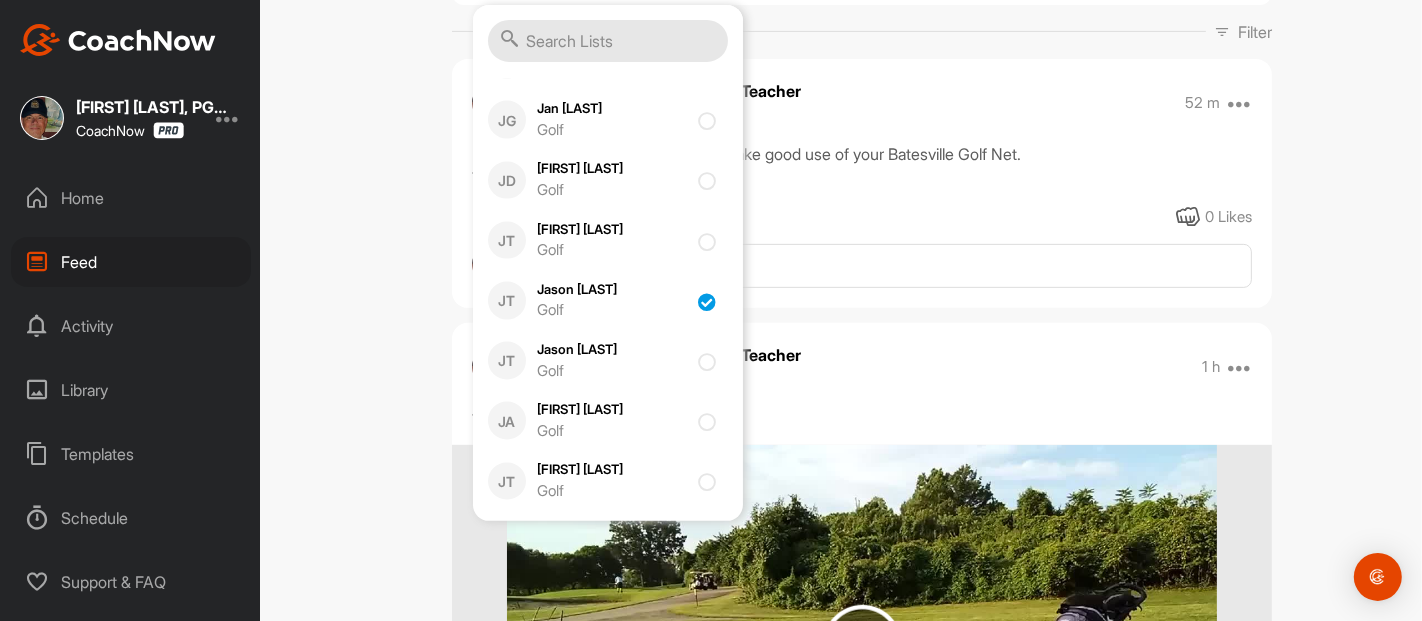 checkbox on "true" 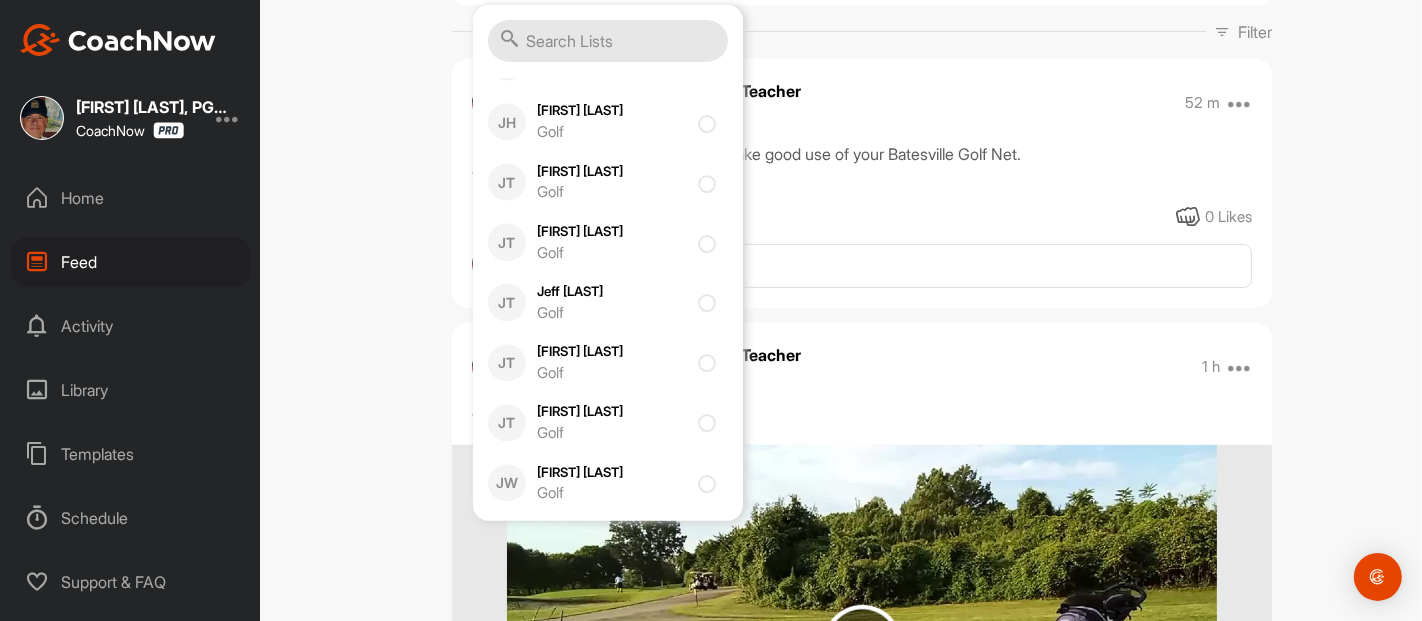 scroll, scrollTop: 15803, scrollLeft: 0, axis: vertical 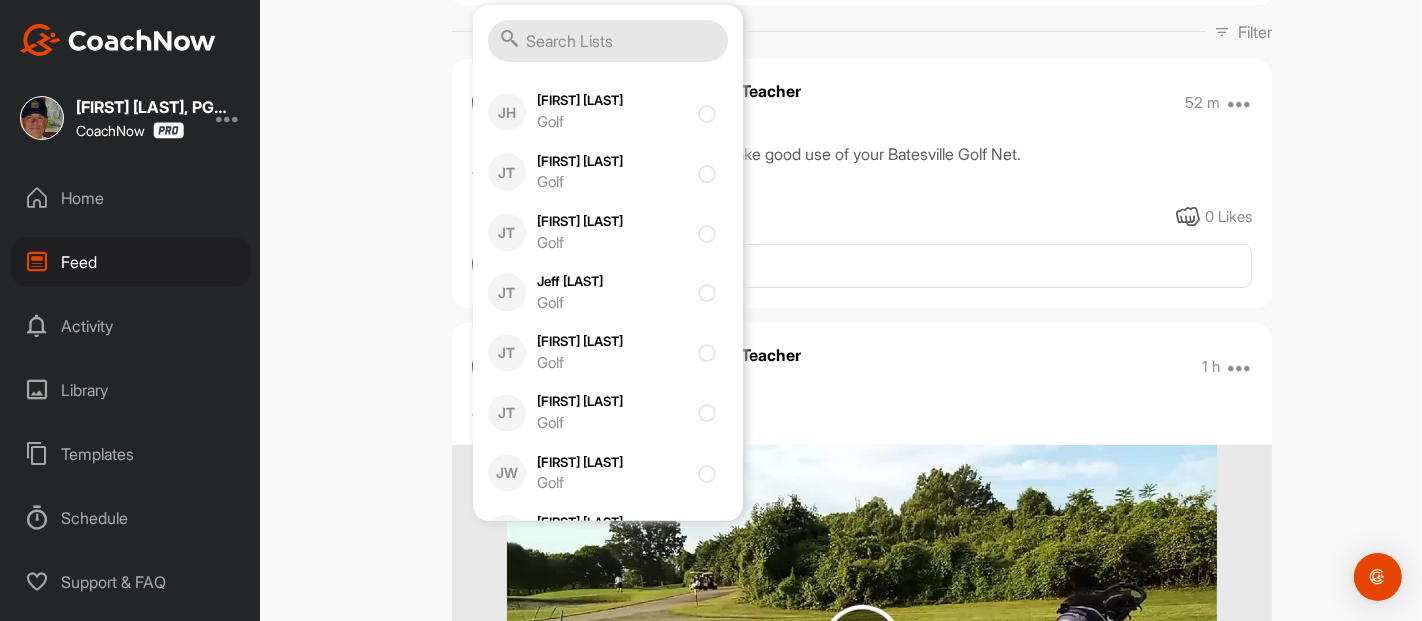 click at bounding box center (711, -68) 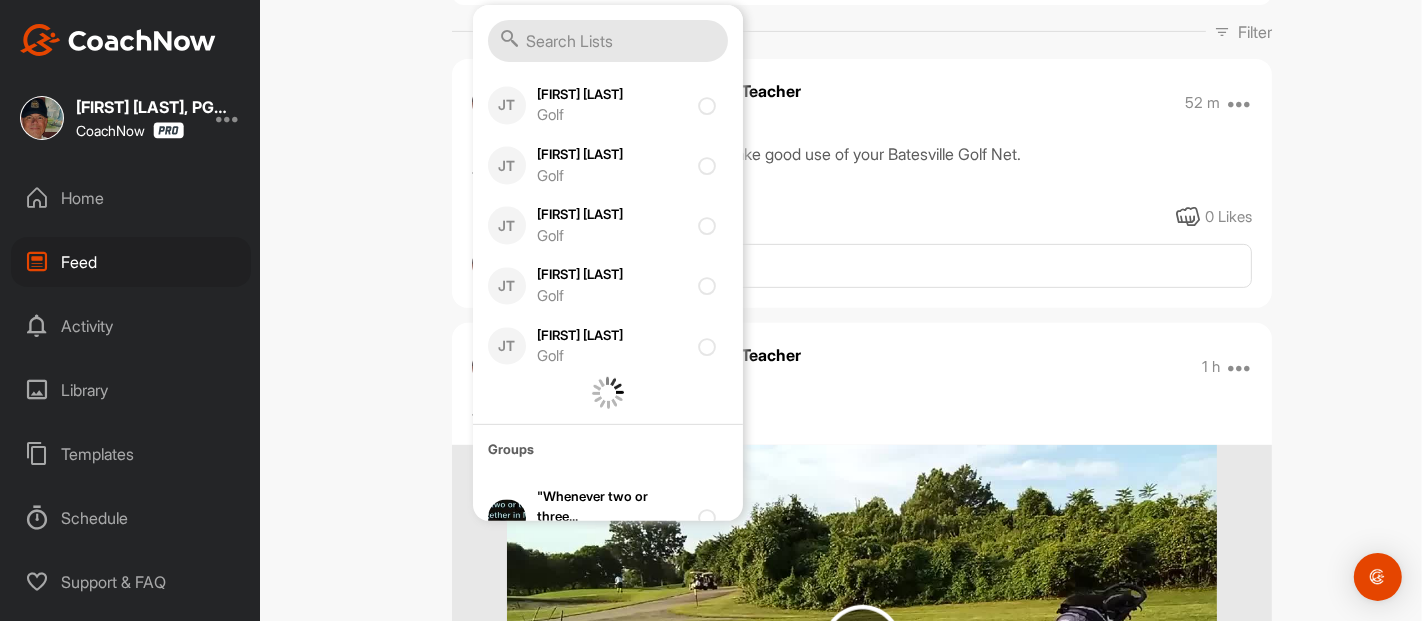 scroll, scrollTop: 16247, scrollLeft: 0, axis: vertical 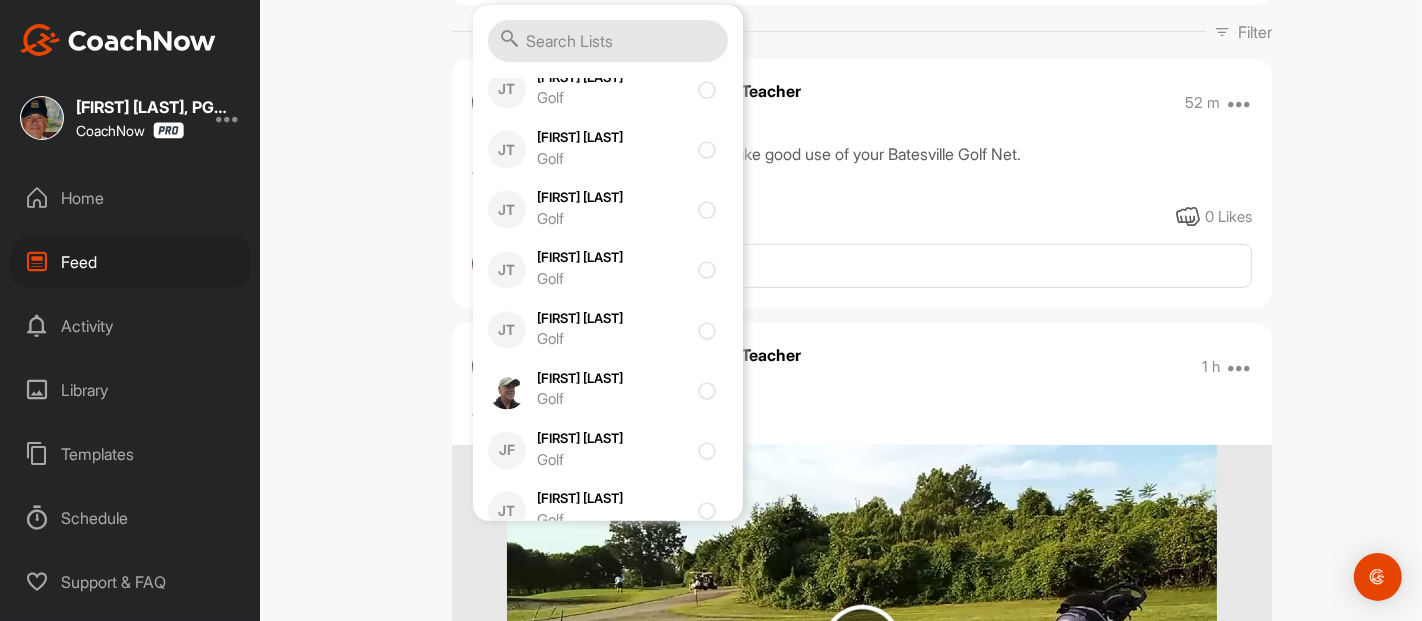 click at bounding box center [711, 90] 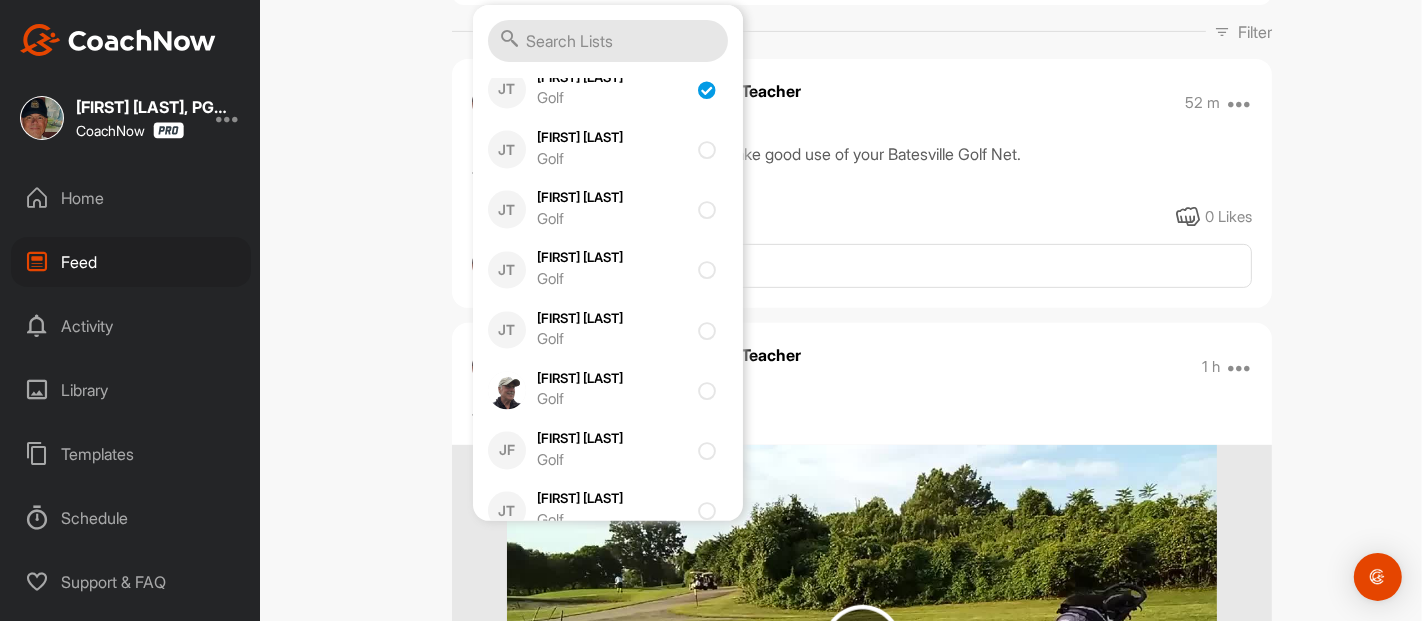checkbox on "true" 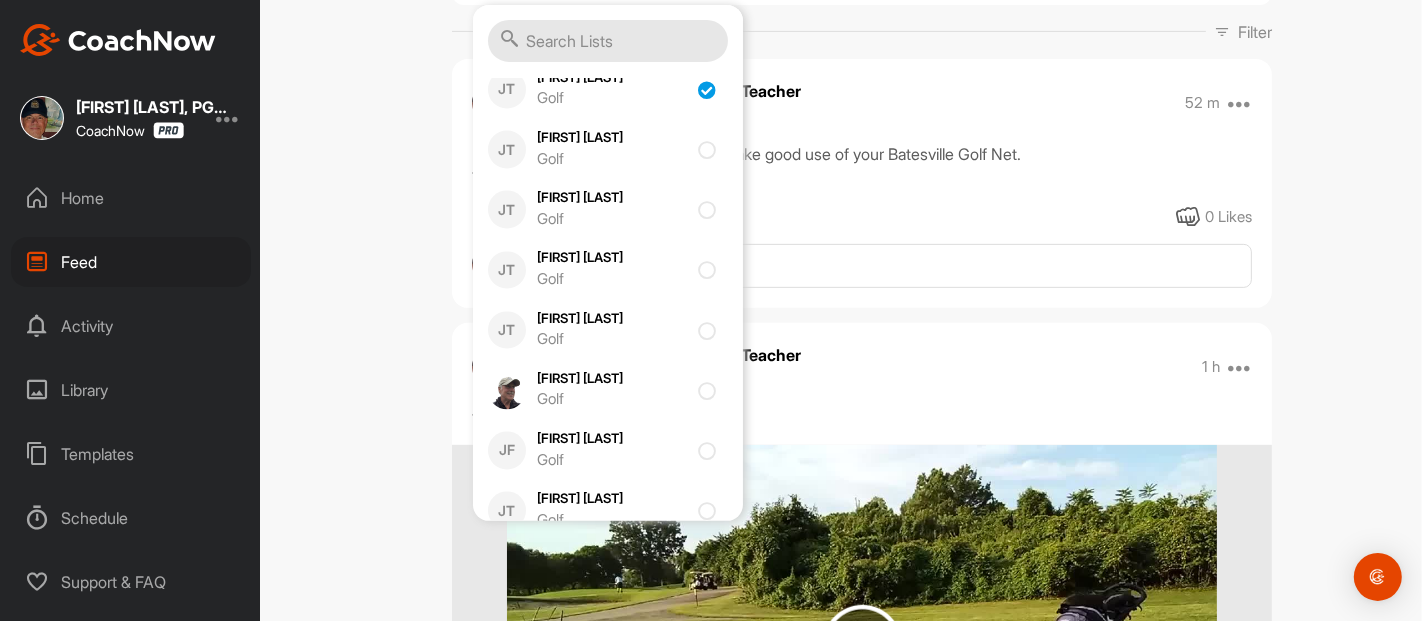 click at bounding box center (711, 331) 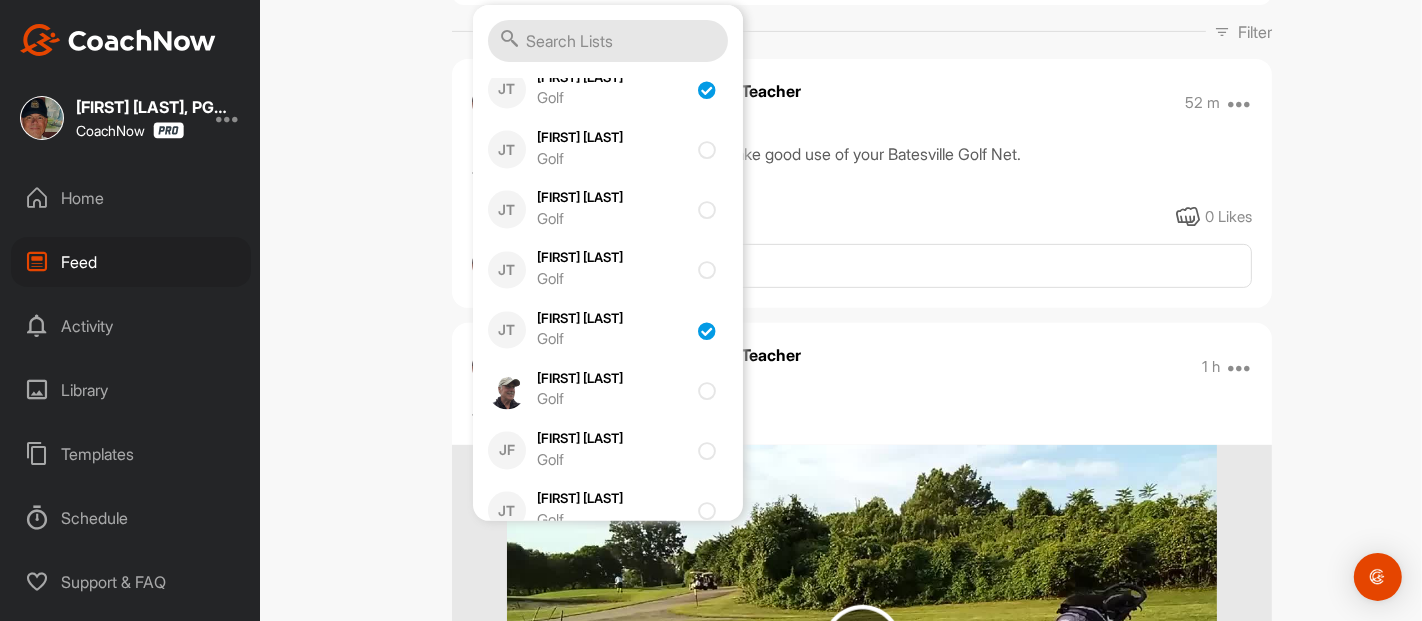 checkbox on "true" 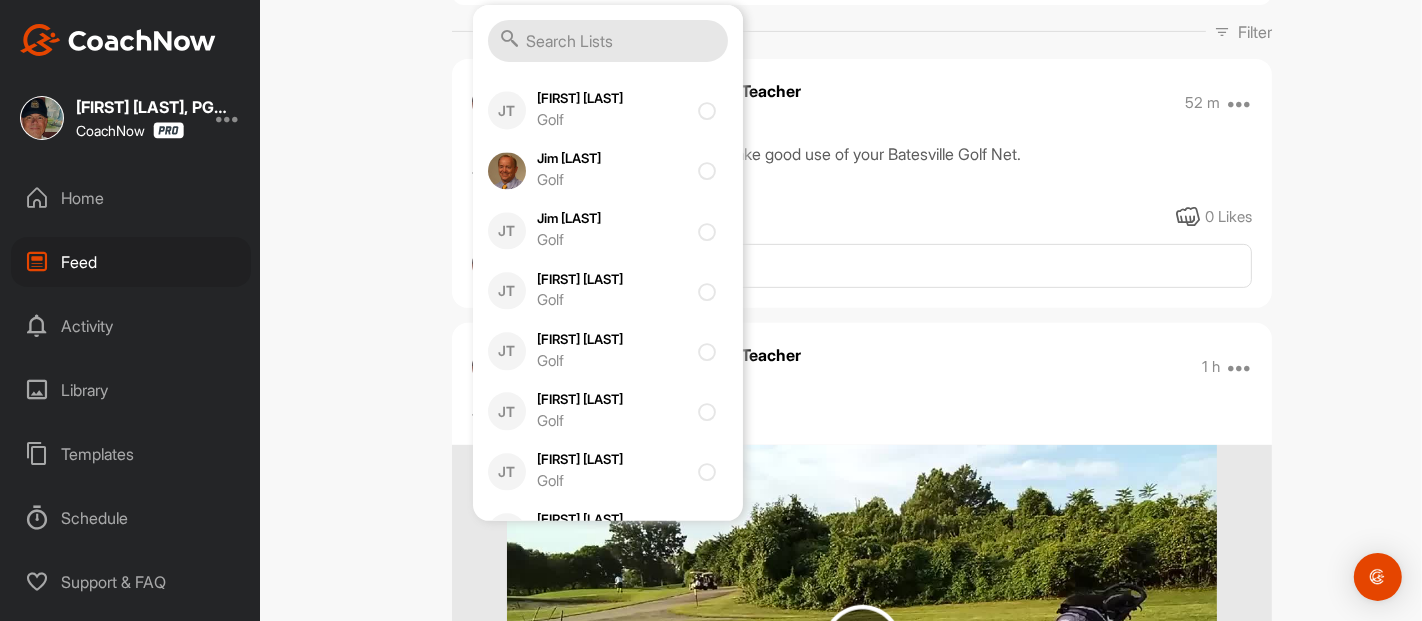 scroll, scrollTop: 16691, scrollLeft: 0, axis: vertical 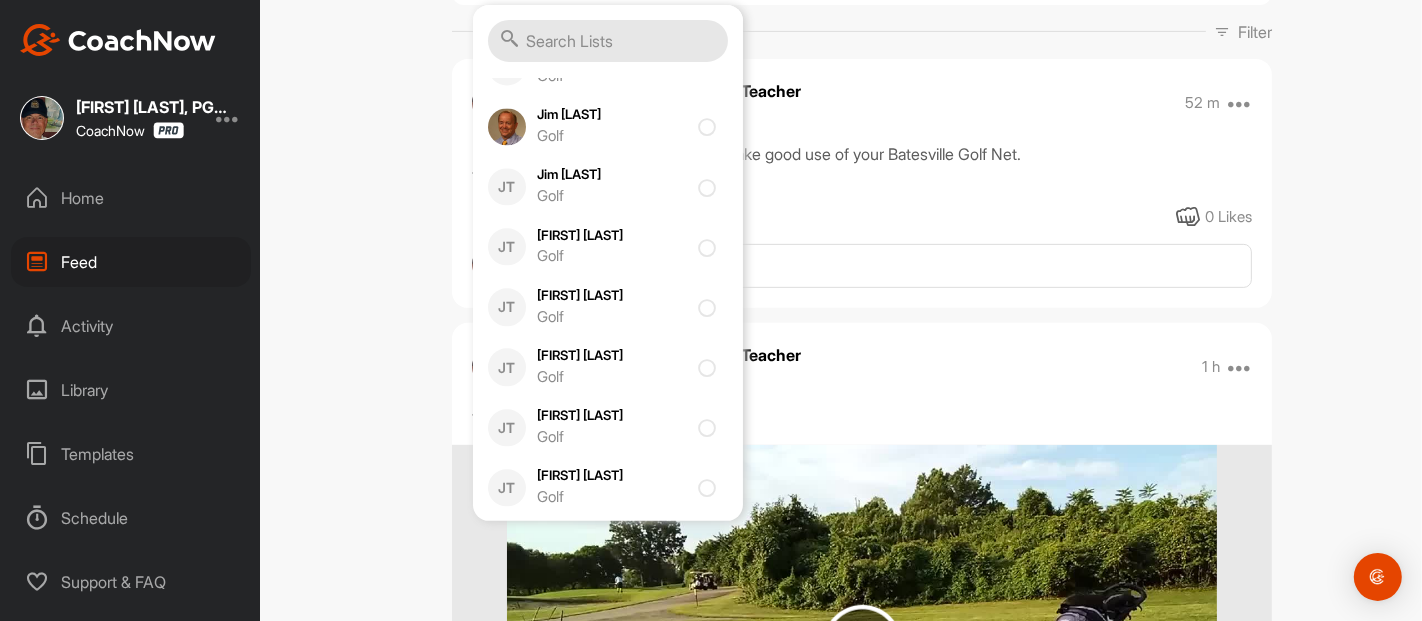 click at bounding box center [711, -53] 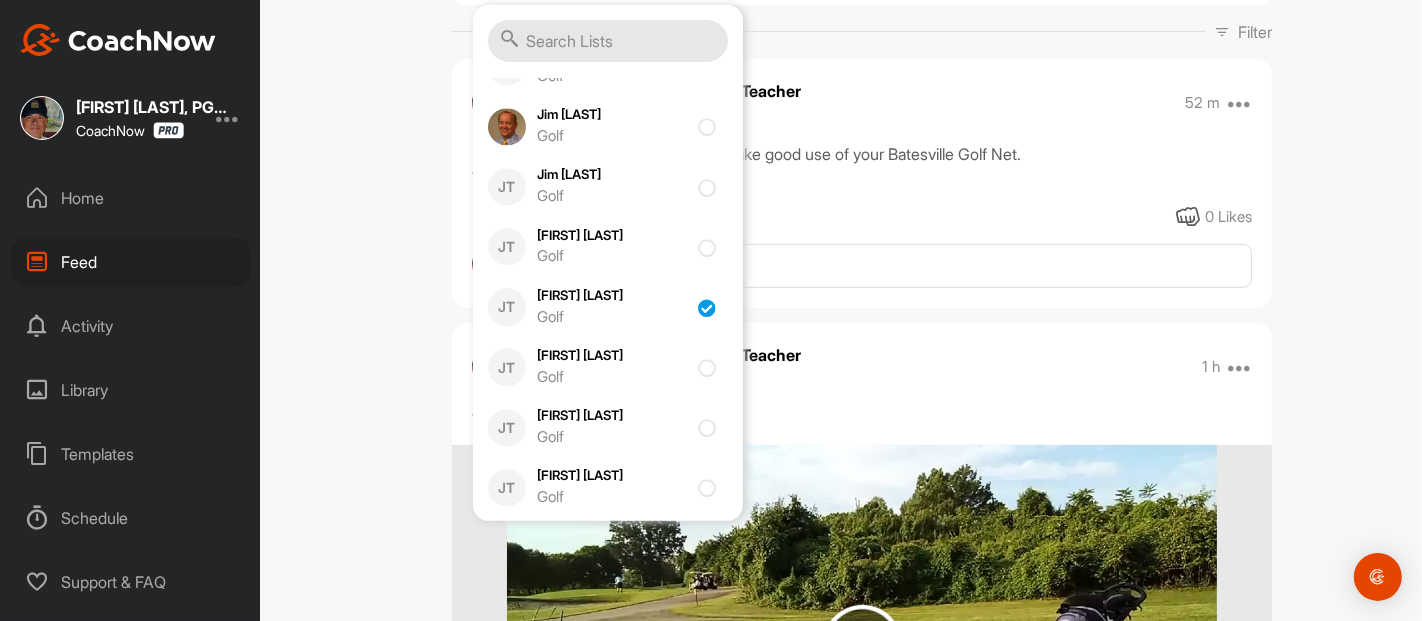 checkbox on "true" 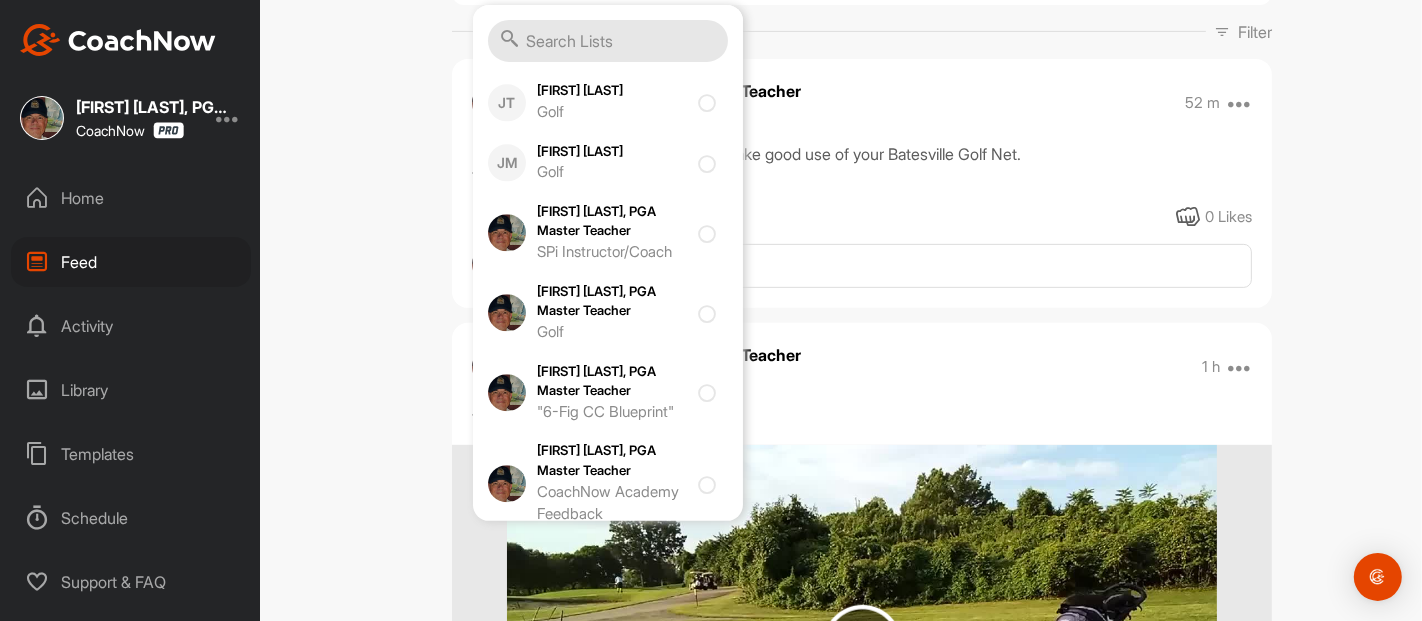 scroll, scrollTop: 17121, scrollLeft: 0, axis: vertical 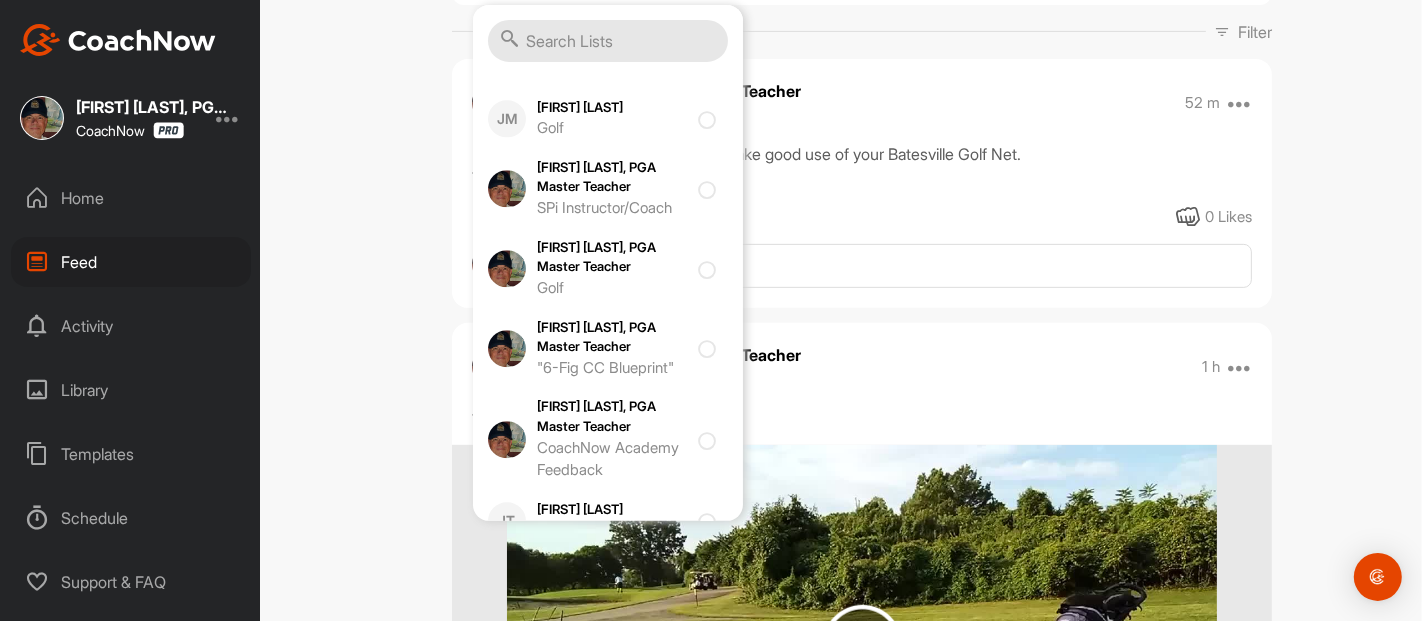 click at bounding box center [711, -62] 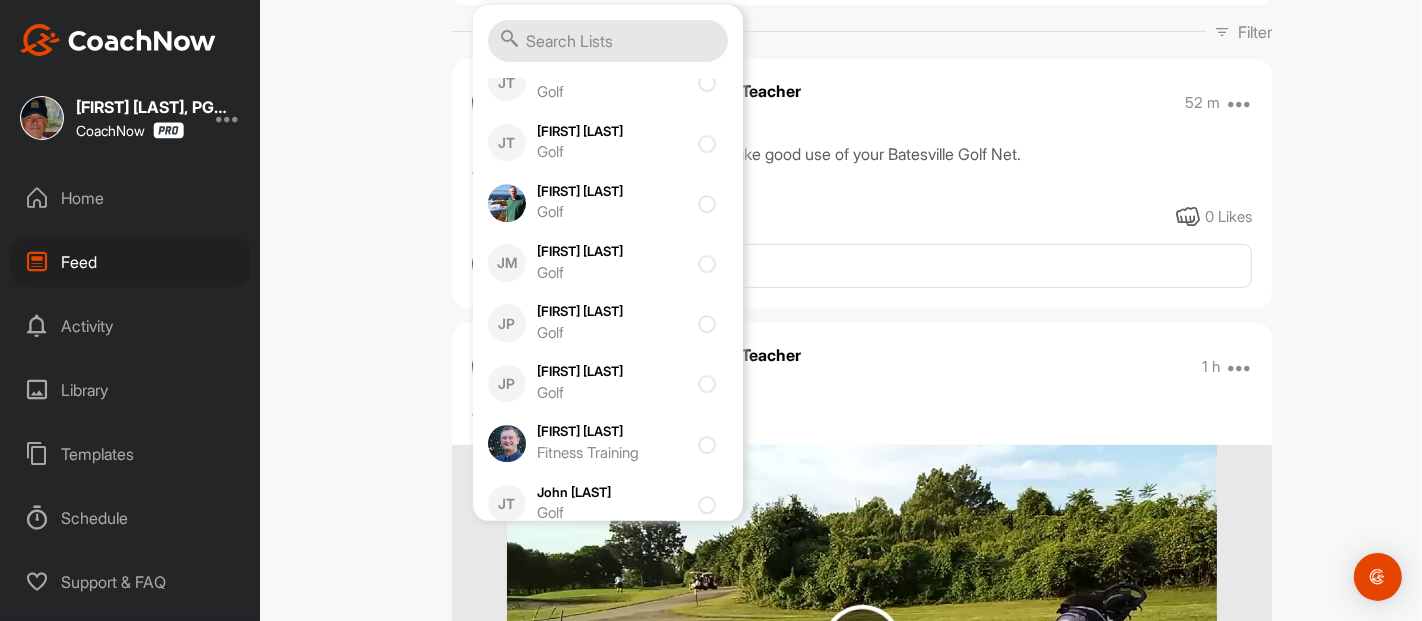 scroll, scrollTop: 17773, scrollLeft: 0, axis: vertical 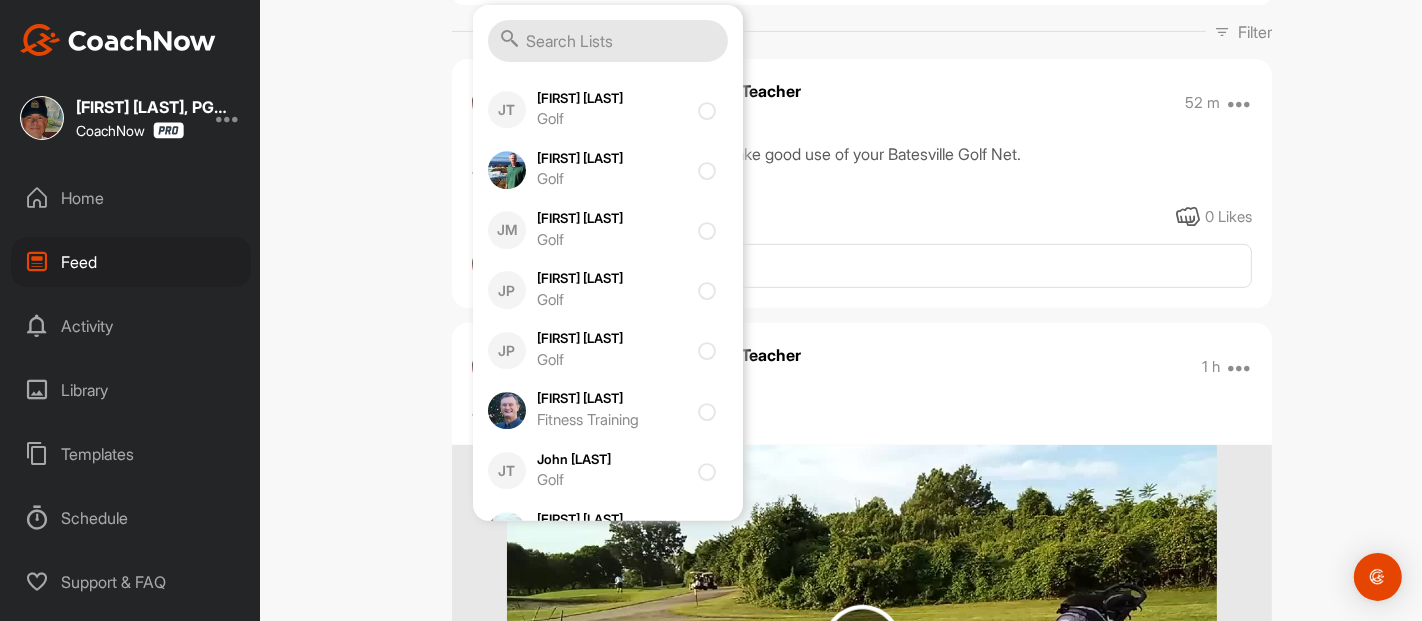 click at bounding box center [711, -131] 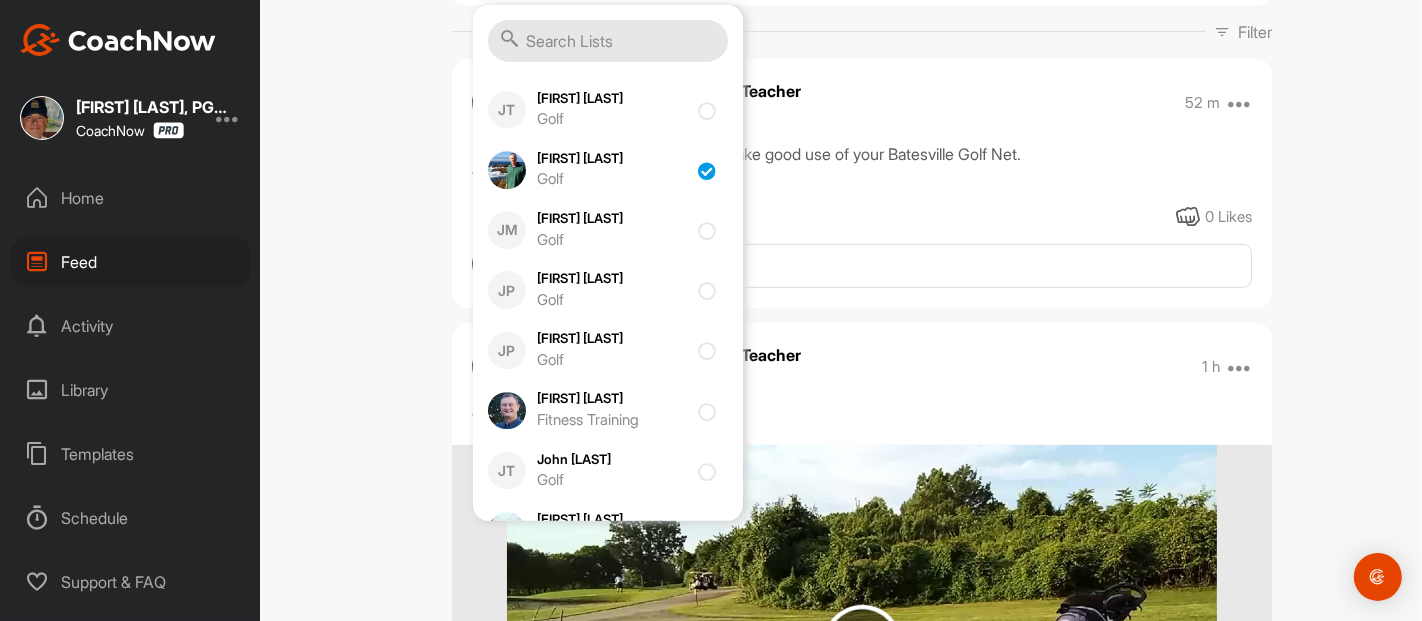 checkbox on "true" 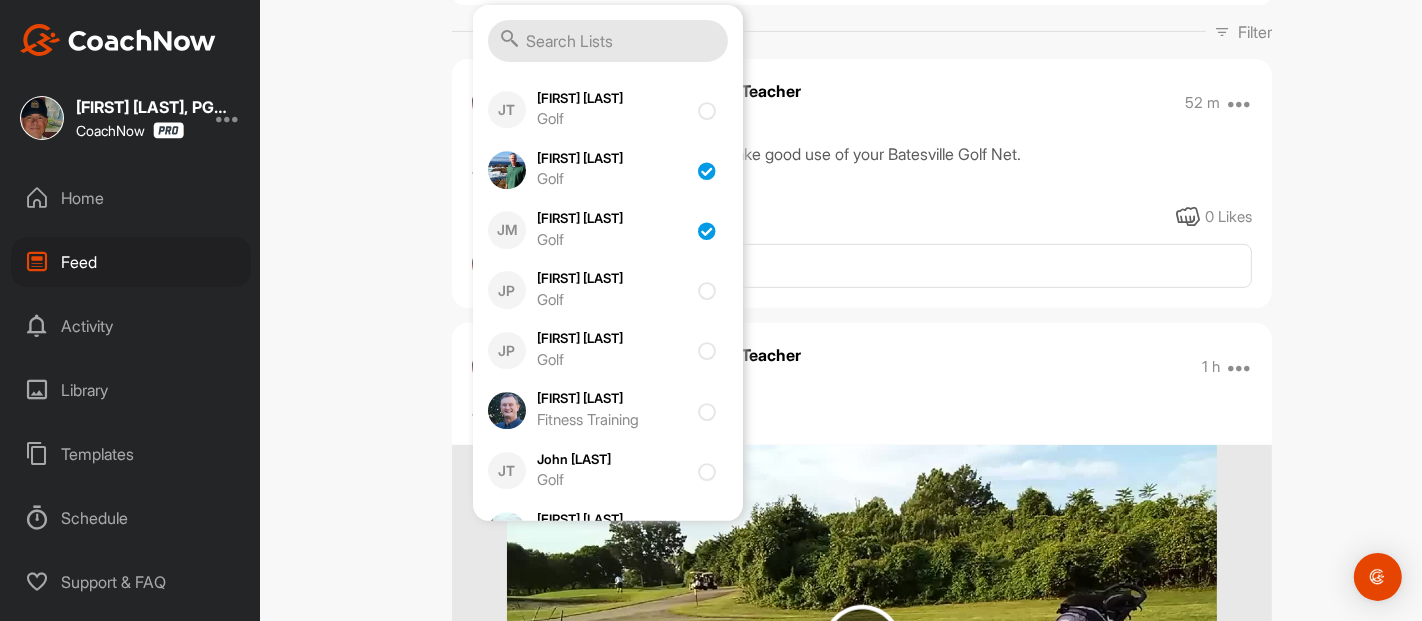 checkbox on "true" 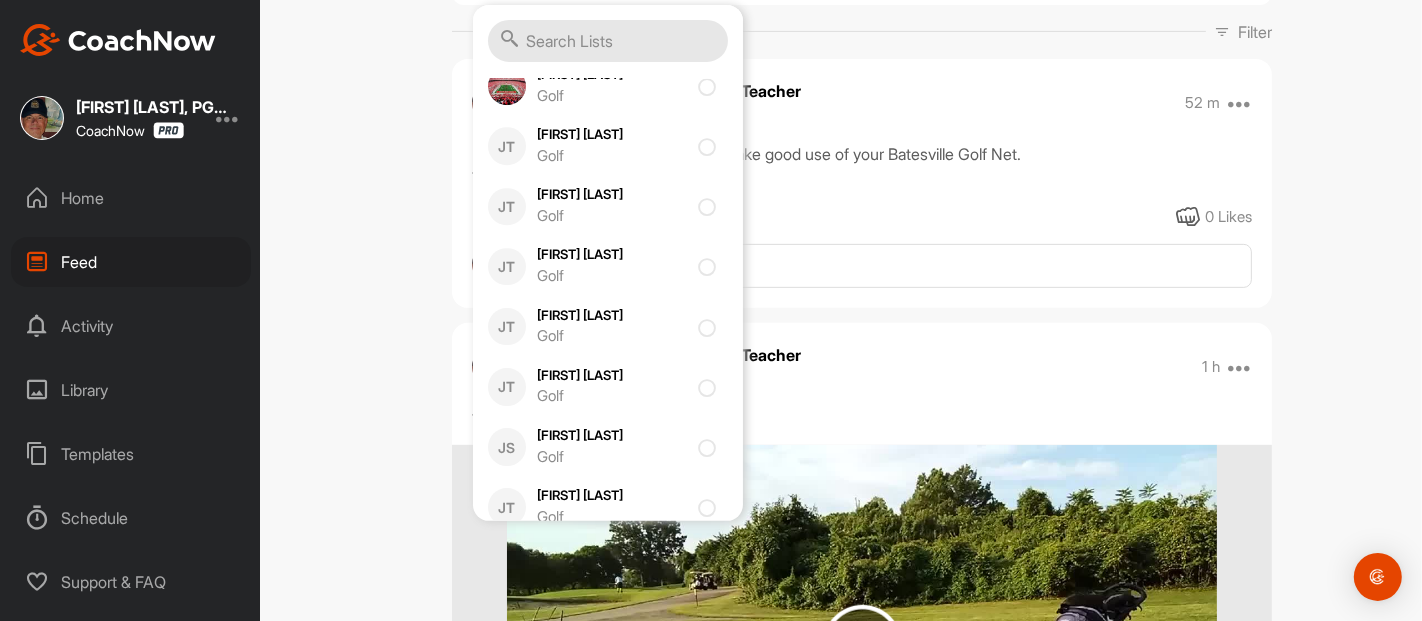 scroll, scrollTop: 18232, scrollLeft: 0, axis: vertical 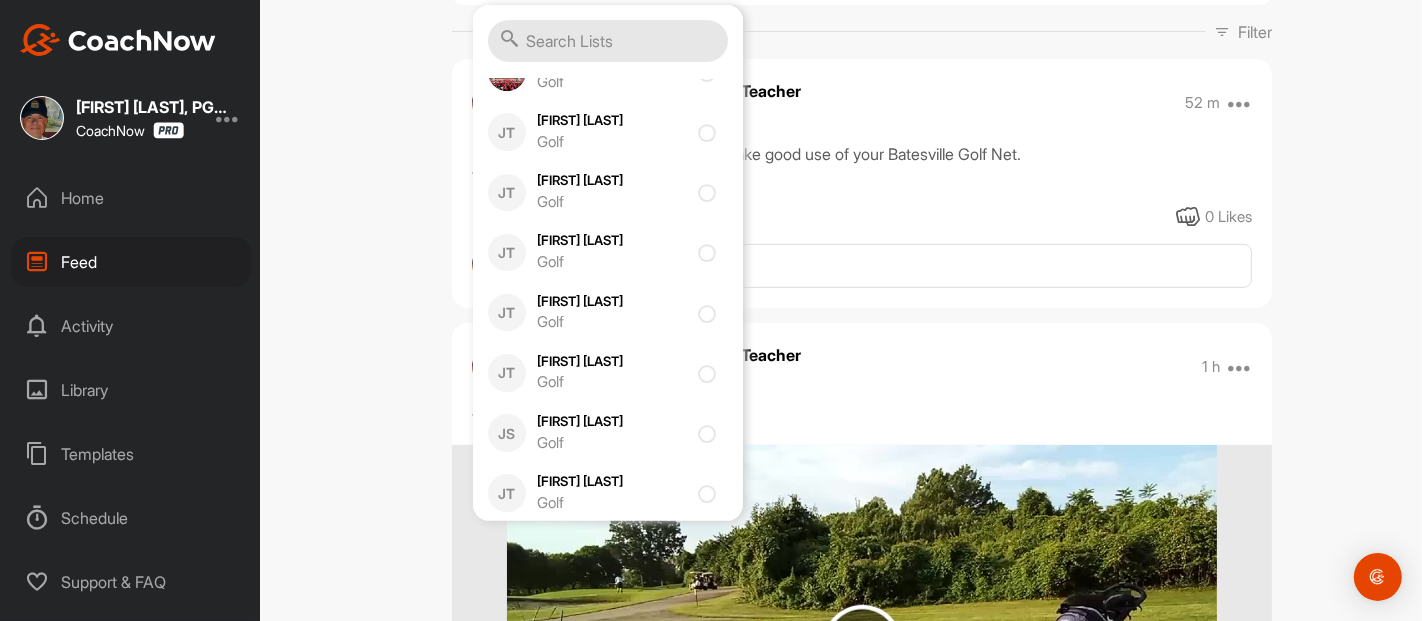 click at bounding box center (704, -115) 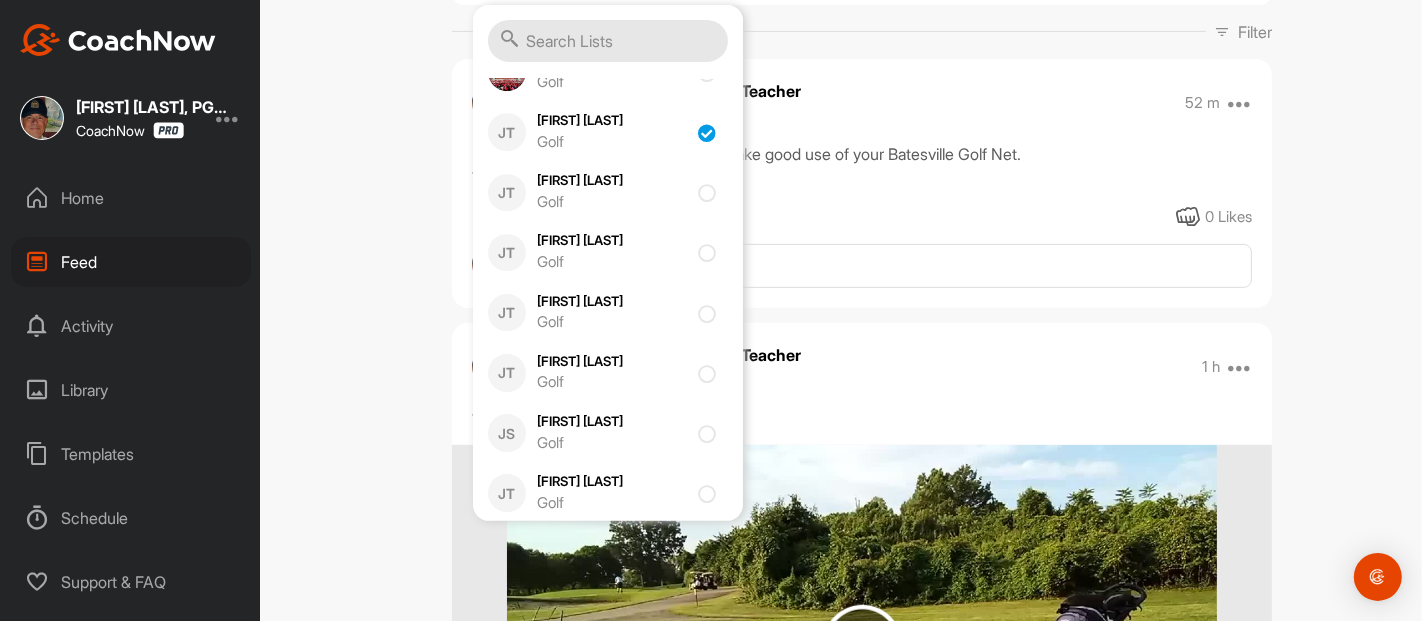 checkbox on "true" 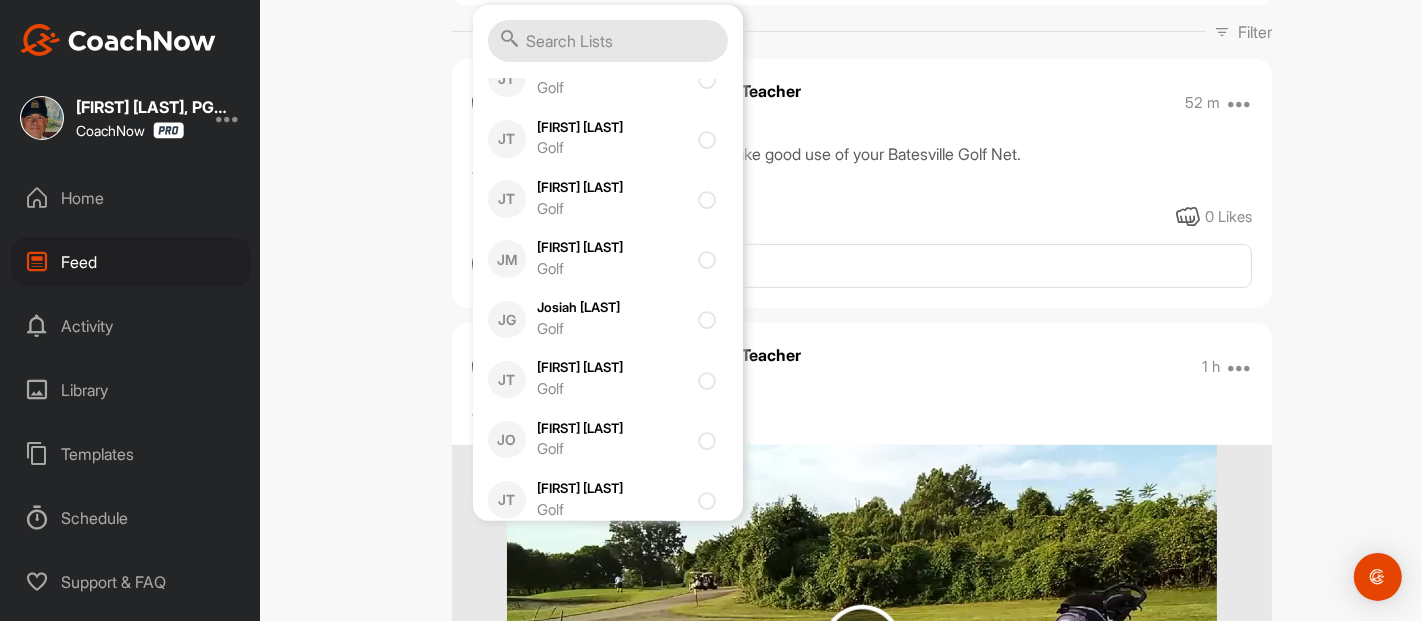 scroll, scrollTop: 18780, scrollLeft: 0, axis: vertical 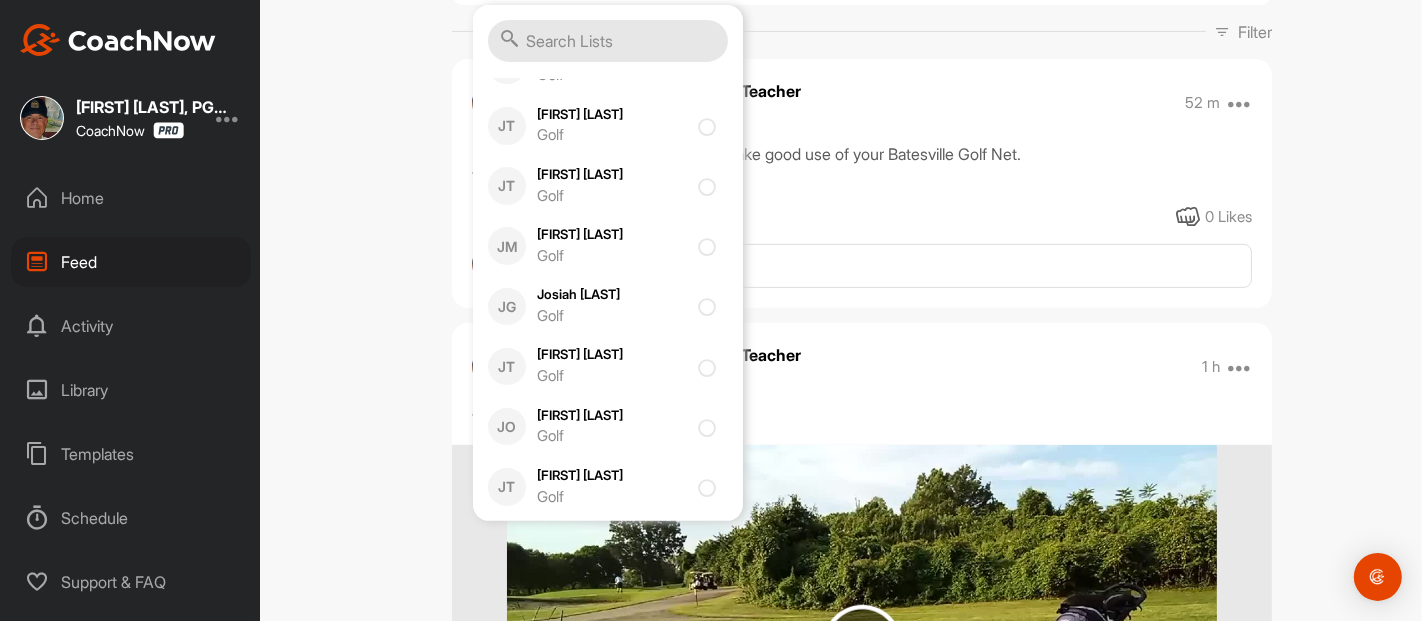 click at bounding box center [704, -61] 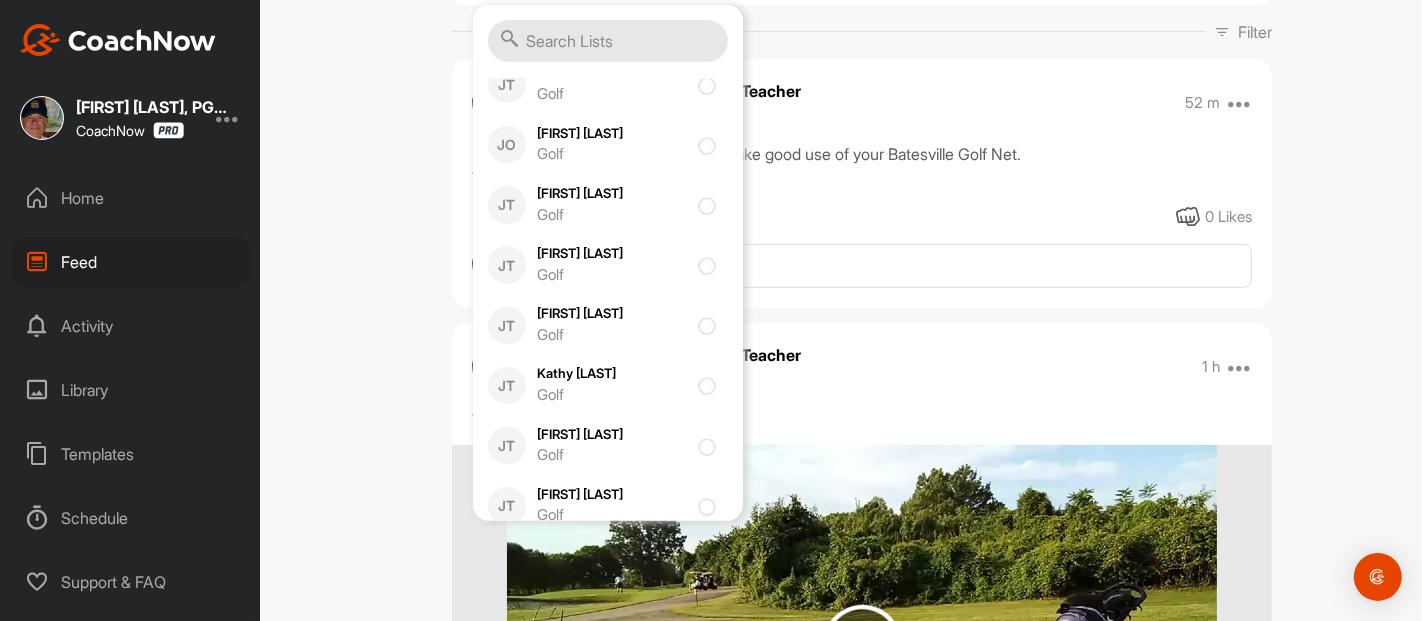 scroll, scrollTop: 19106, scrollLeft: 0, axis: vertical 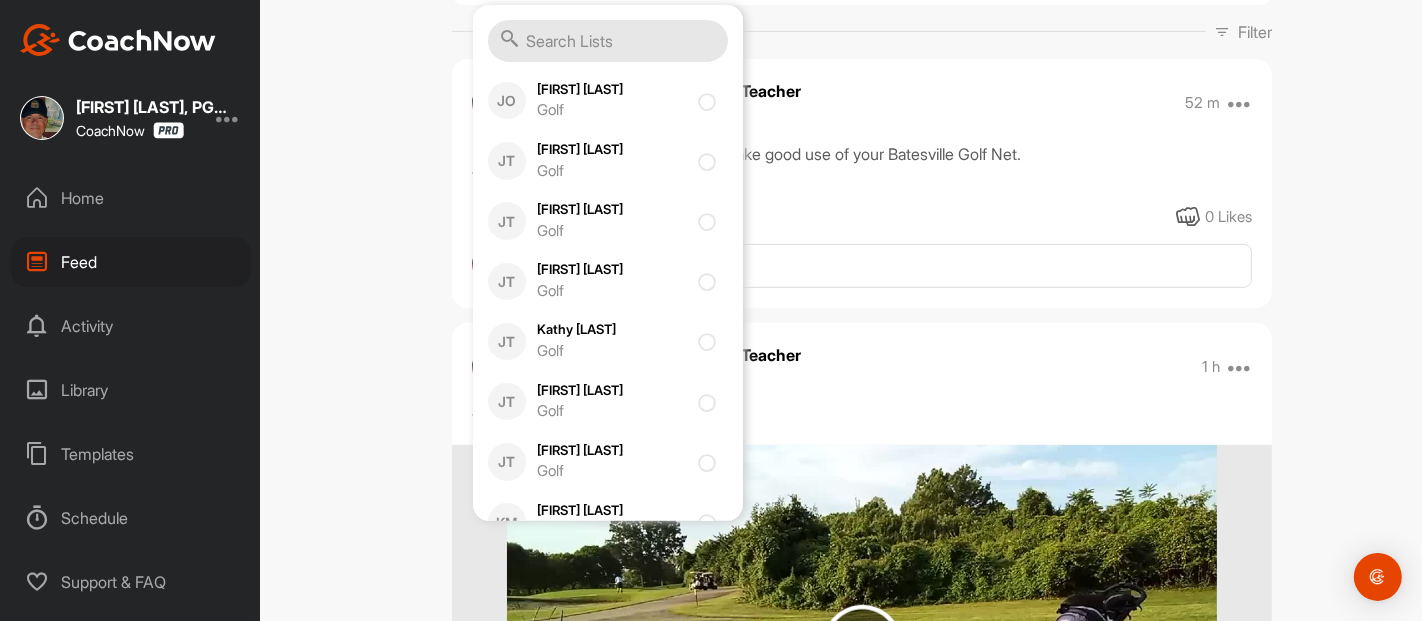 click at bounding box center (711, -140) 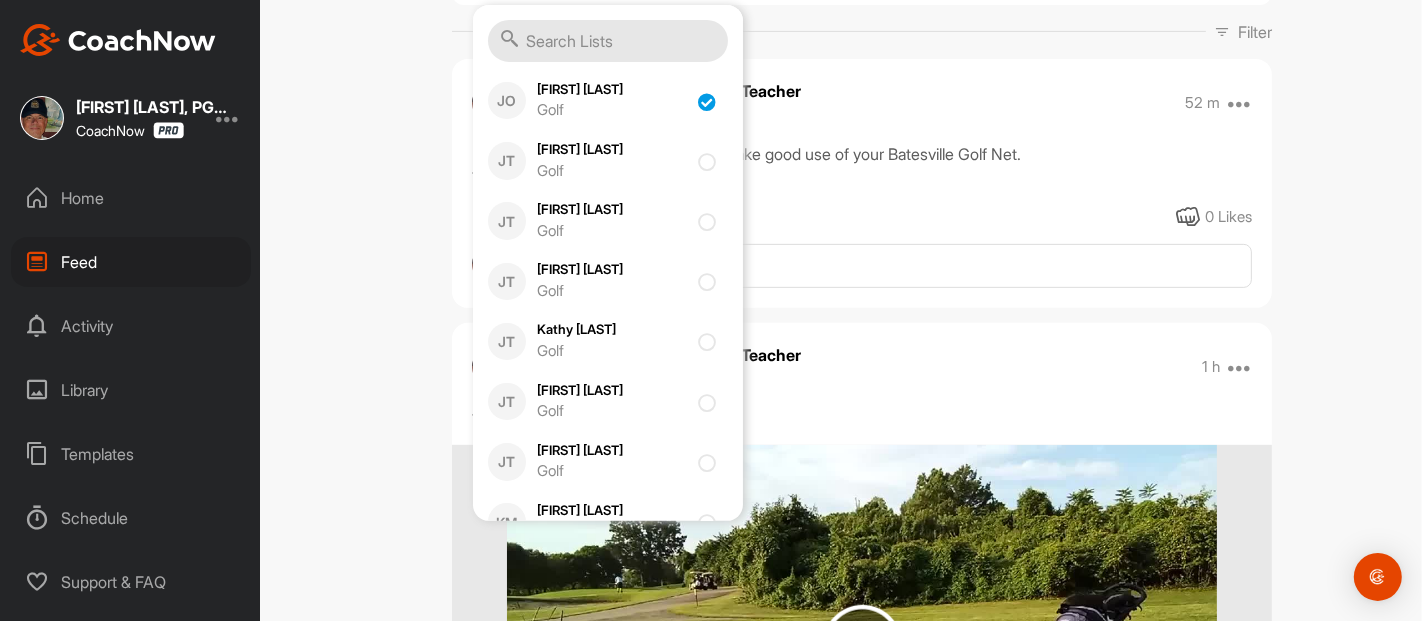 checkbox on "true" 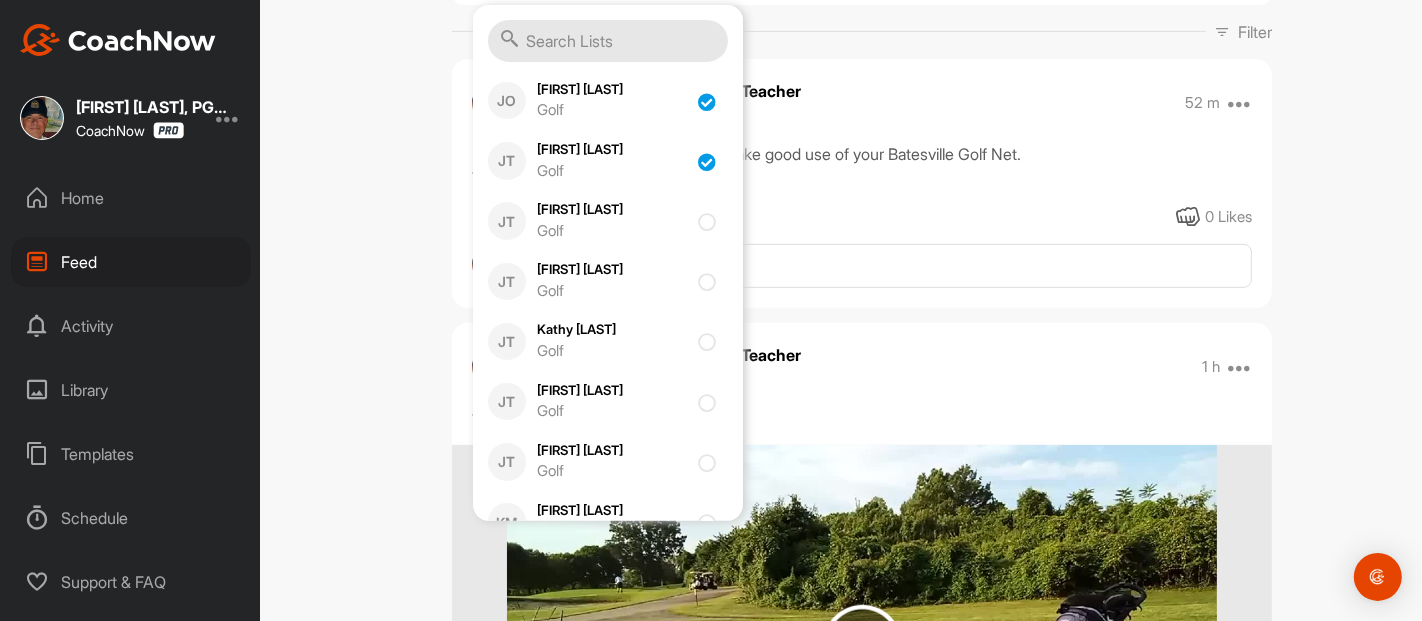 checkbox on "true" 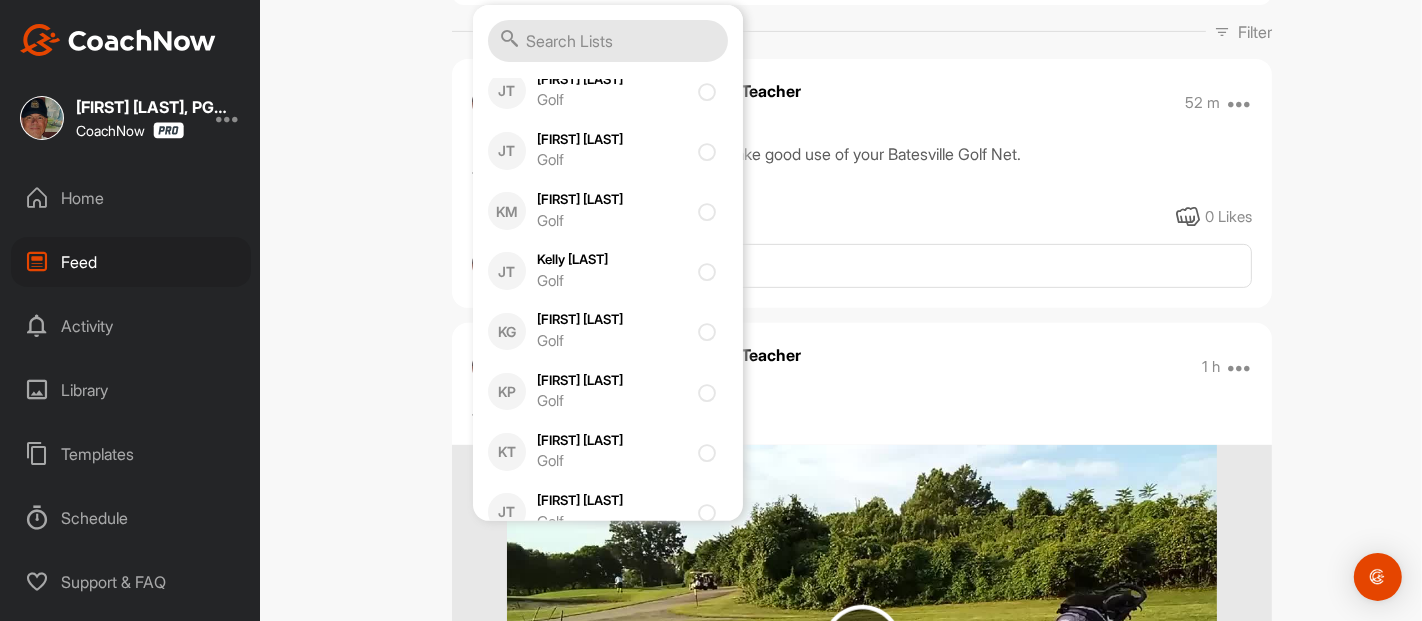 scroll, scrollTop: 19462, scrollLeft: 0, axis: vertical 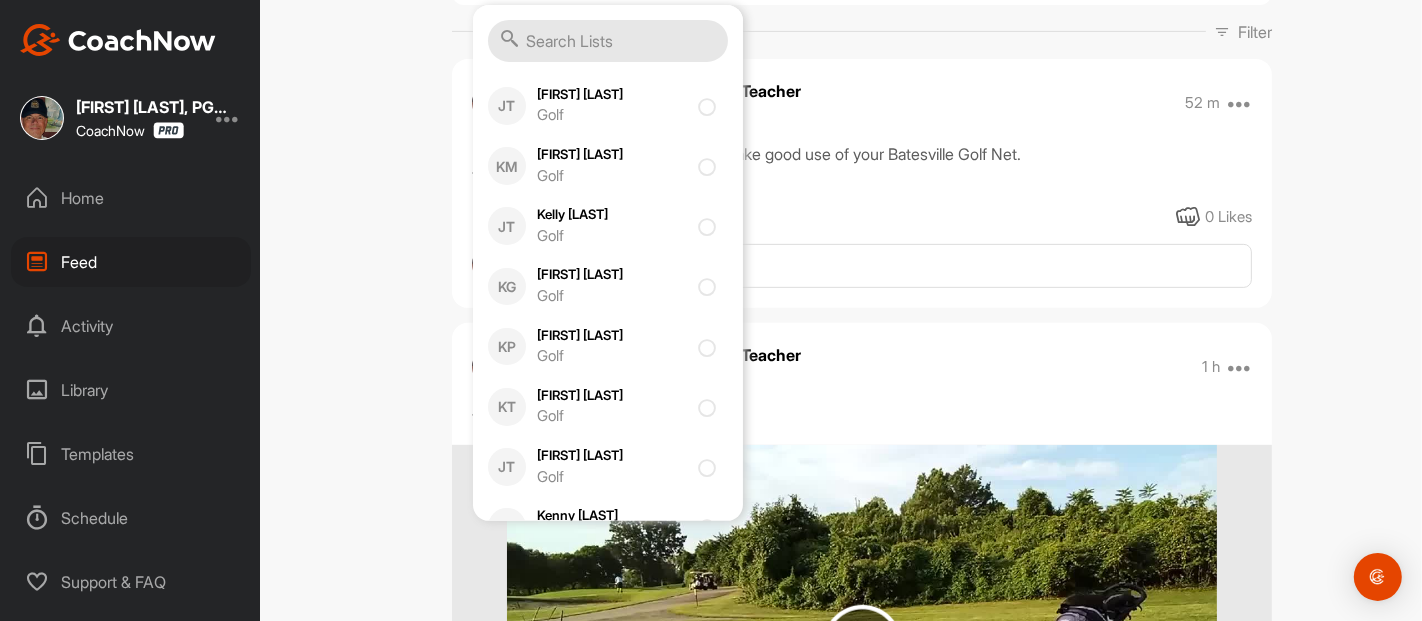 click at bounding box center (711, -135) 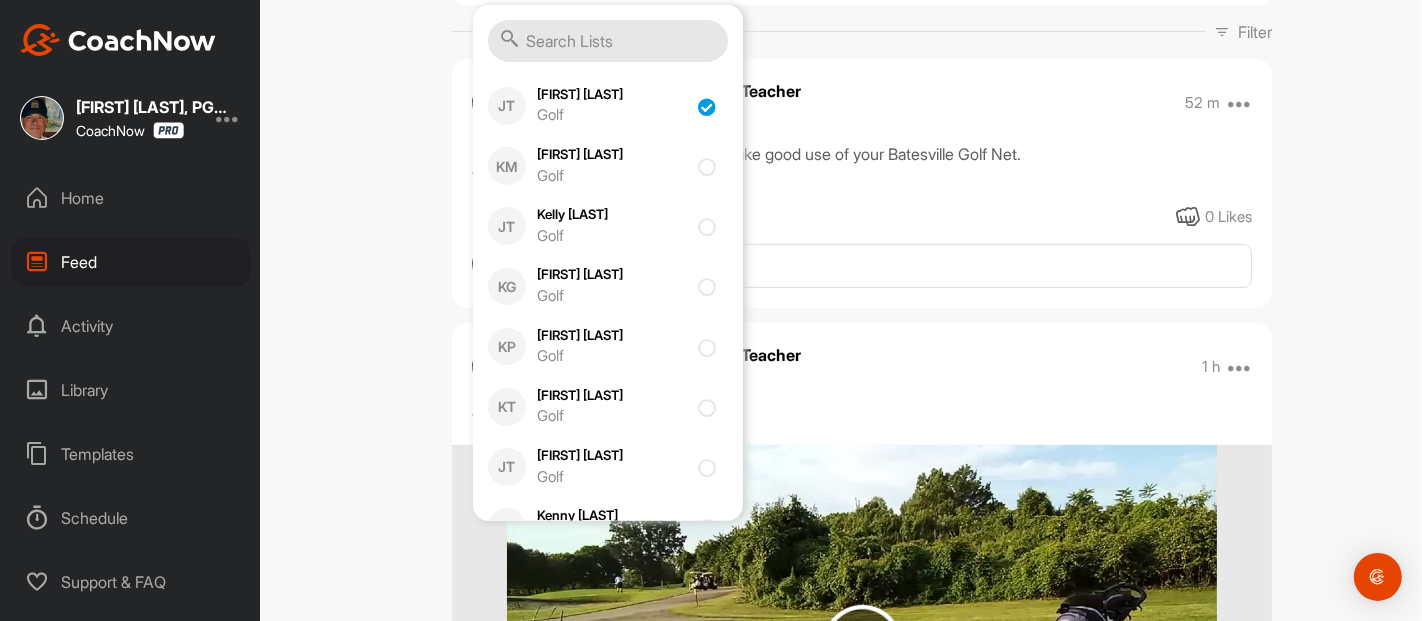 checkbox on "true" 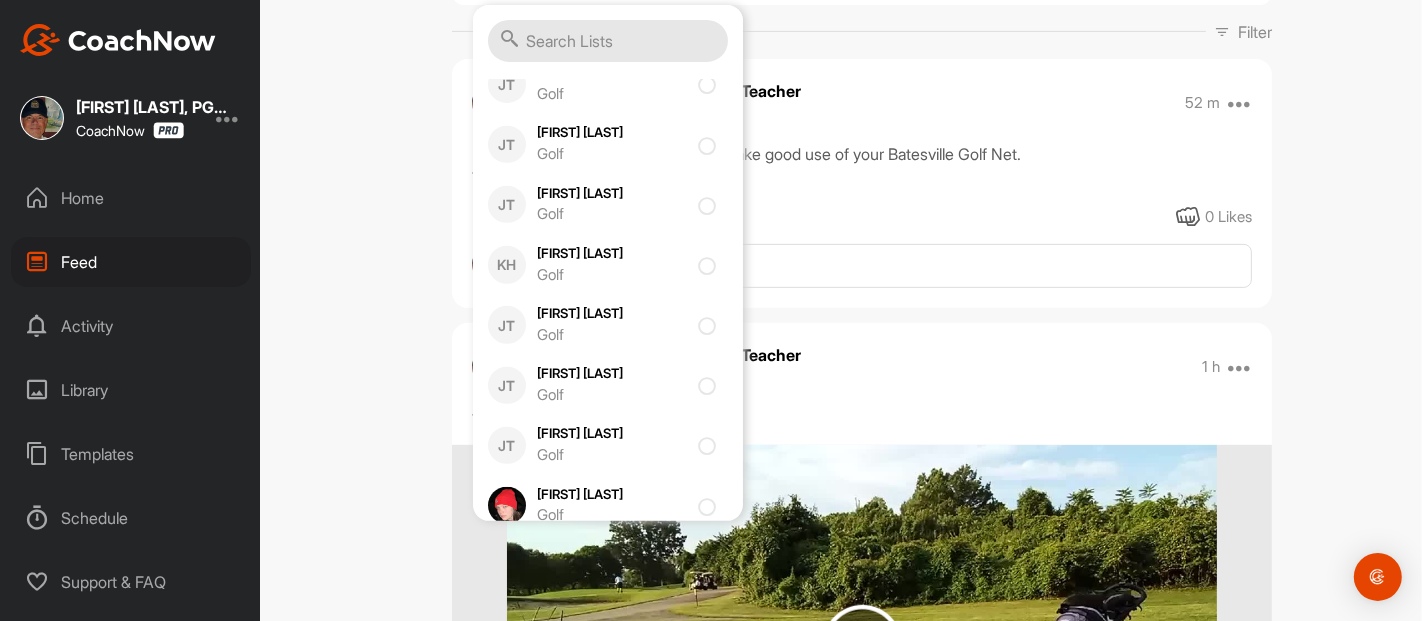 scroll, scrollTop: 20010, scrollLeft: 0, axis: vertical 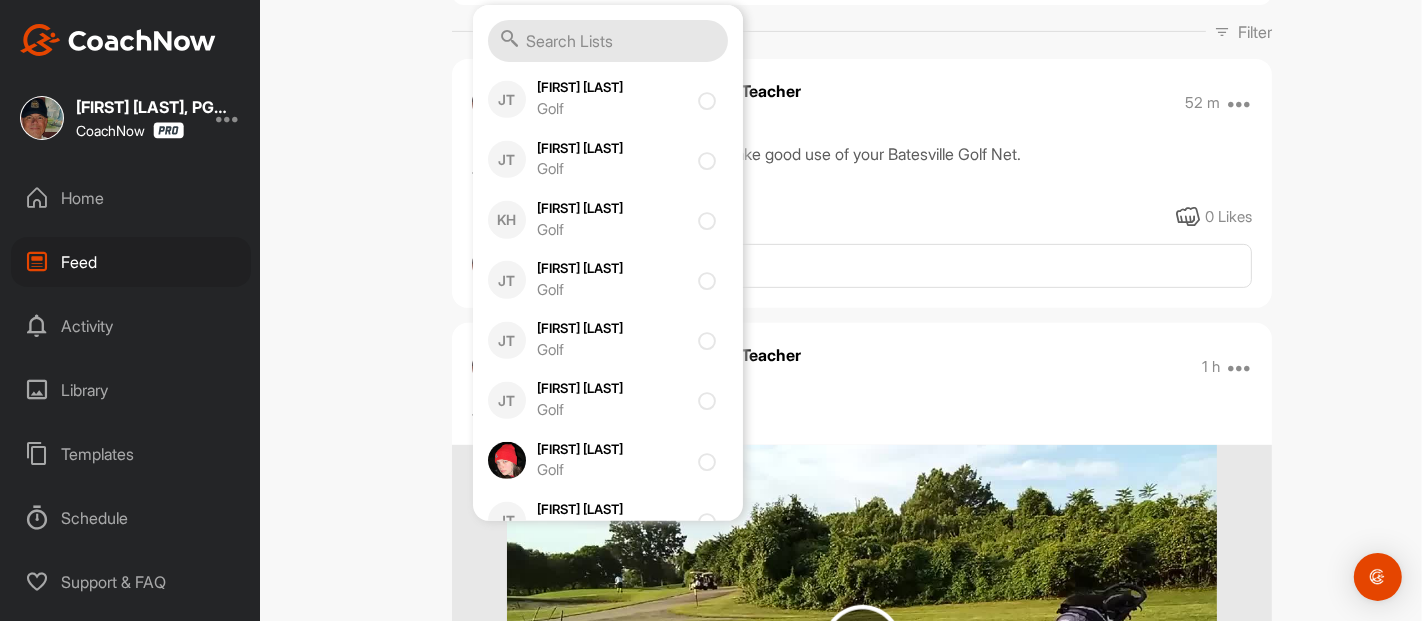 click at bounding box center (704, -147) 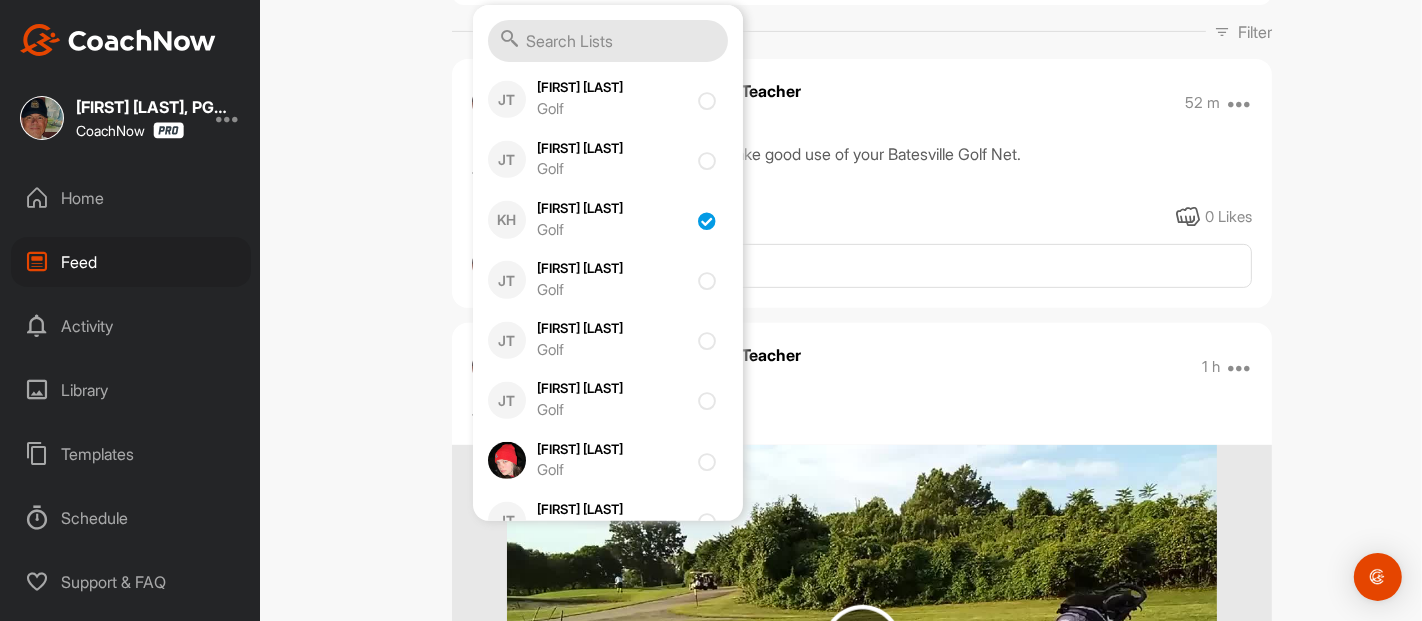 checkbox on "true" 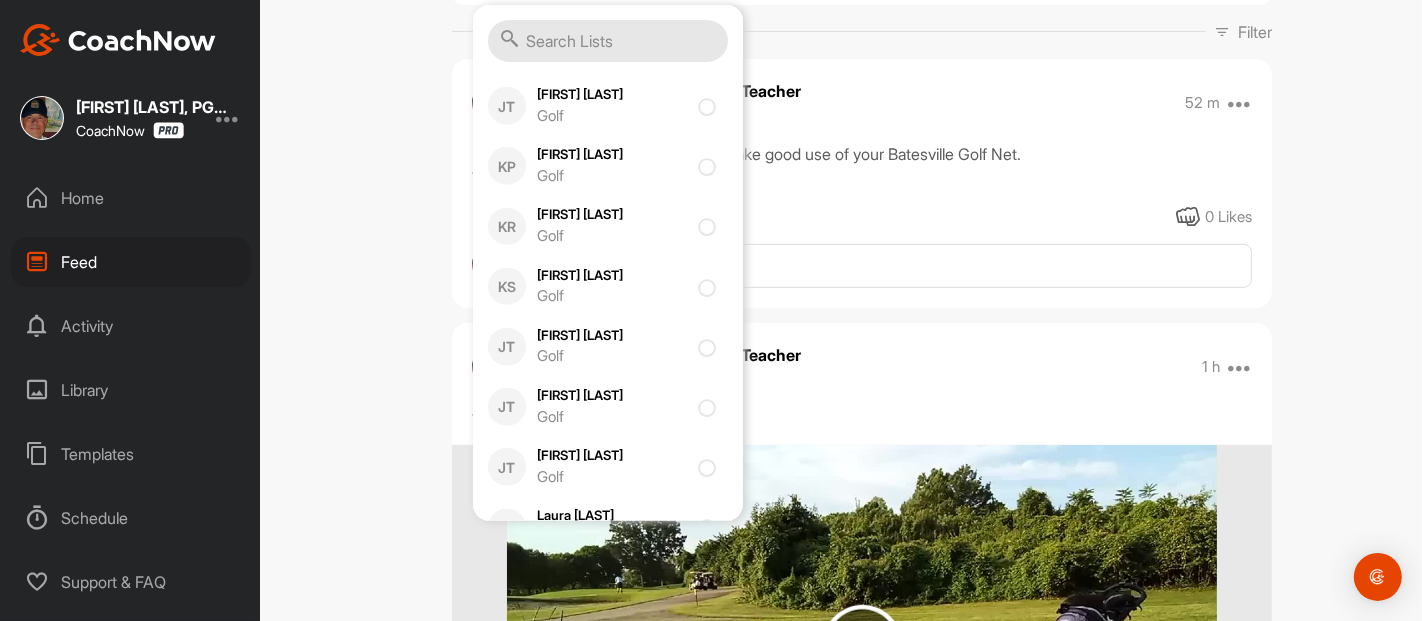 scroll, scrollTop: 20499, scrollLeft: 0, axis: vertical 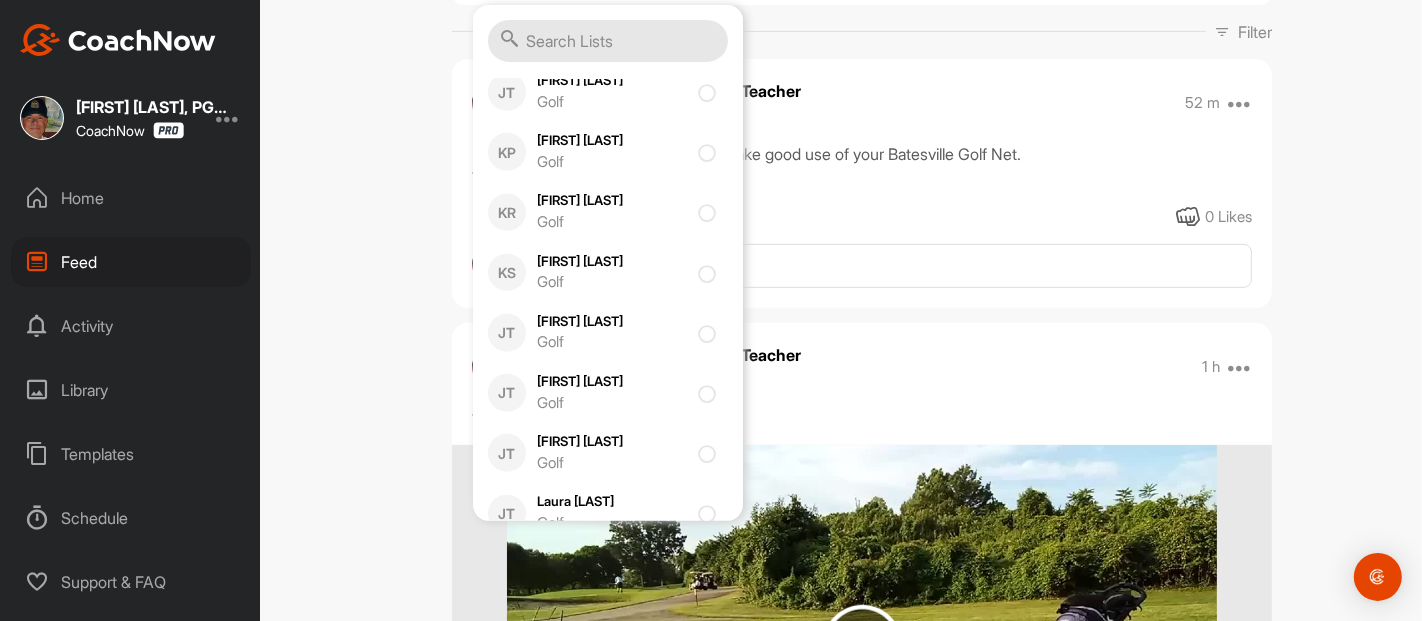 click on "KR Kyle Romard Golf" at bounding box center [608, 212] 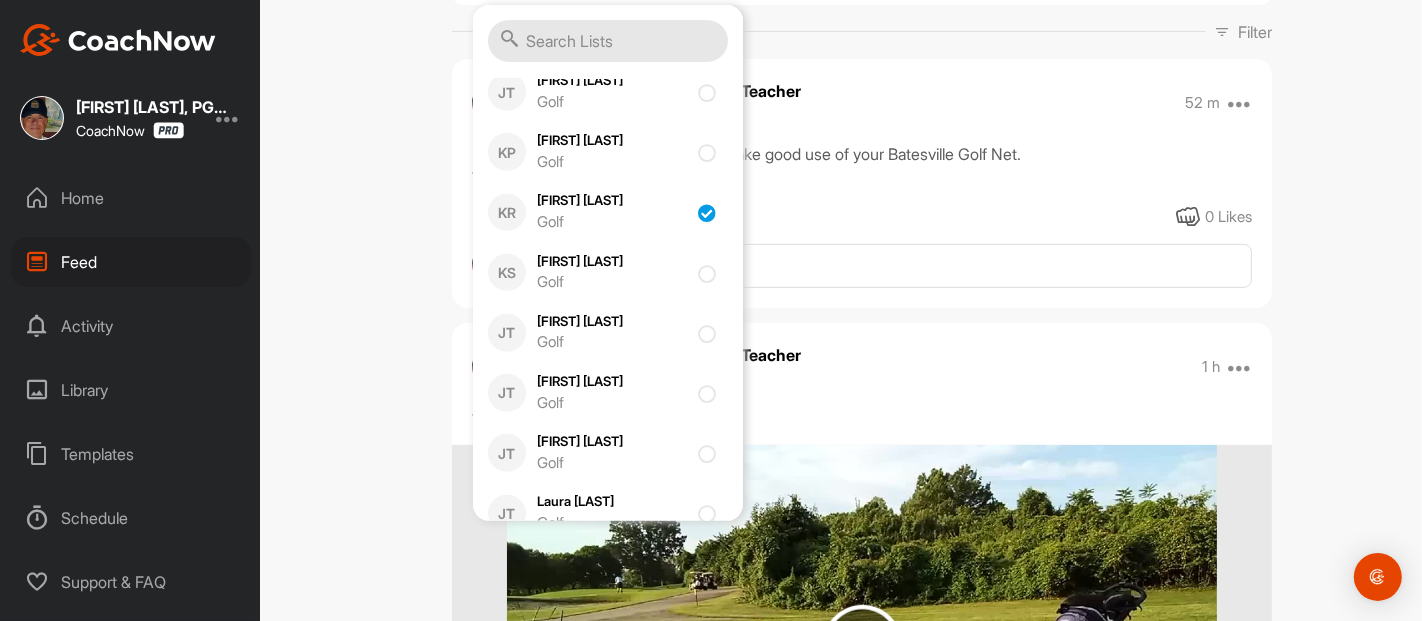 checkbox on "true" 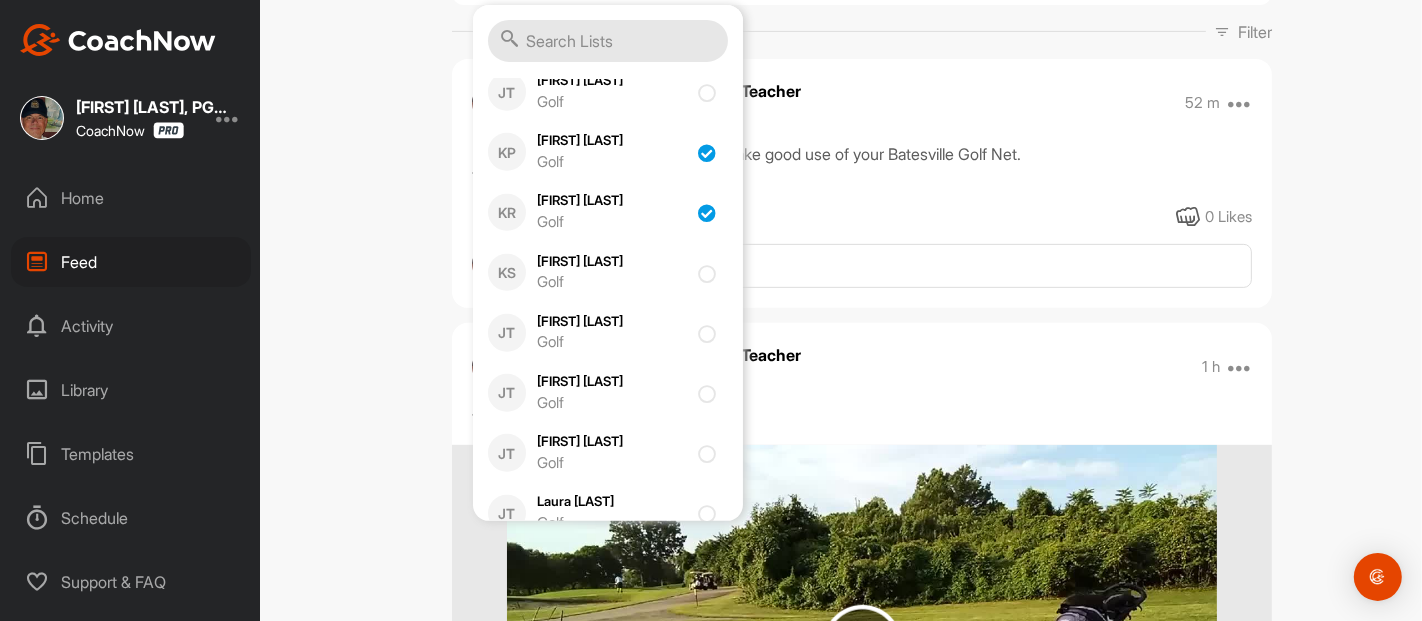 checkbox on "true" 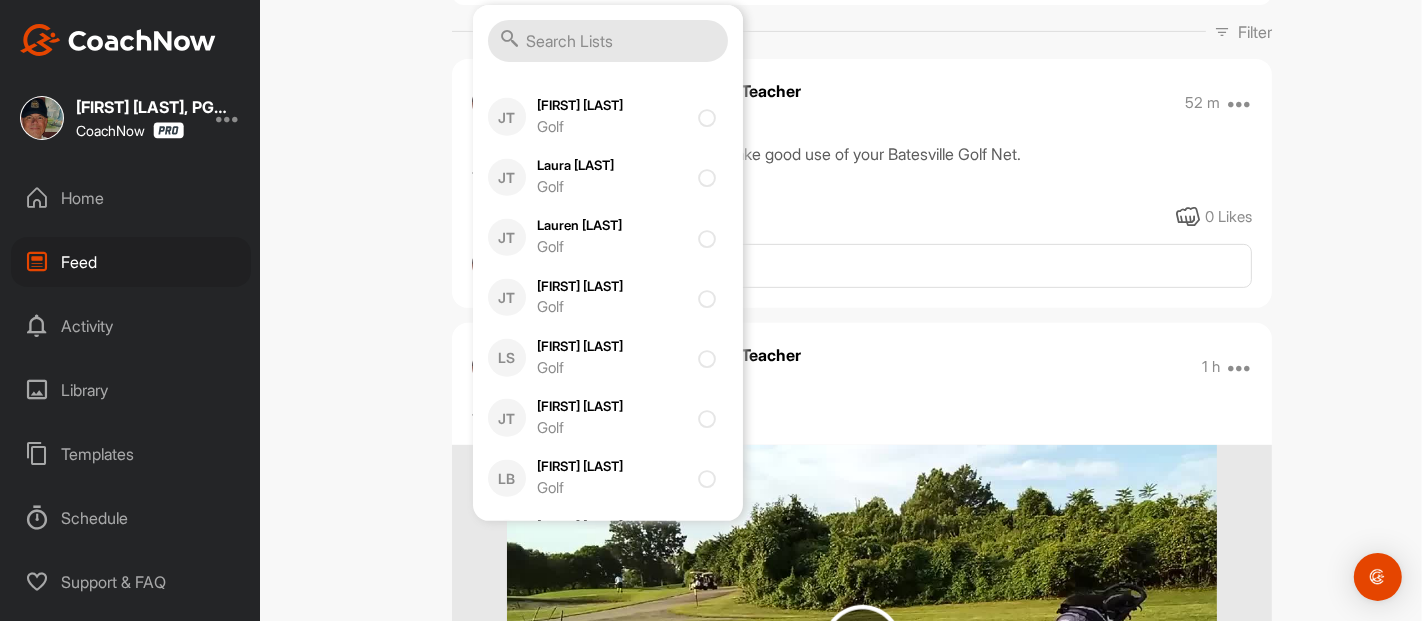 scroll, scrollTop: 20825, scrollLeft: 0, axis: vertical 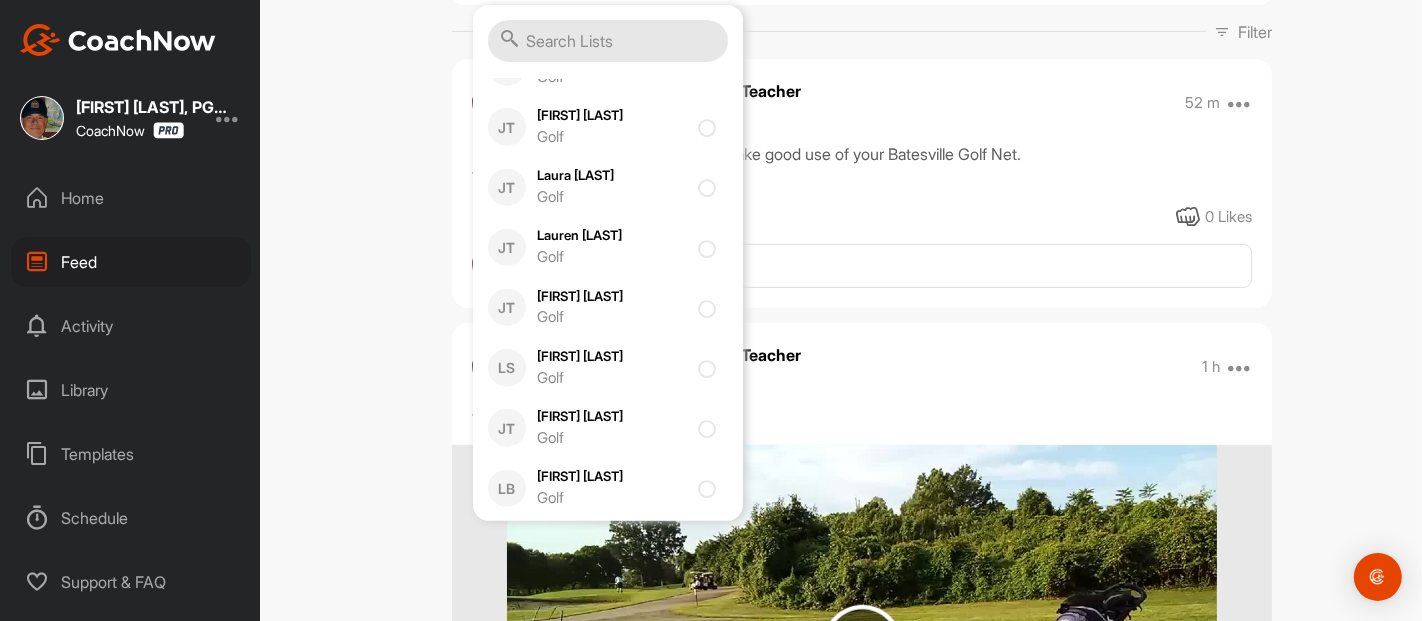 click at bounding box center [704, -120] 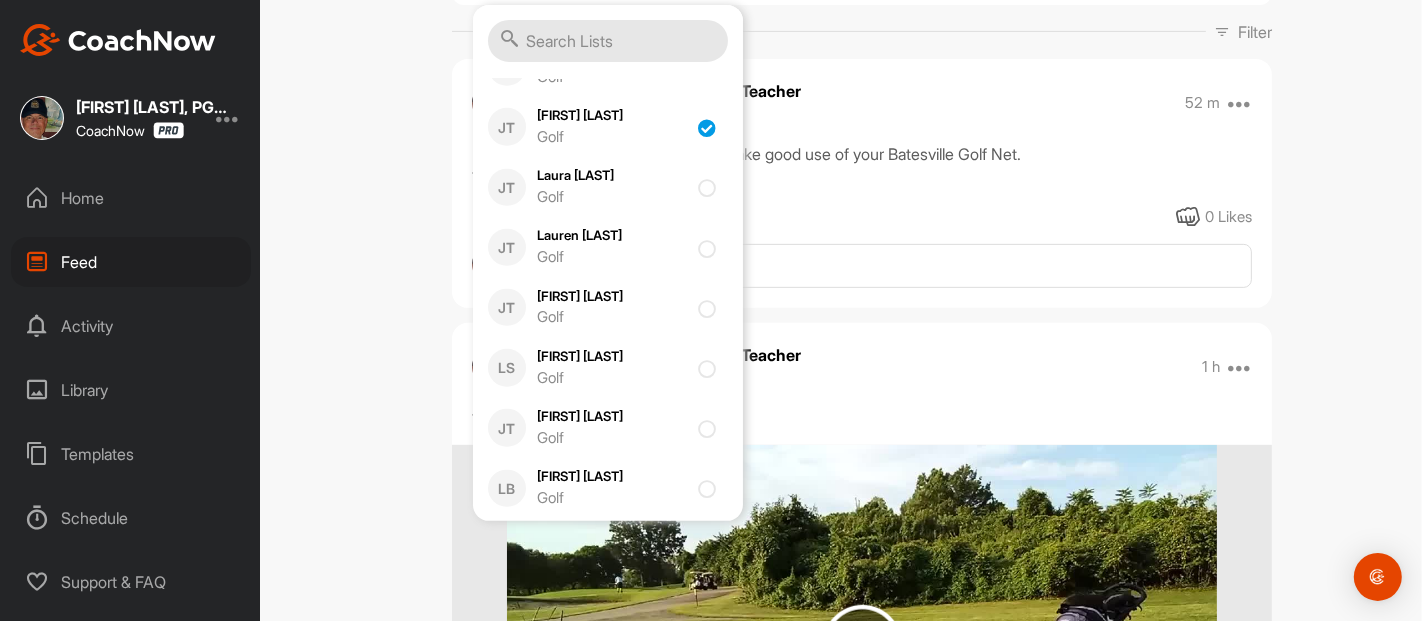 checkbox on "true" 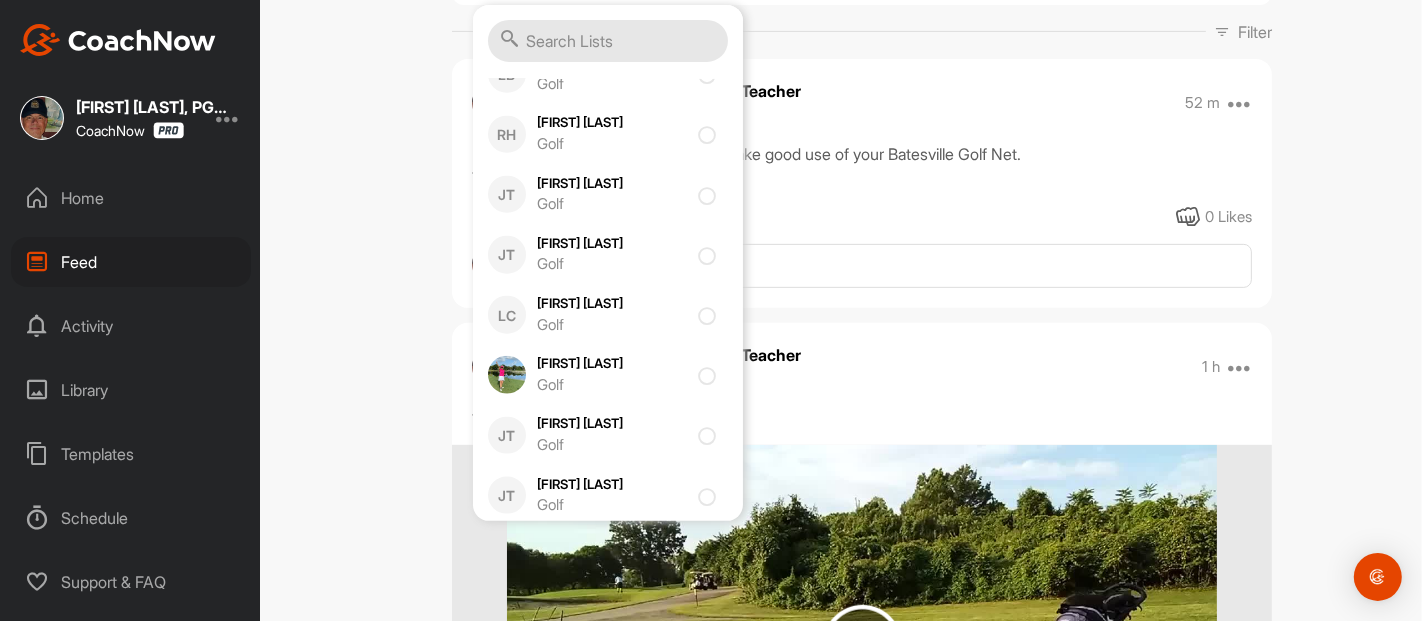 scroll, scrollTop: 21240, scrollLeft: 0, axis: vertical 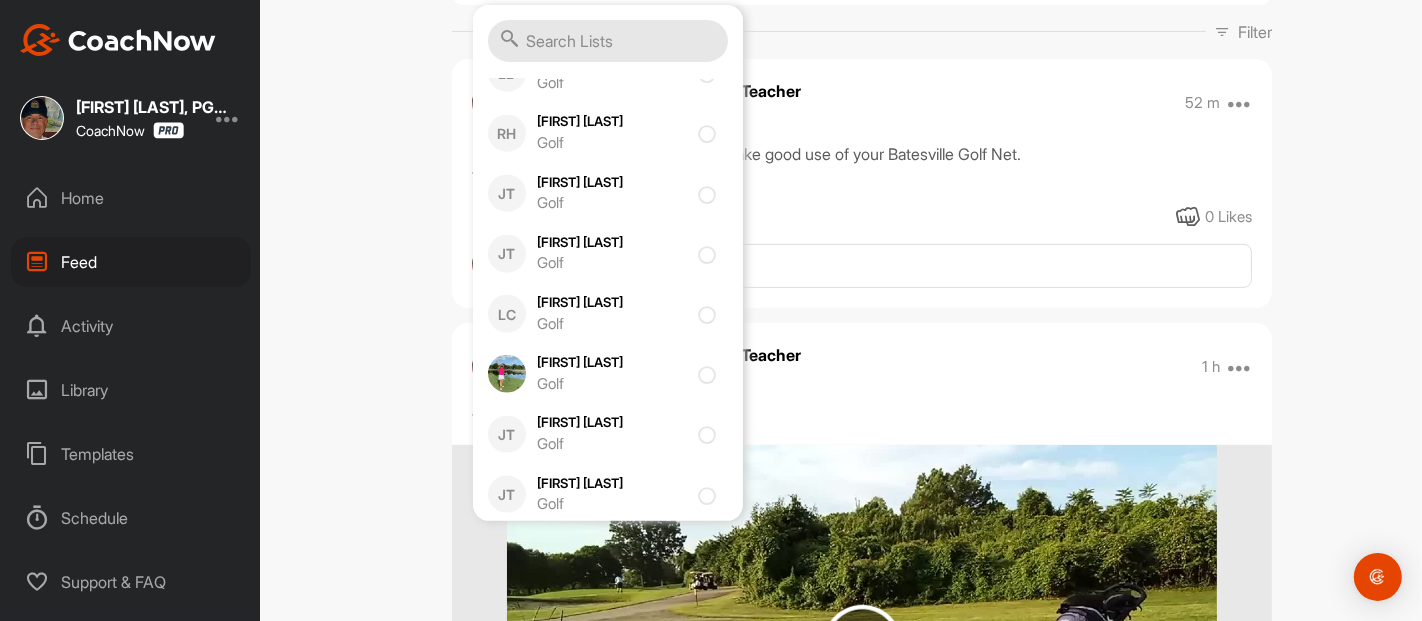 click at bounding box center [711, -107] 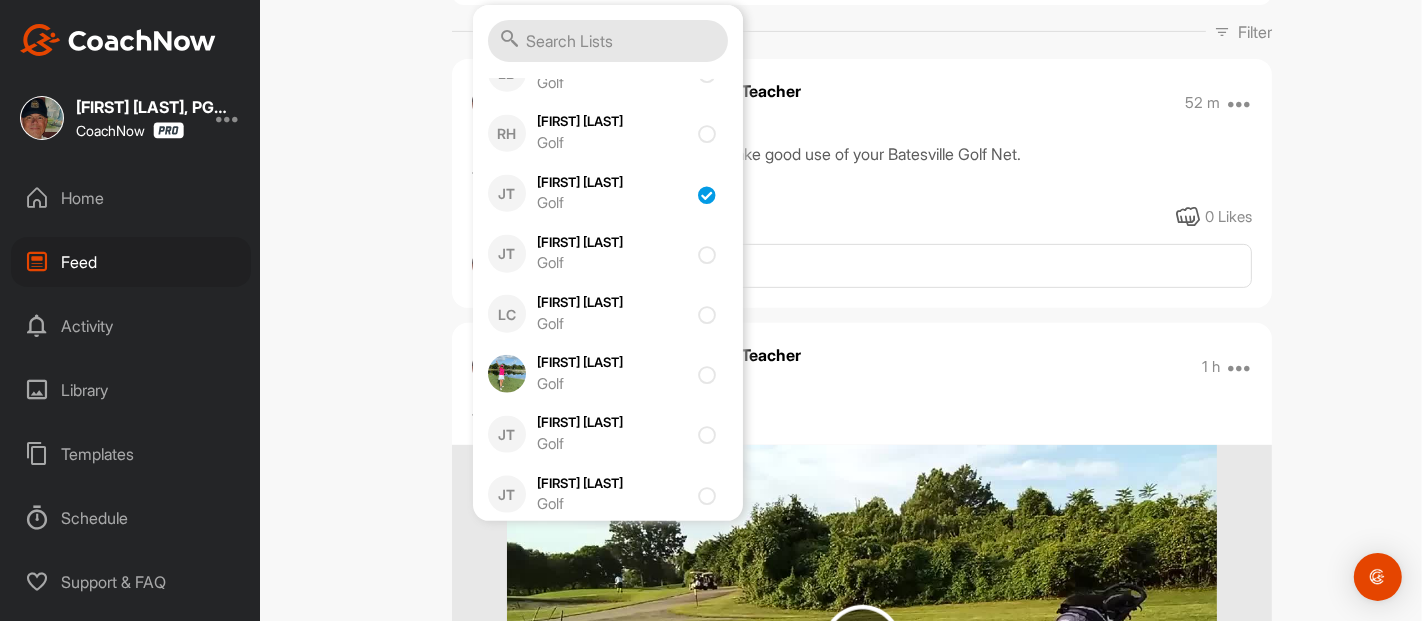 checkbox on "true" 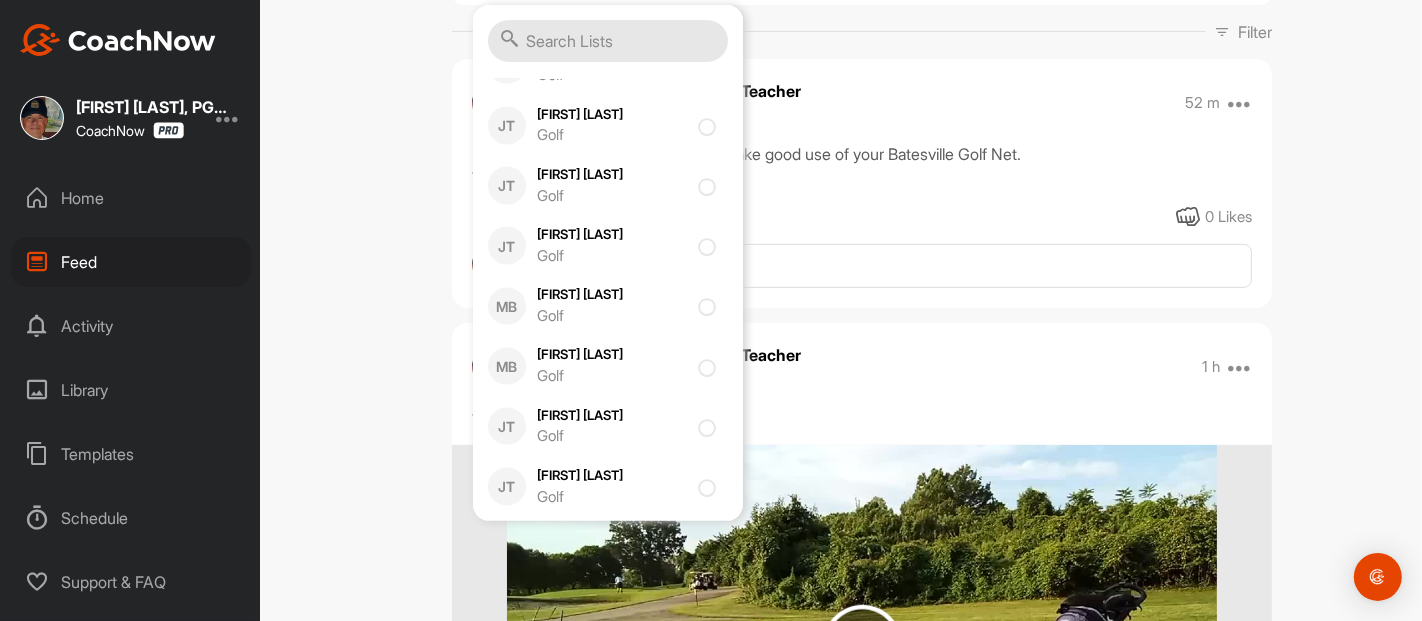 scroll, scrollTop: 21714, scrollLeft: 0, axis: vertical 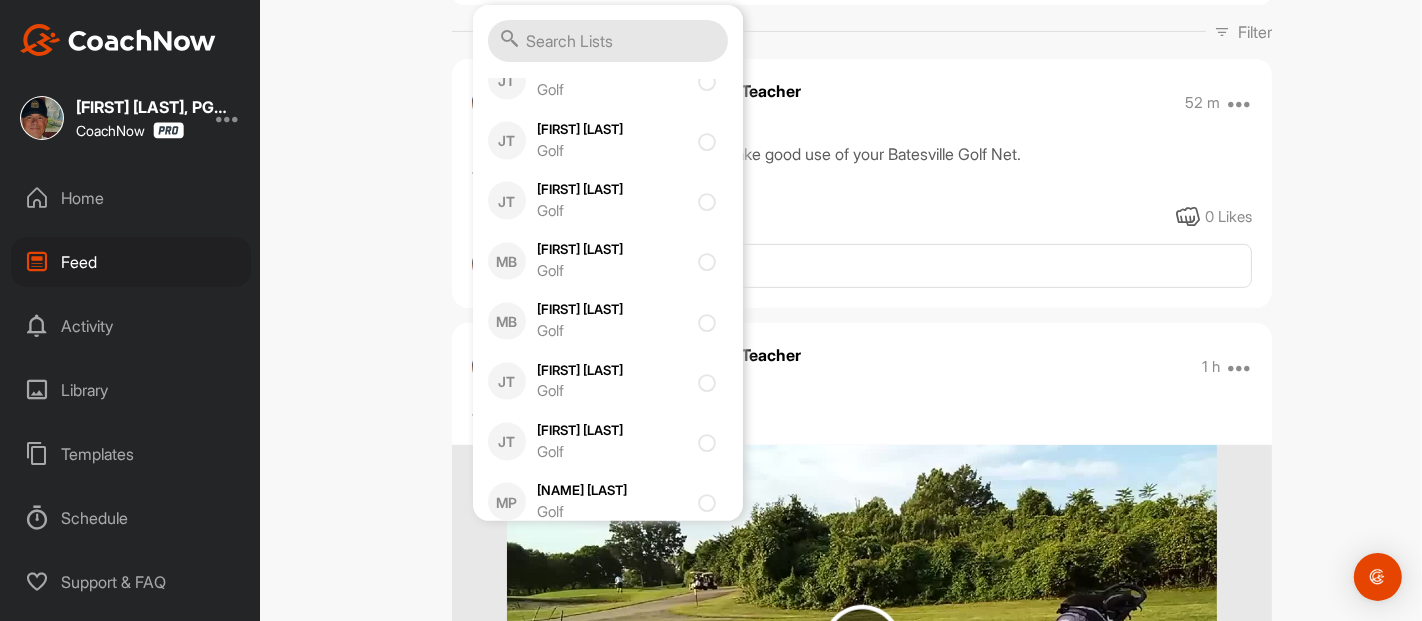 click at bounding box center [711, -100] 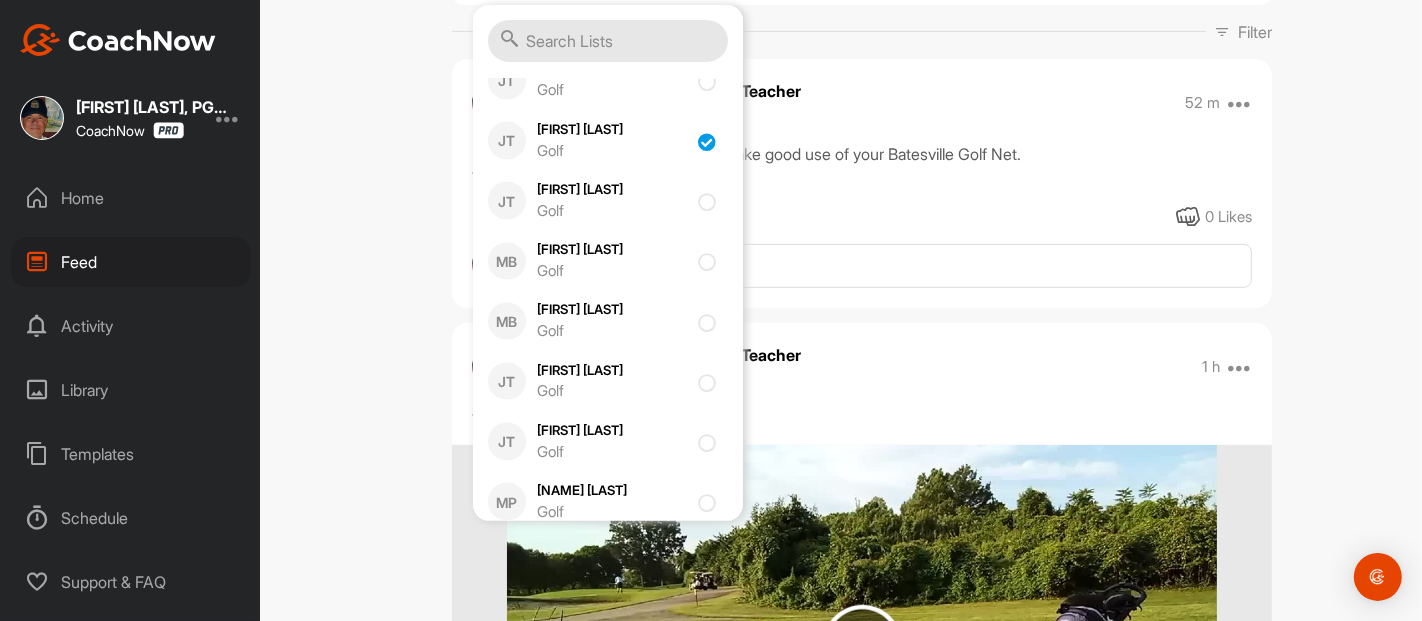 checkbox on "true" 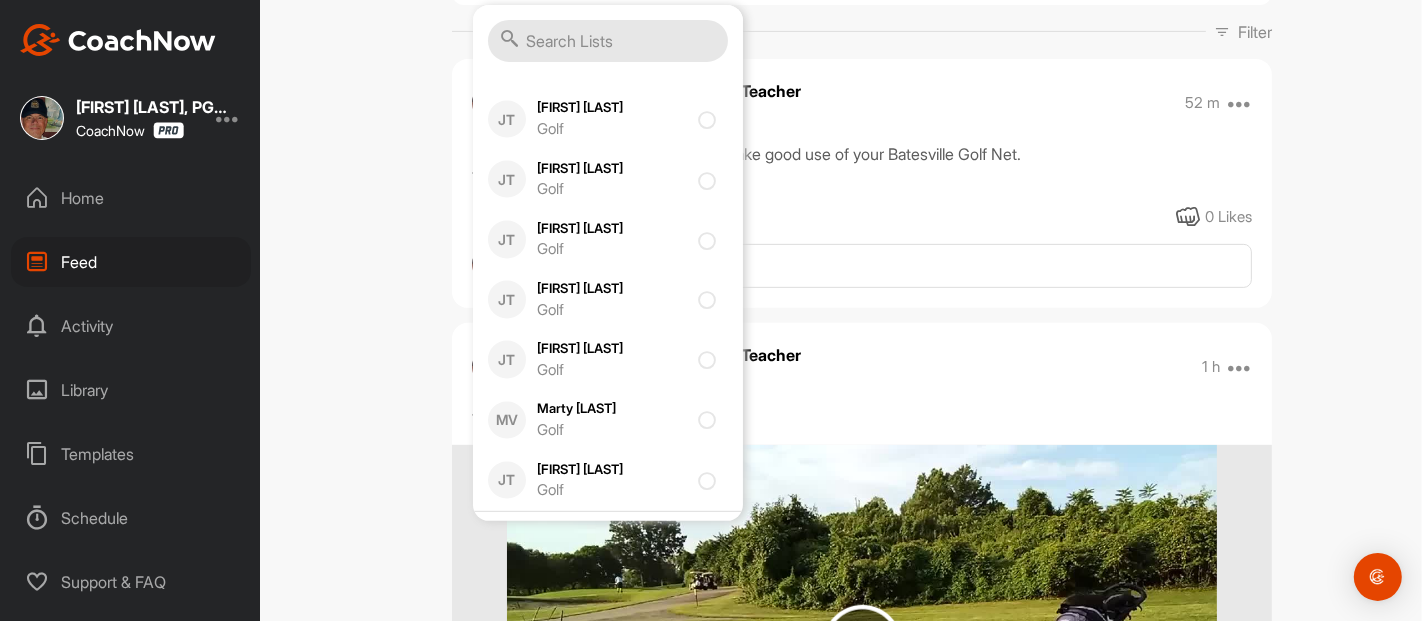 scroll, scrollTop: 22262, scrollLeft: 0, axis: vertical 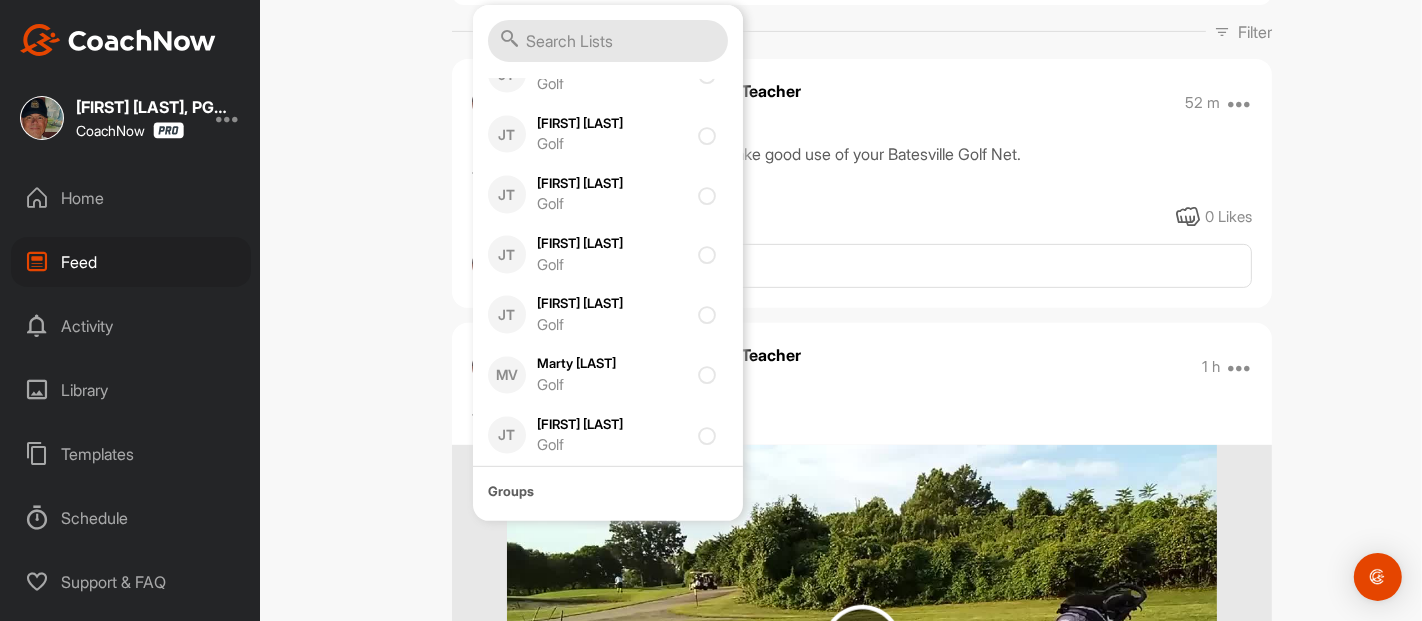 click at bounding box center [711, -166] 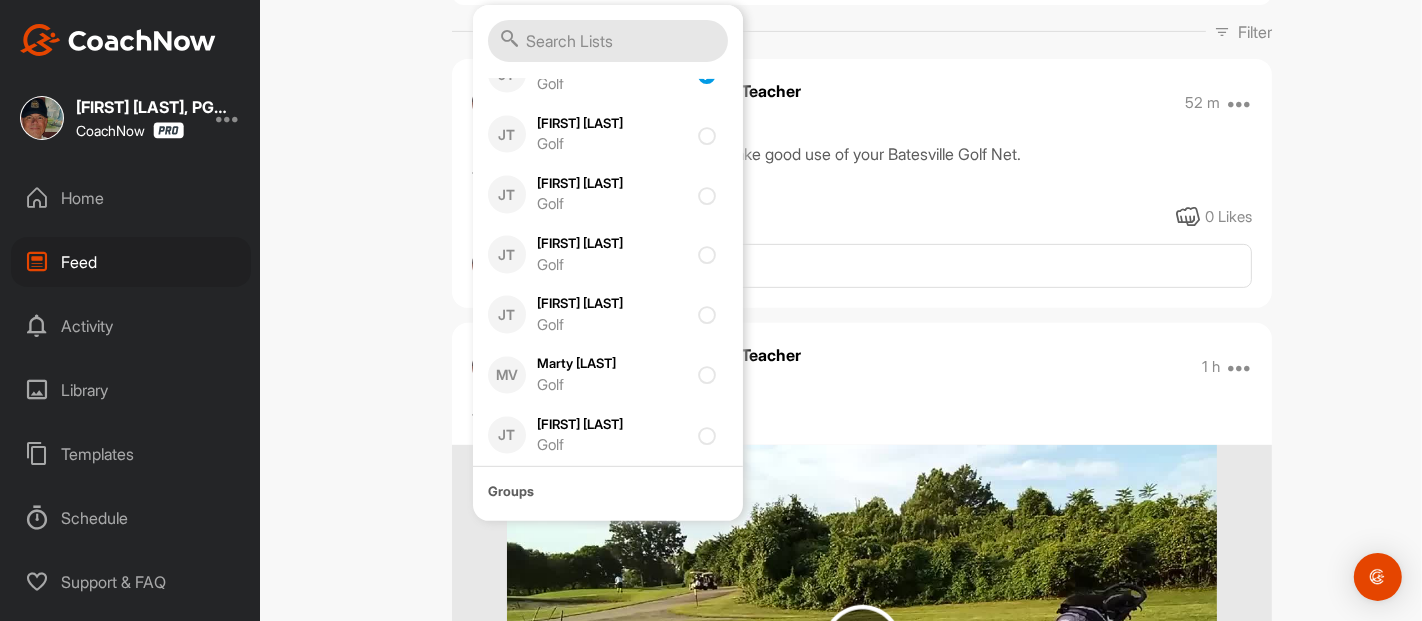 checkbox on "true" 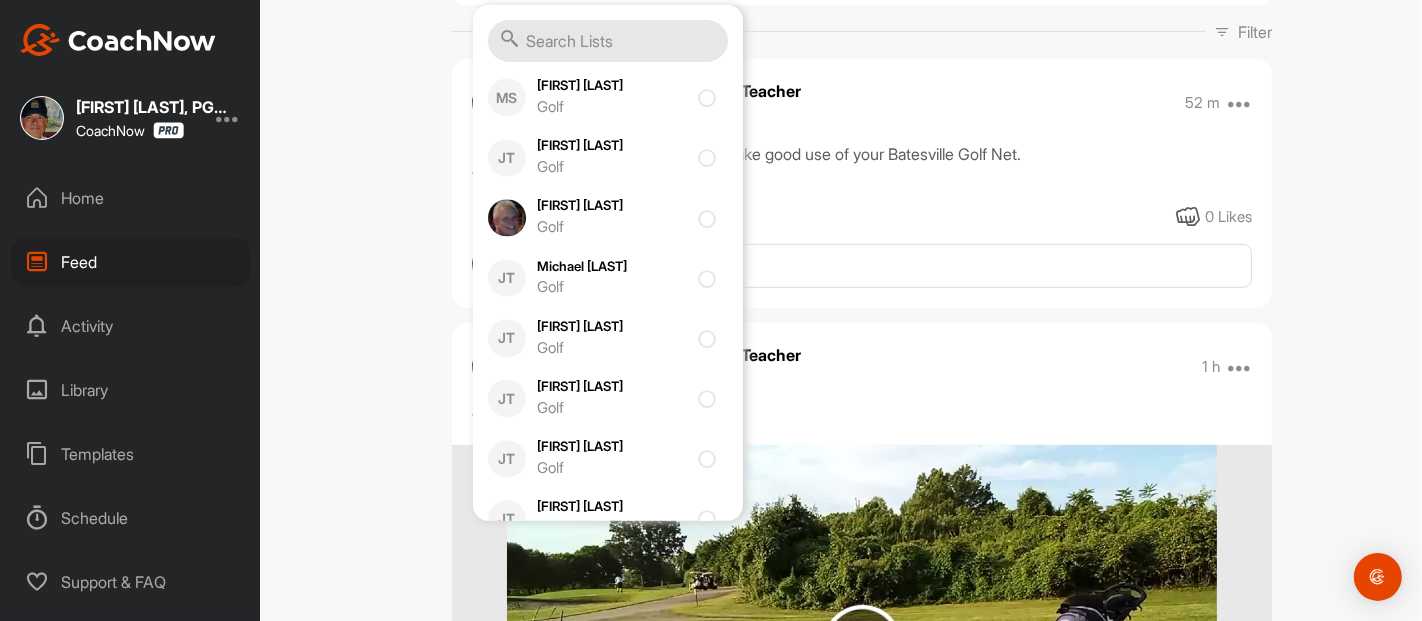 scroll, scrollTop: 22825, scrollLeft: 0, axis: vertical 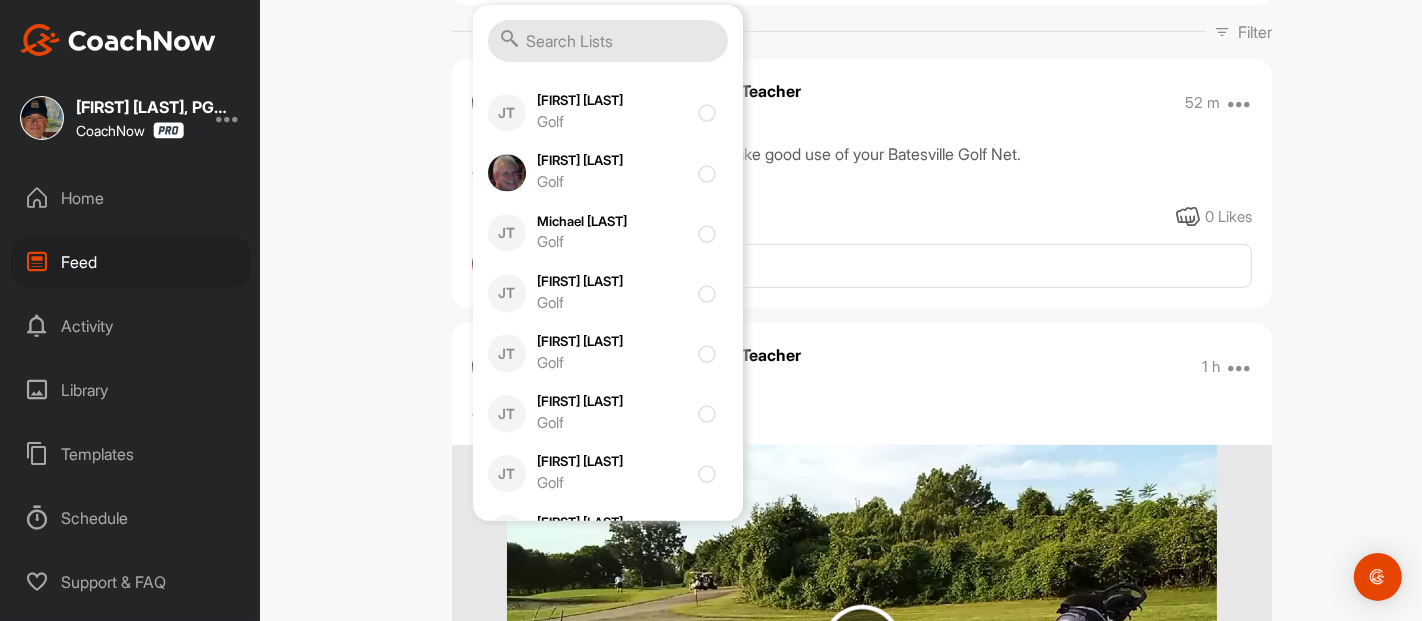 click at bounding box center (711, -127) 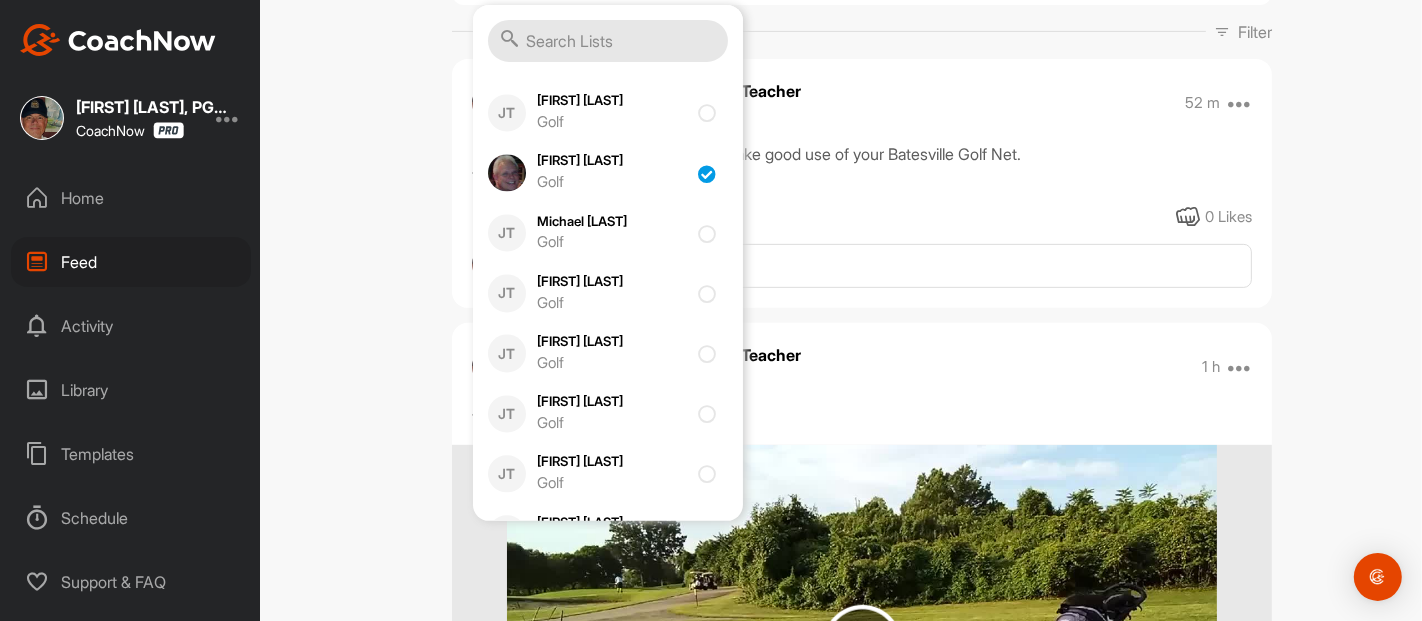 checkbox on "true" 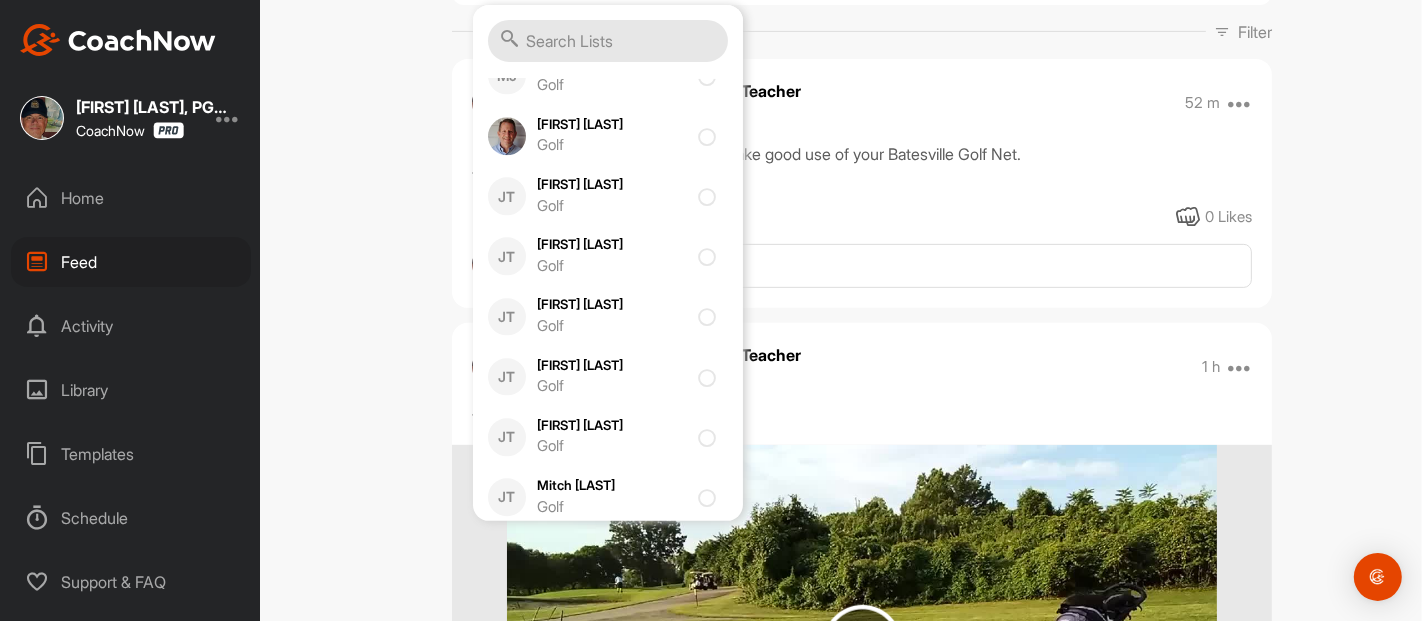 scroll, scrollTop: 23328, scrollLeft: 0, axis: vertical 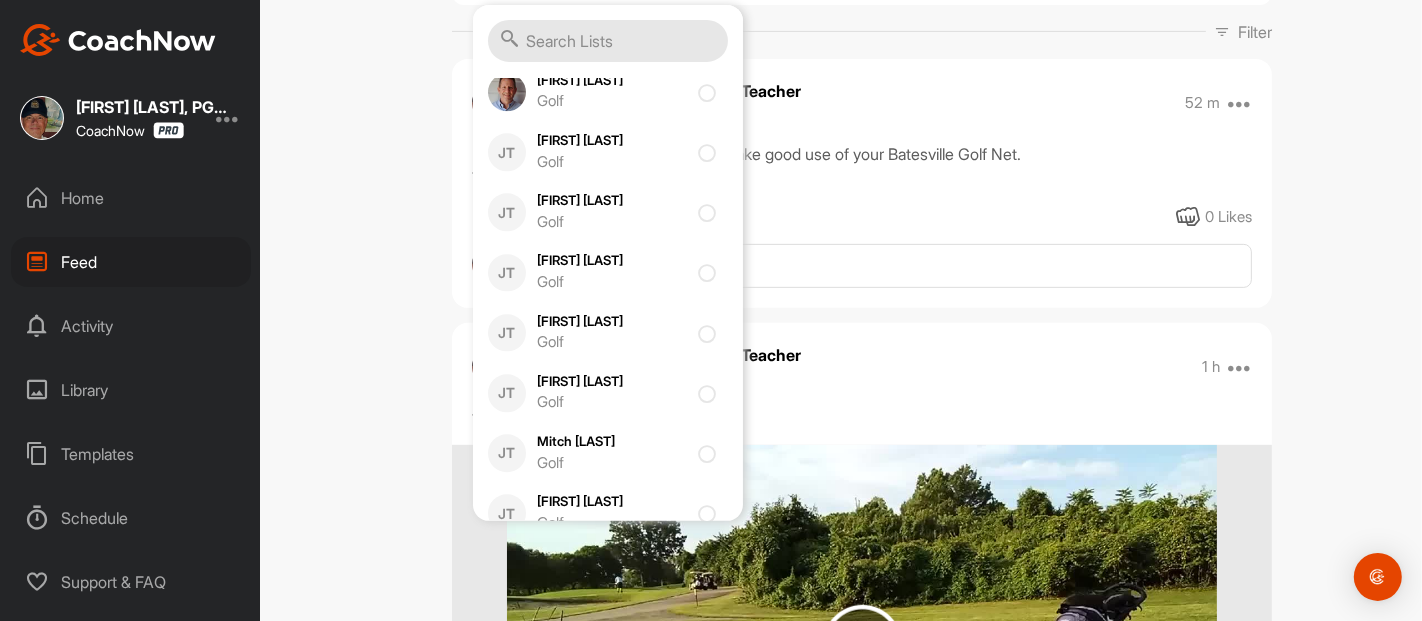 click at bounding box center [711, -29] 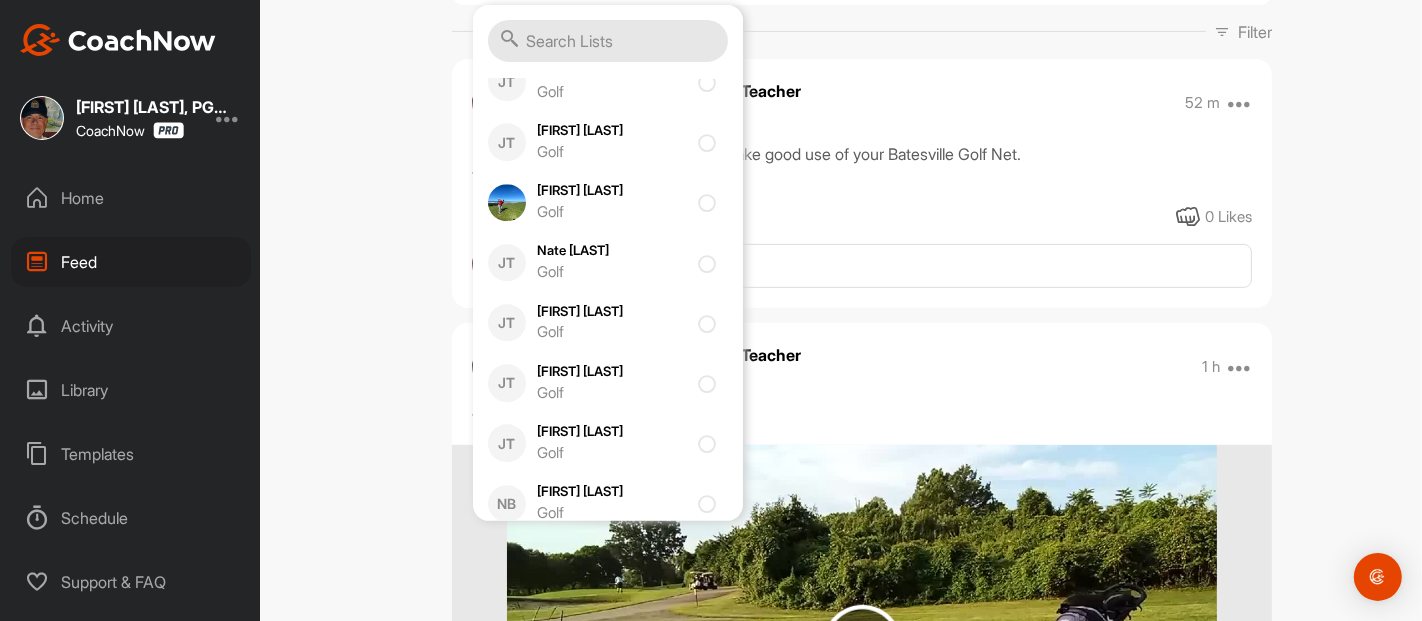 scroll, scrollTop: 23714, scrollLeft: 0, axis: vertical 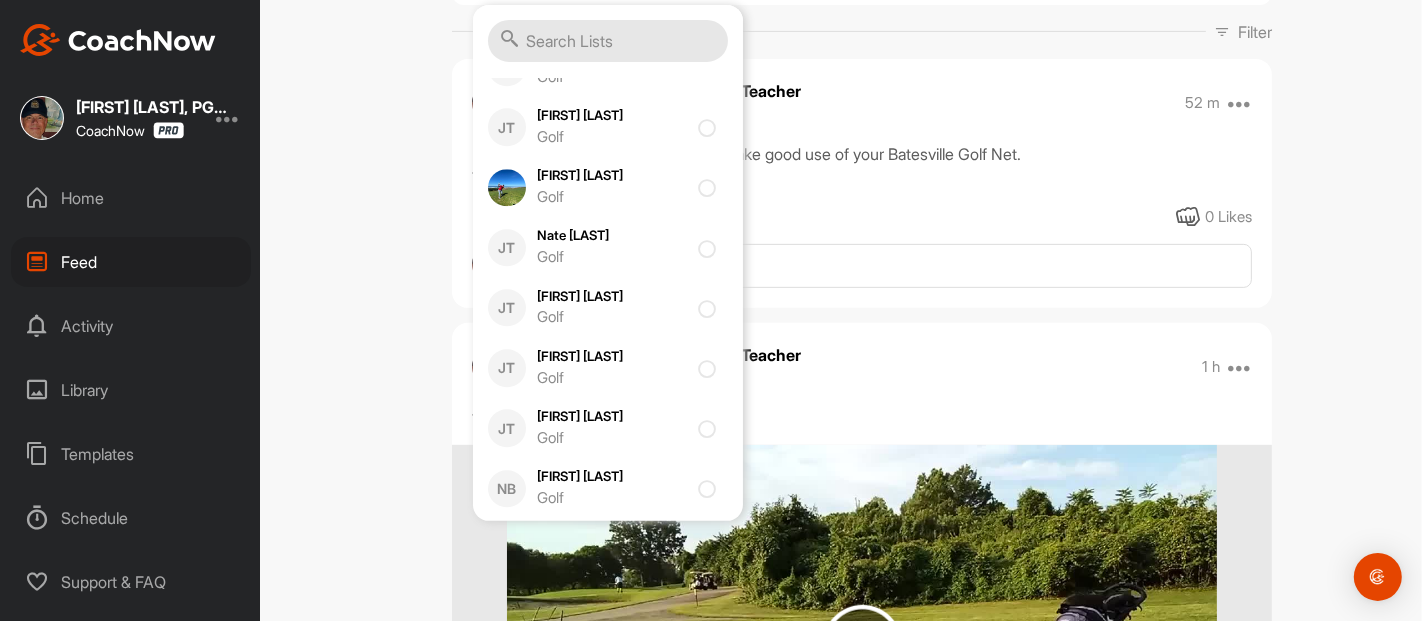 click at bounding box center [704, -120] 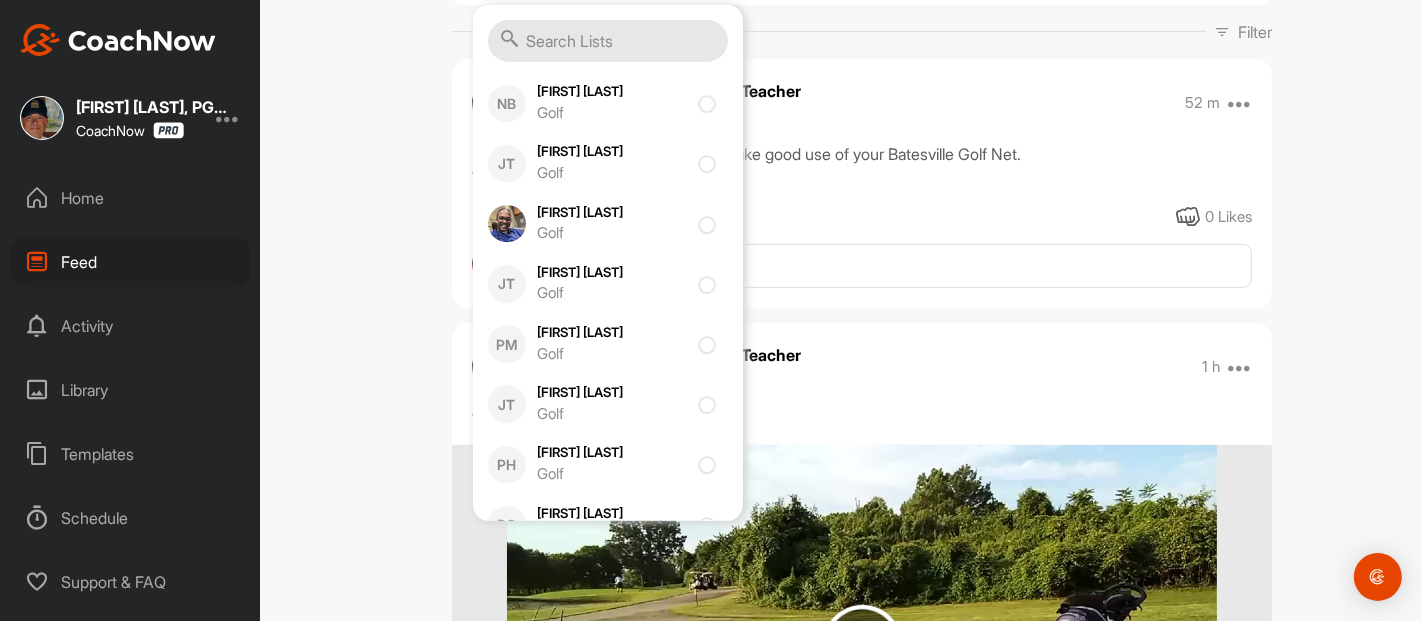 scroll, scrollTop: 24172, scrollLeft: 0, axis: vertical 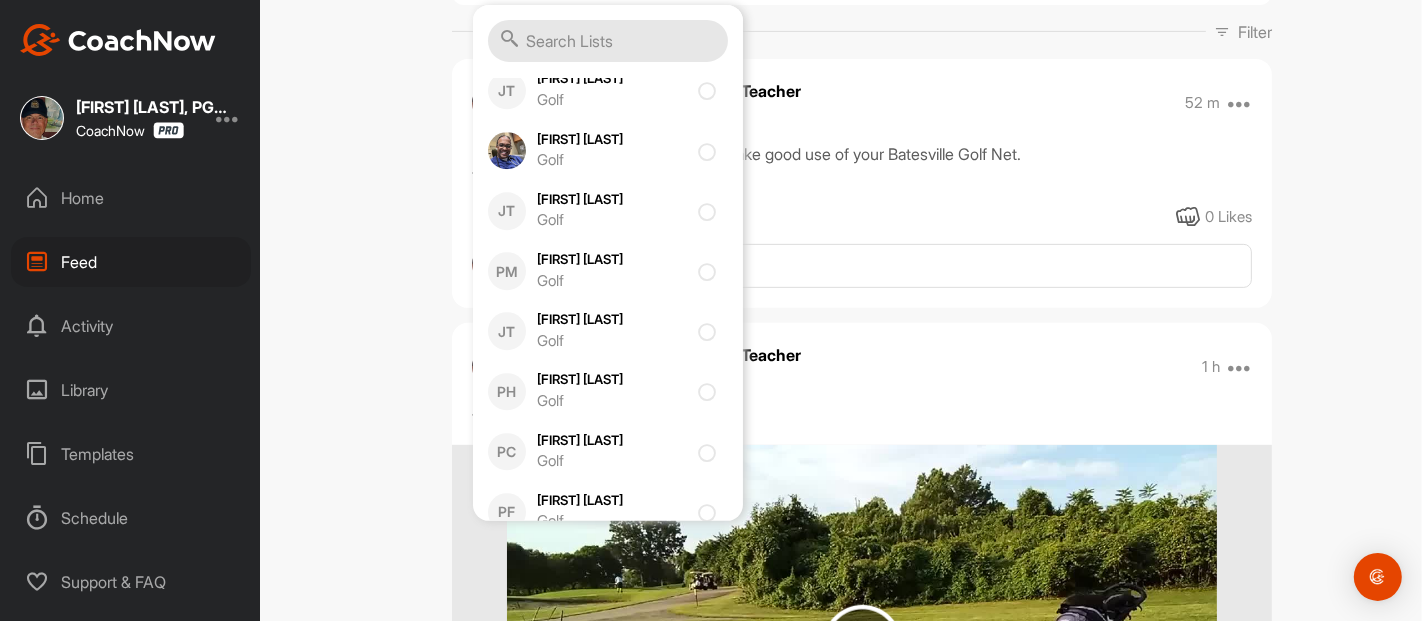 click at bounding box center (711, 30) 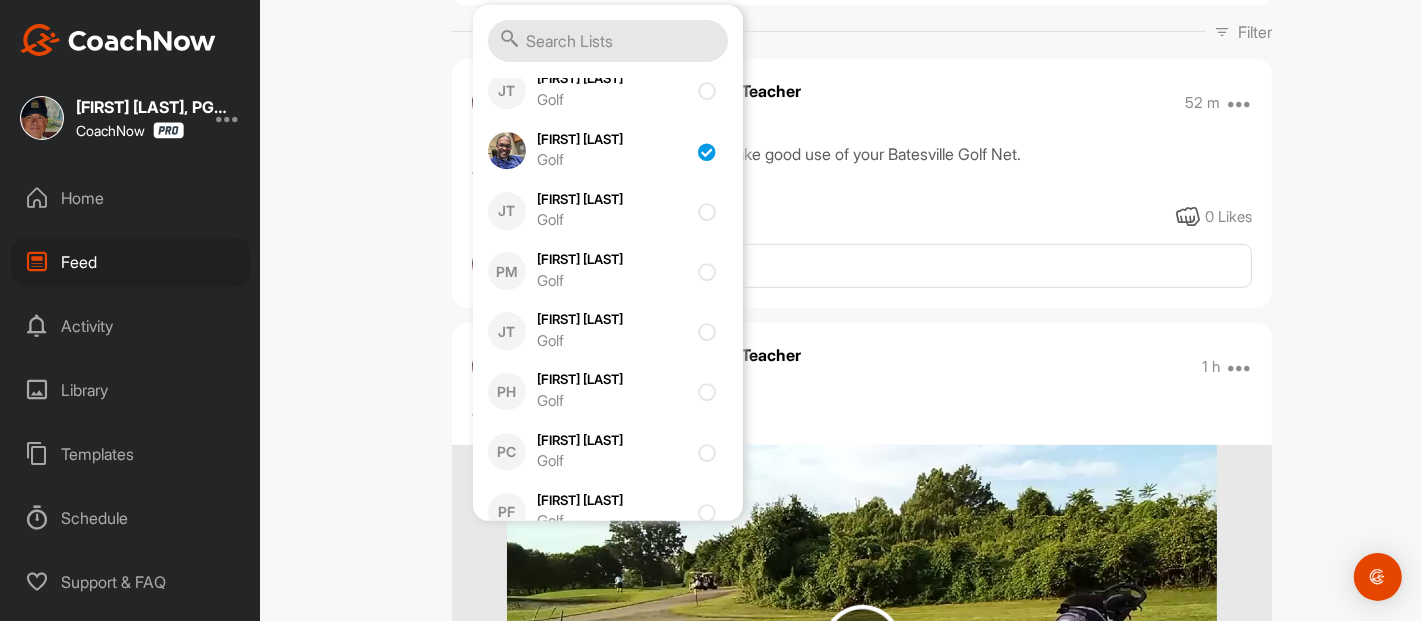 checkbox on "true" 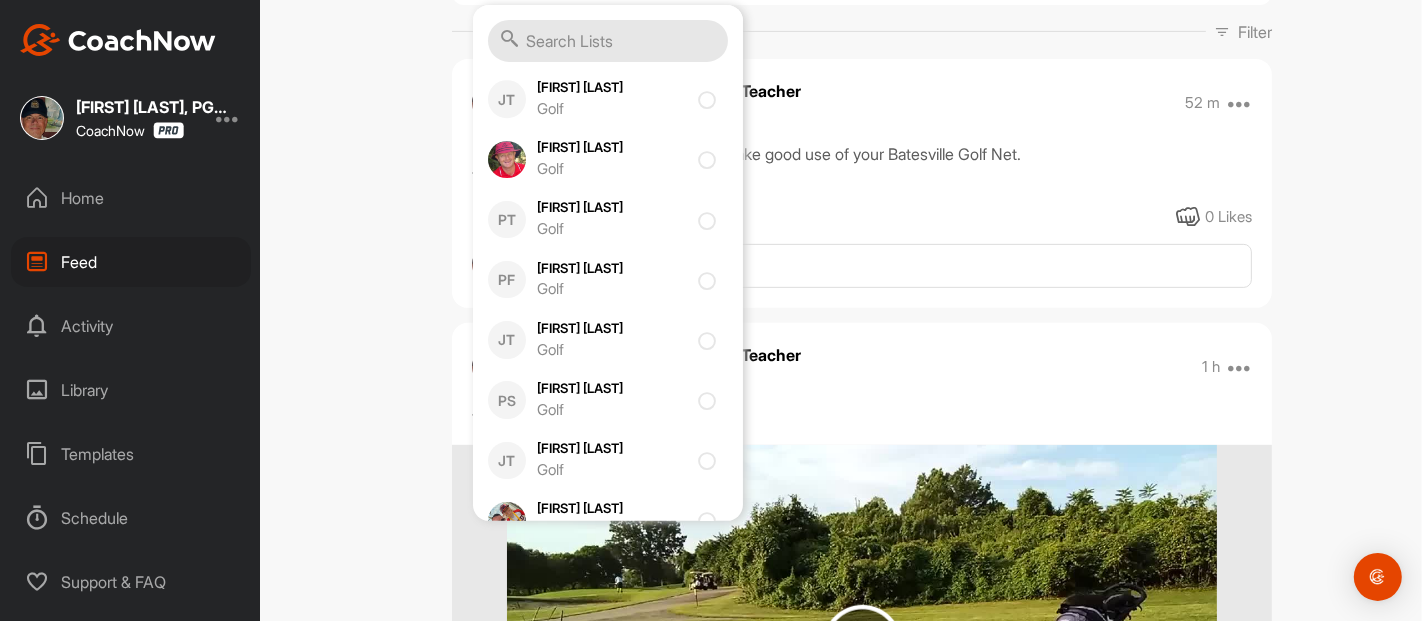 scroll, scrollTop: 24750, scrollLeft: 0, axis: vertical 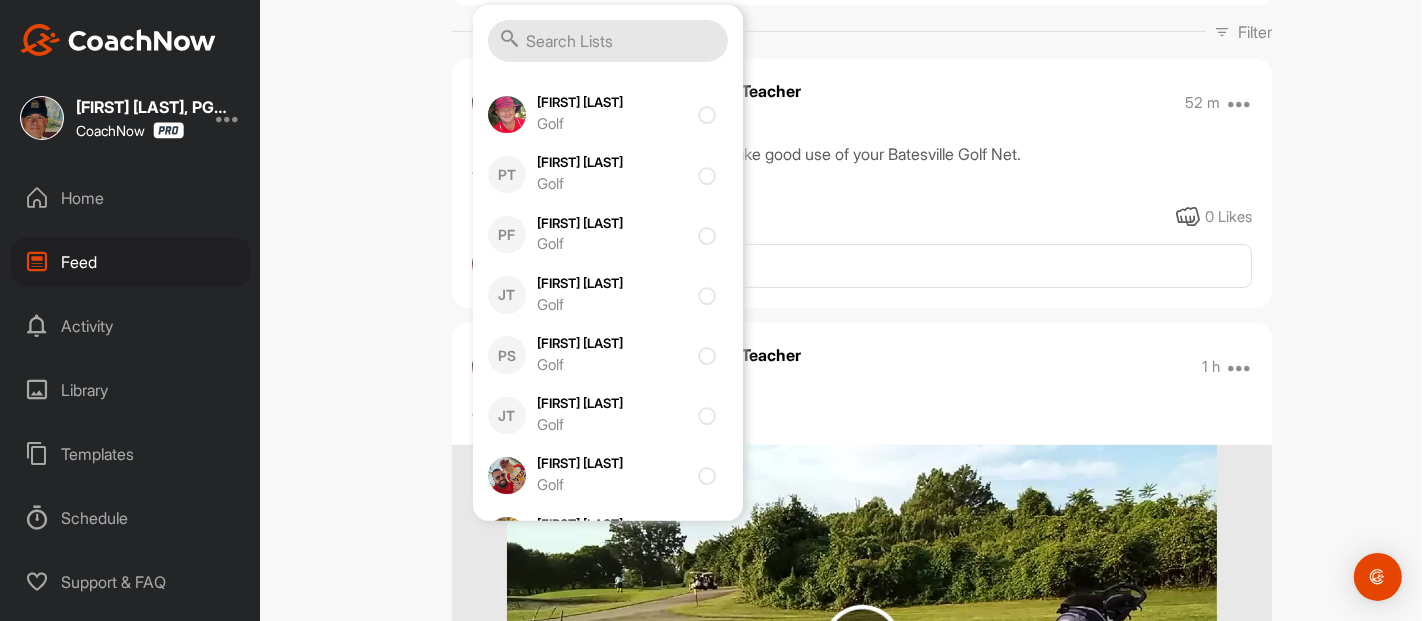 click at bounding box center [711, -126] 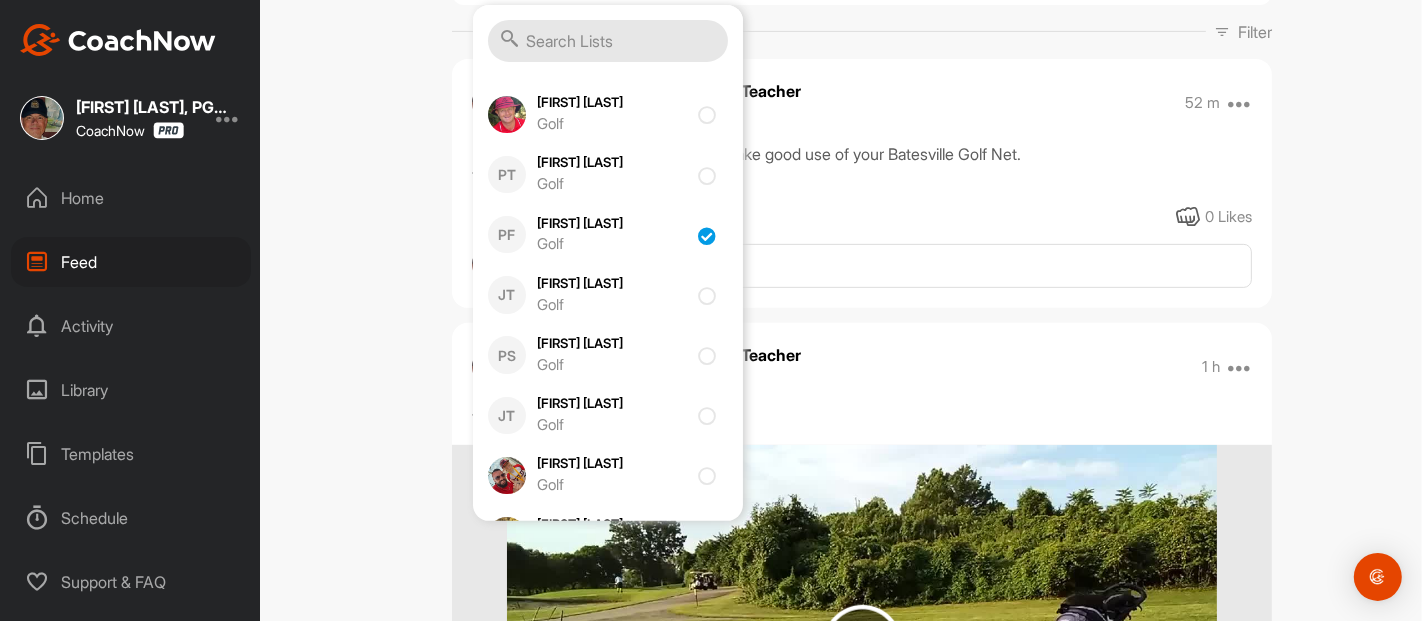 click at bounding box center (711, 235) 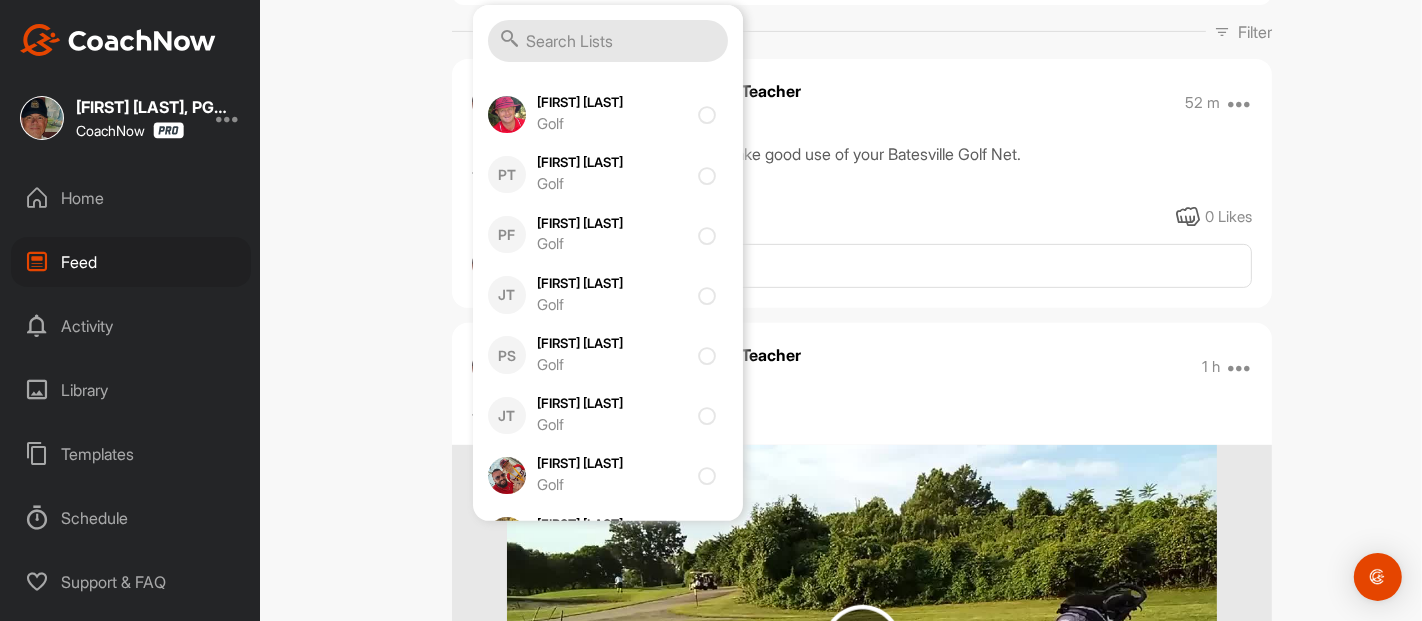 checkbox on "false" 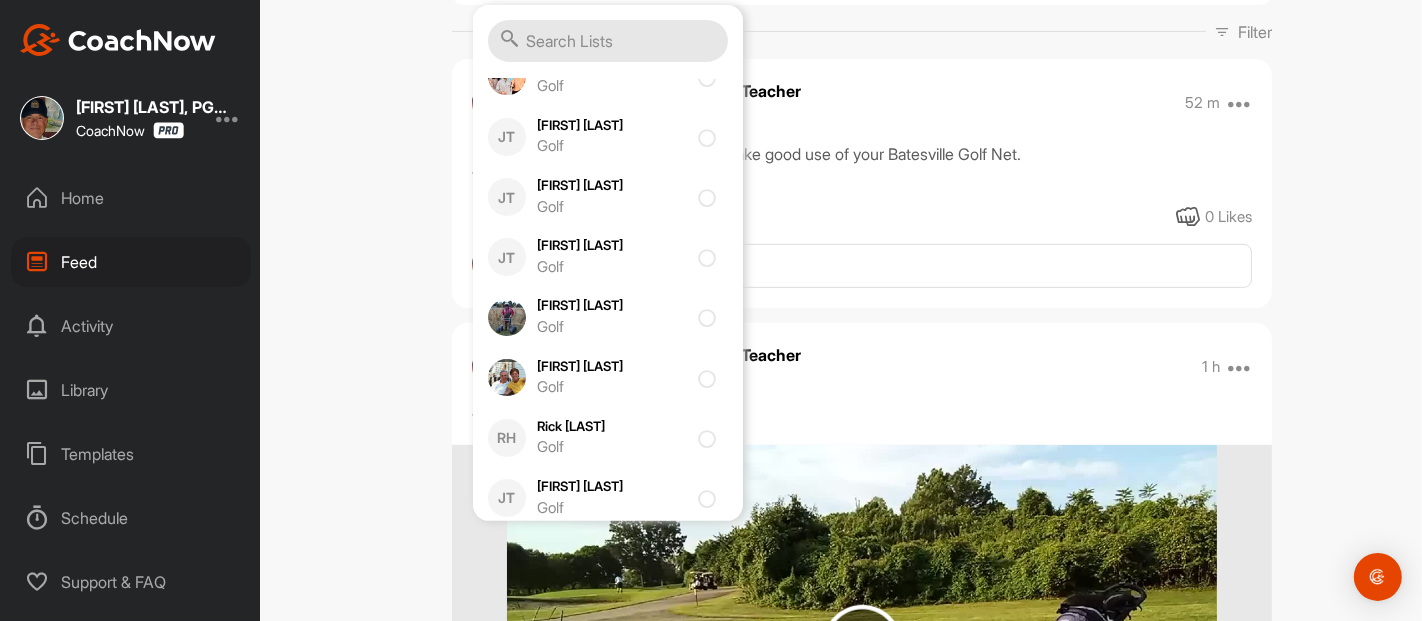 scroll, scrollTop: 25254, scrollLeft: 0, axis: vertical 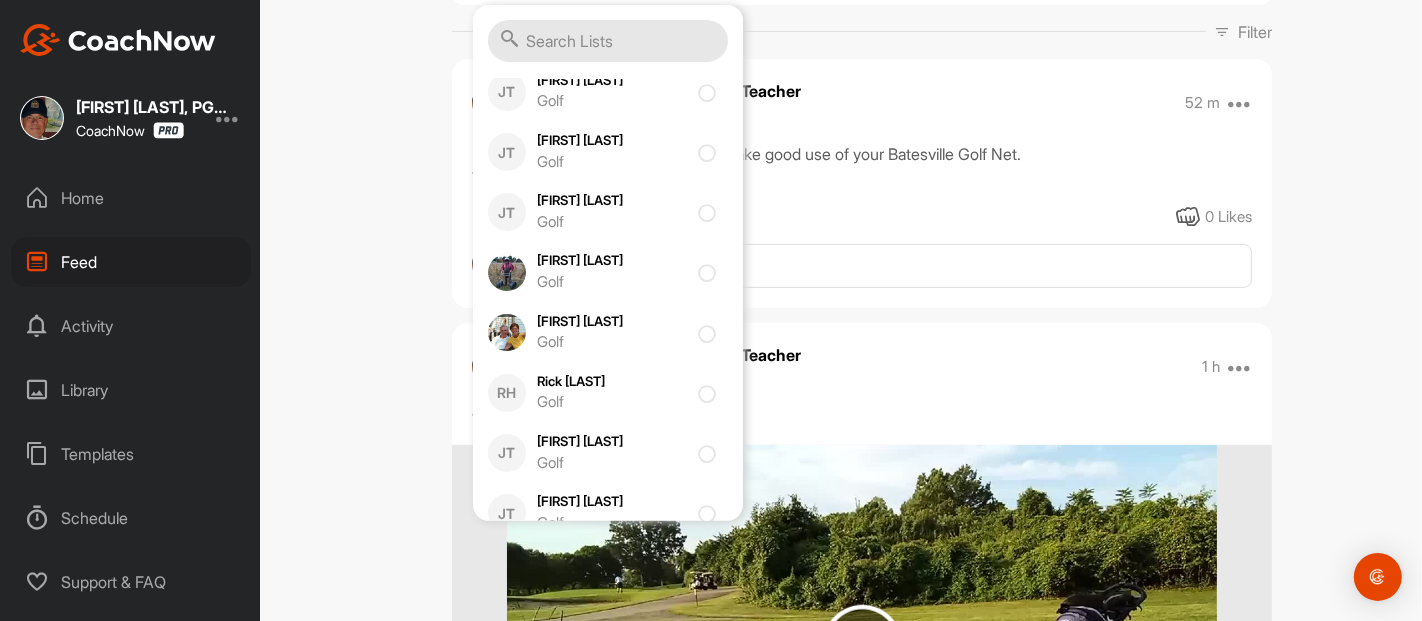 click at bounding box center (711, -149) 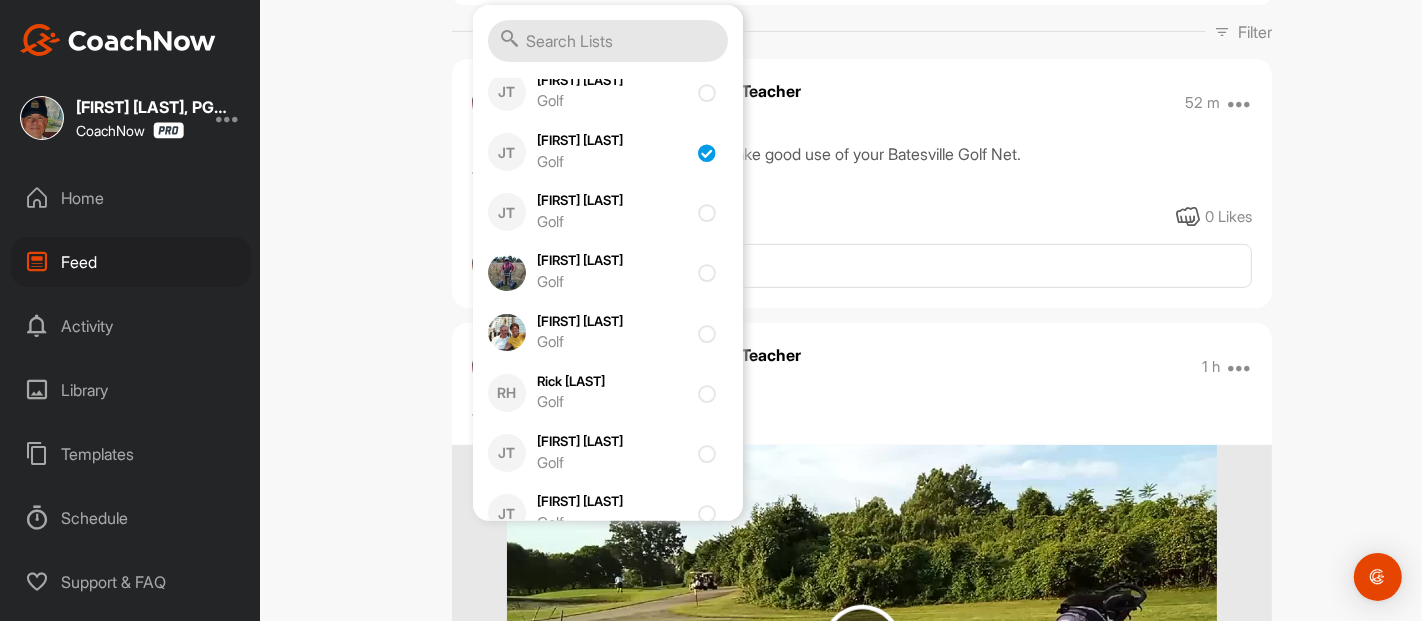 checkbox on "true" 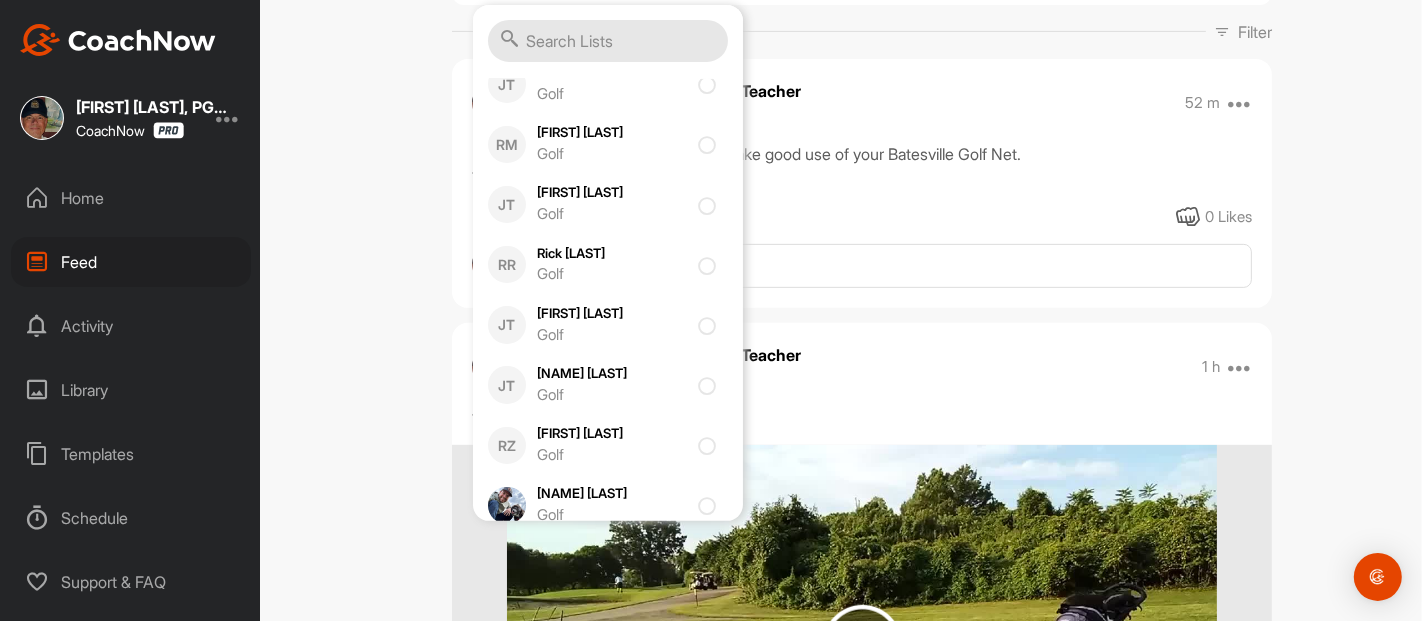 scroll, scrollTop: 25698, scrollLeft: 0, axis: vertical 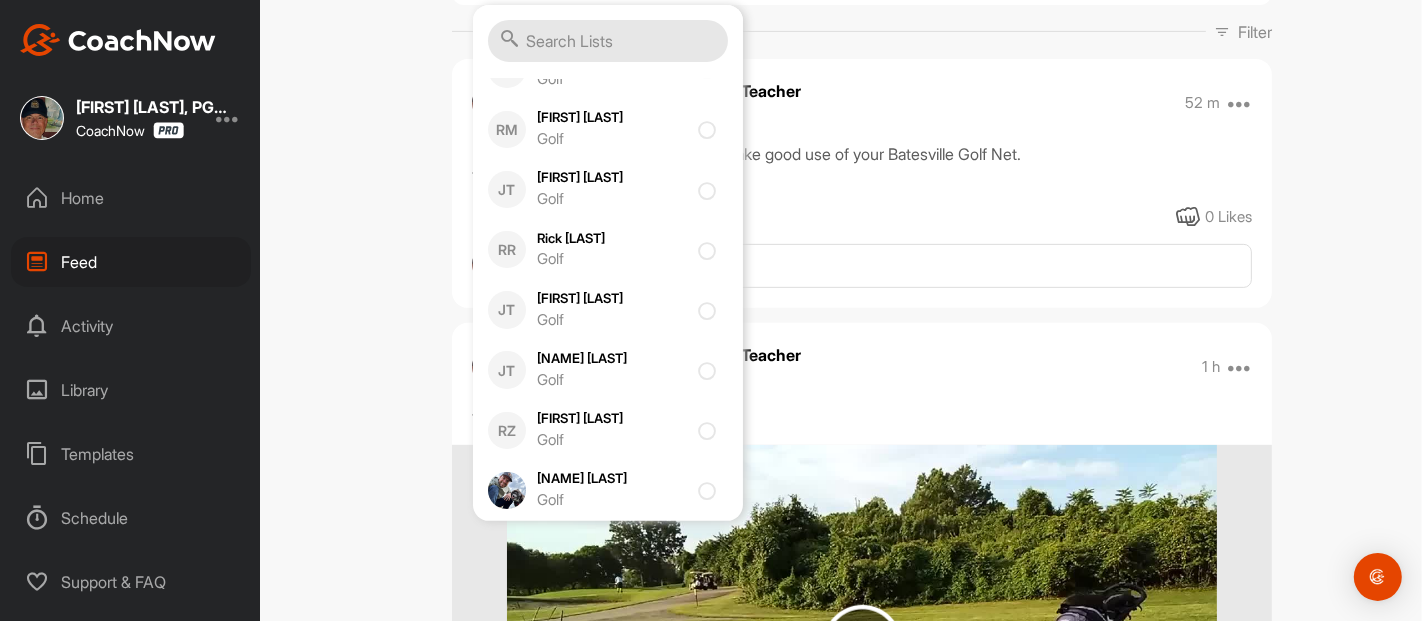 click at bounding box center (711, -111) 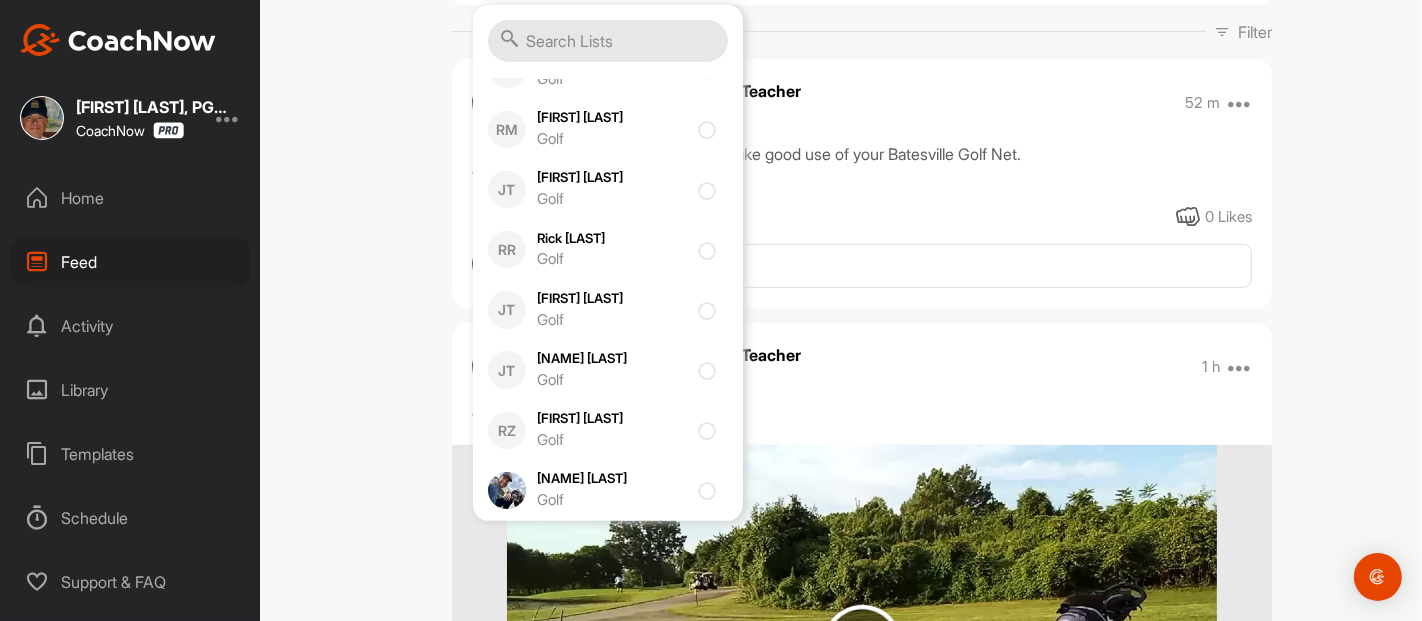 checkbox on "true" 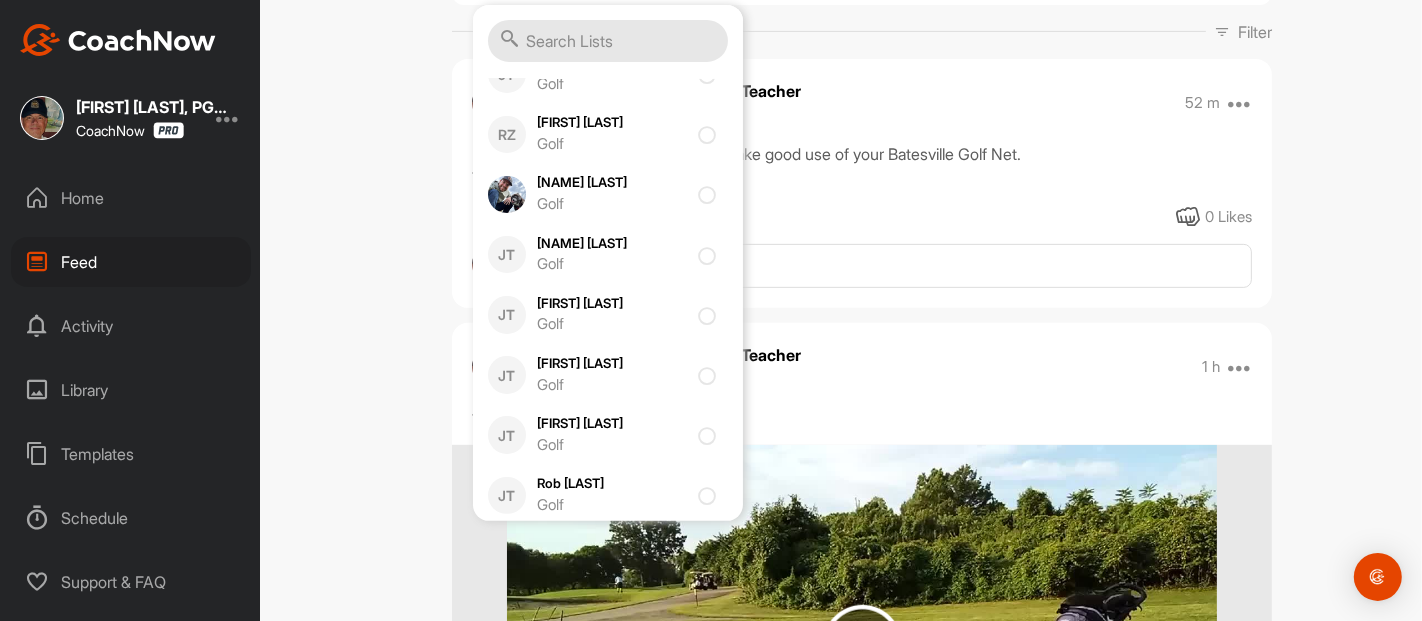scroll, scrollTop: 26113, scrollLeft: 0, axis: vertical 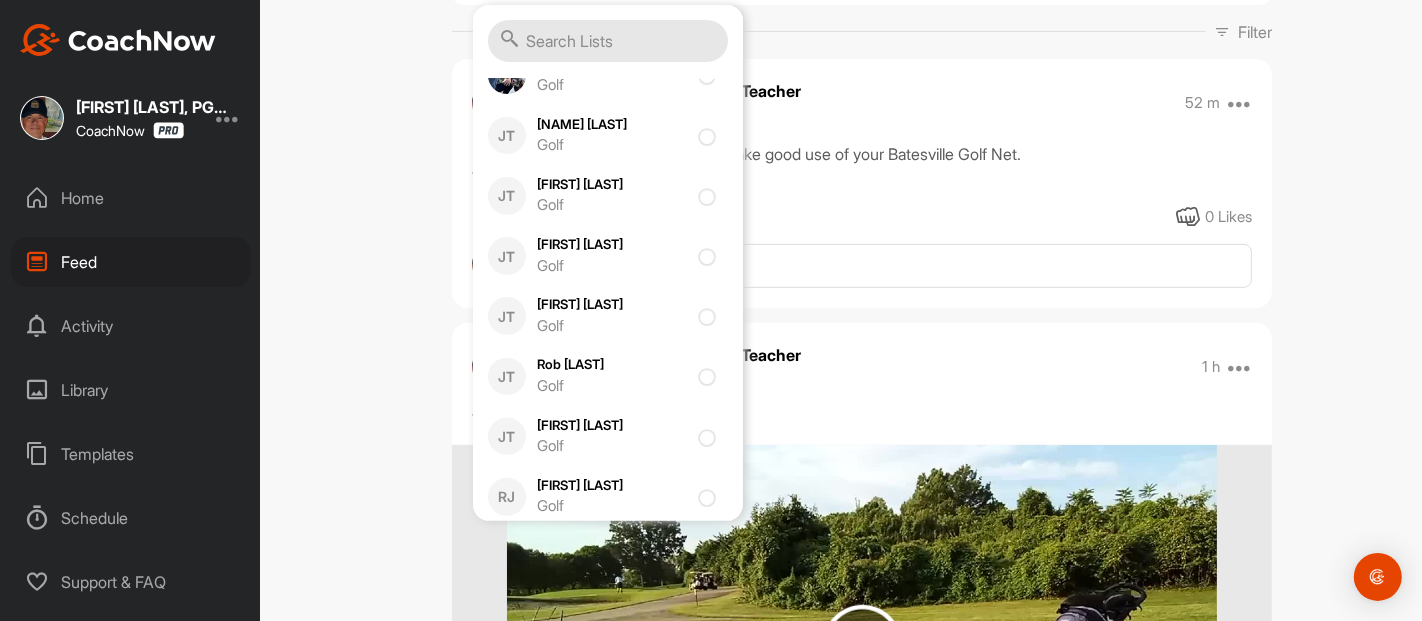 click at bounding box center (711, -105) 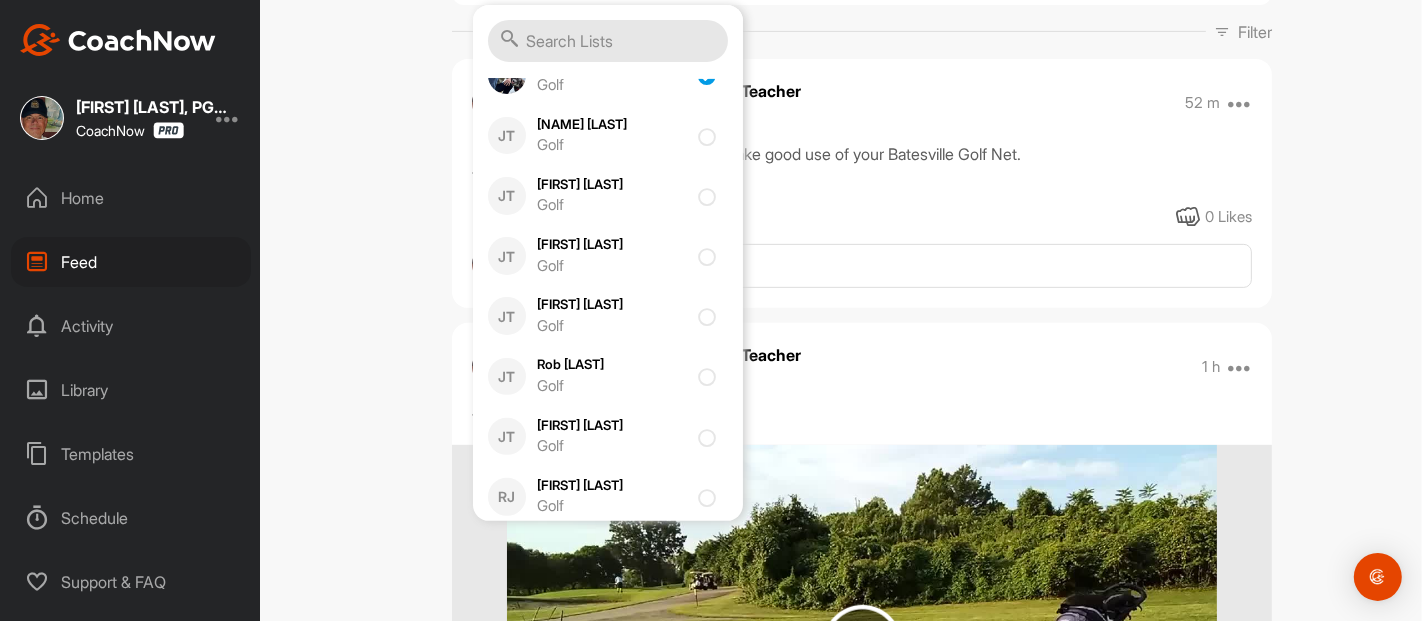 checkbox on "true" 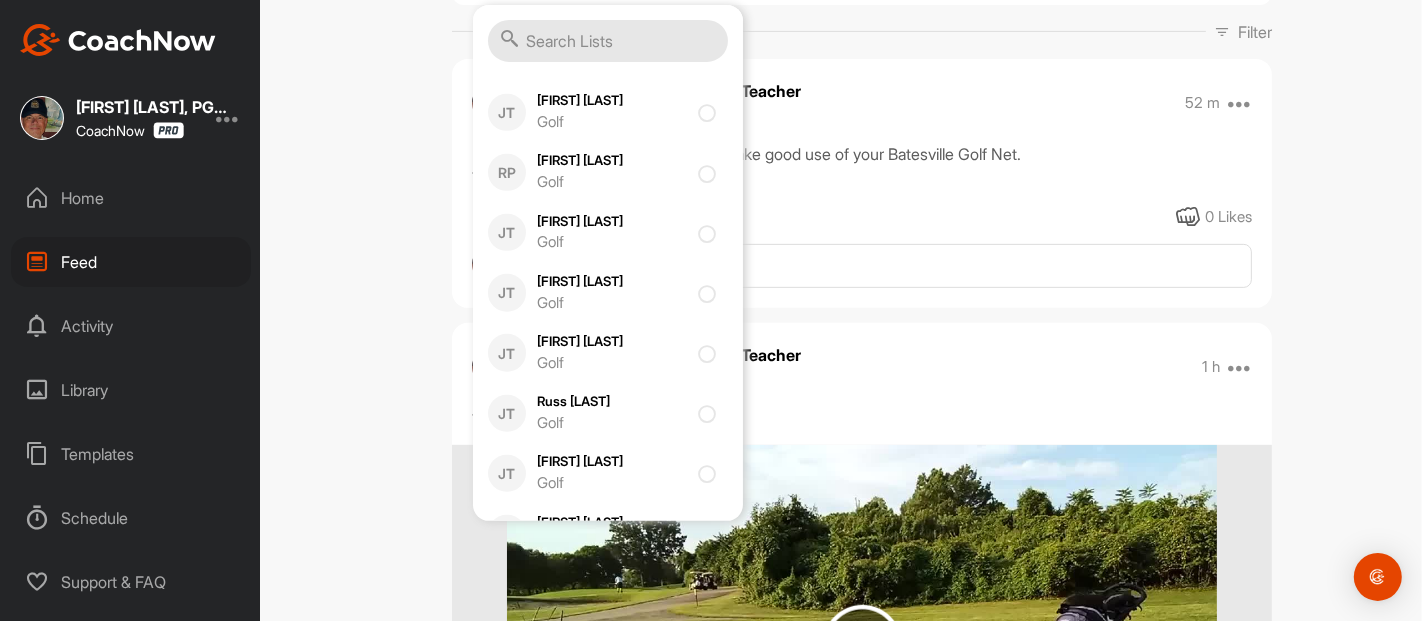 scroll, scrollTop: 26691, scrollLeft: 0, axis: vertical 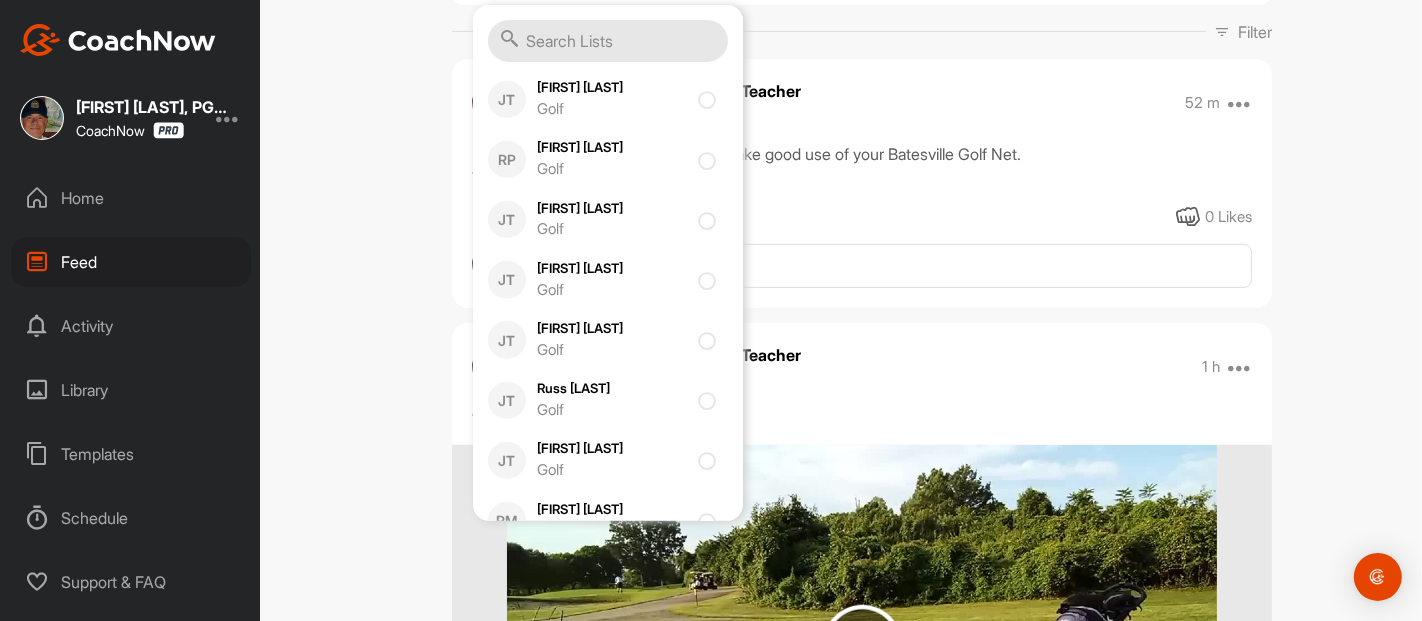 click at bounding box center [711, -141] 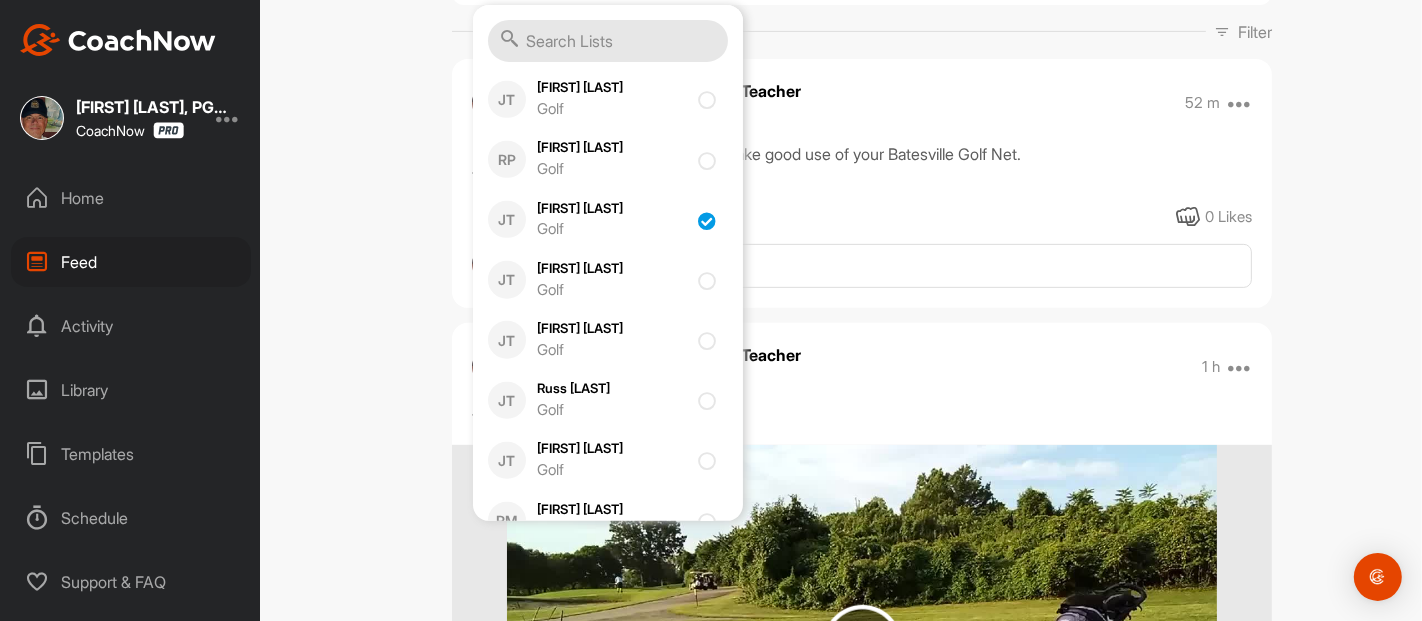 checkbox on "true" 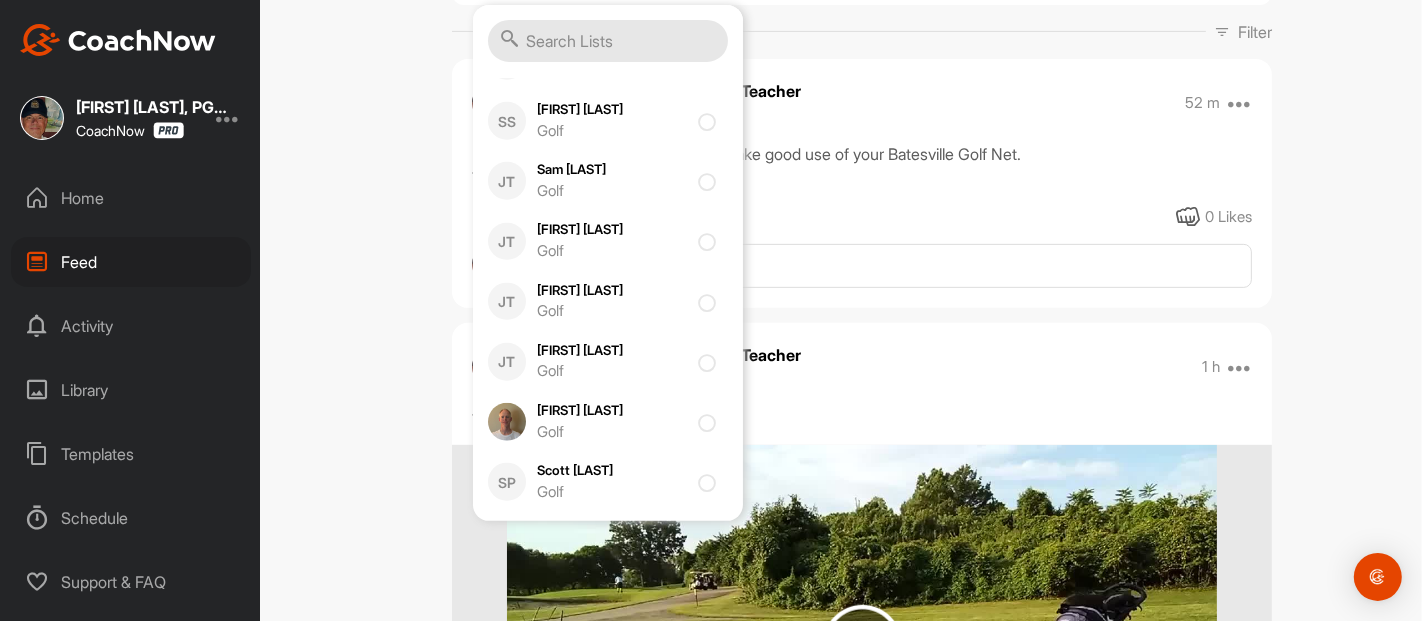 scroll, scrollTop: 27224, scrollLeft: 0, axis: vertical 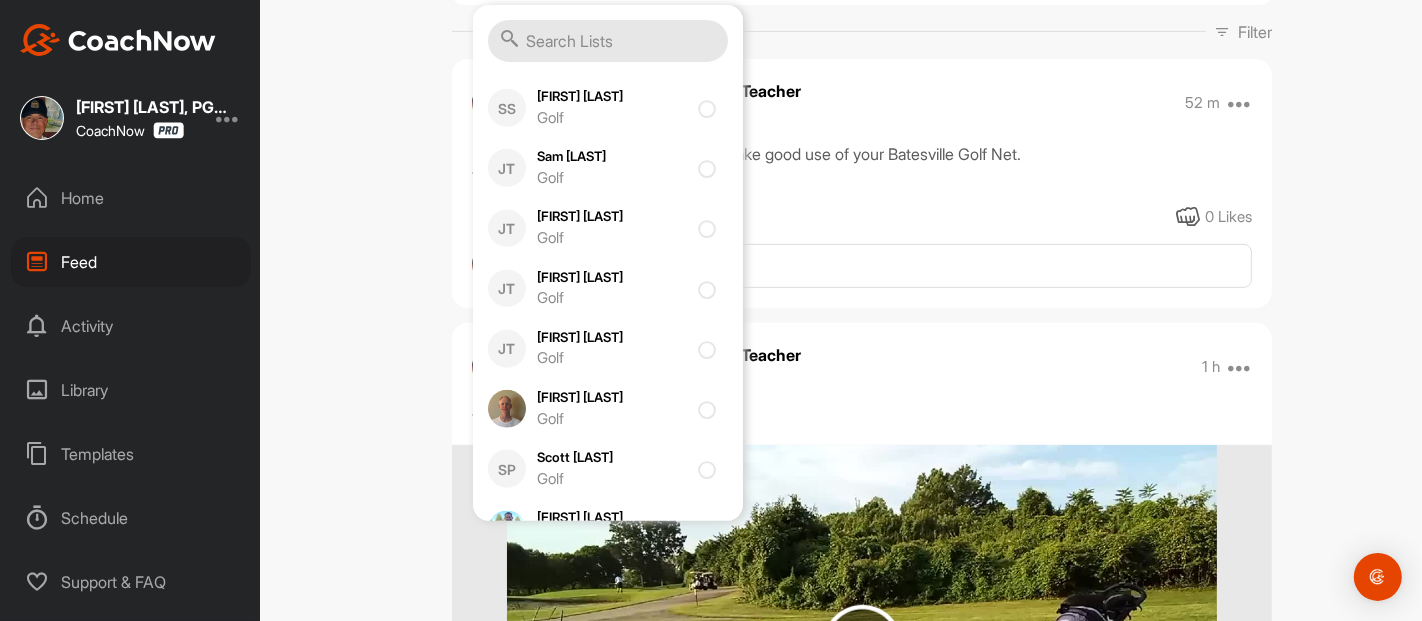 click at bounding box center [711, -133] 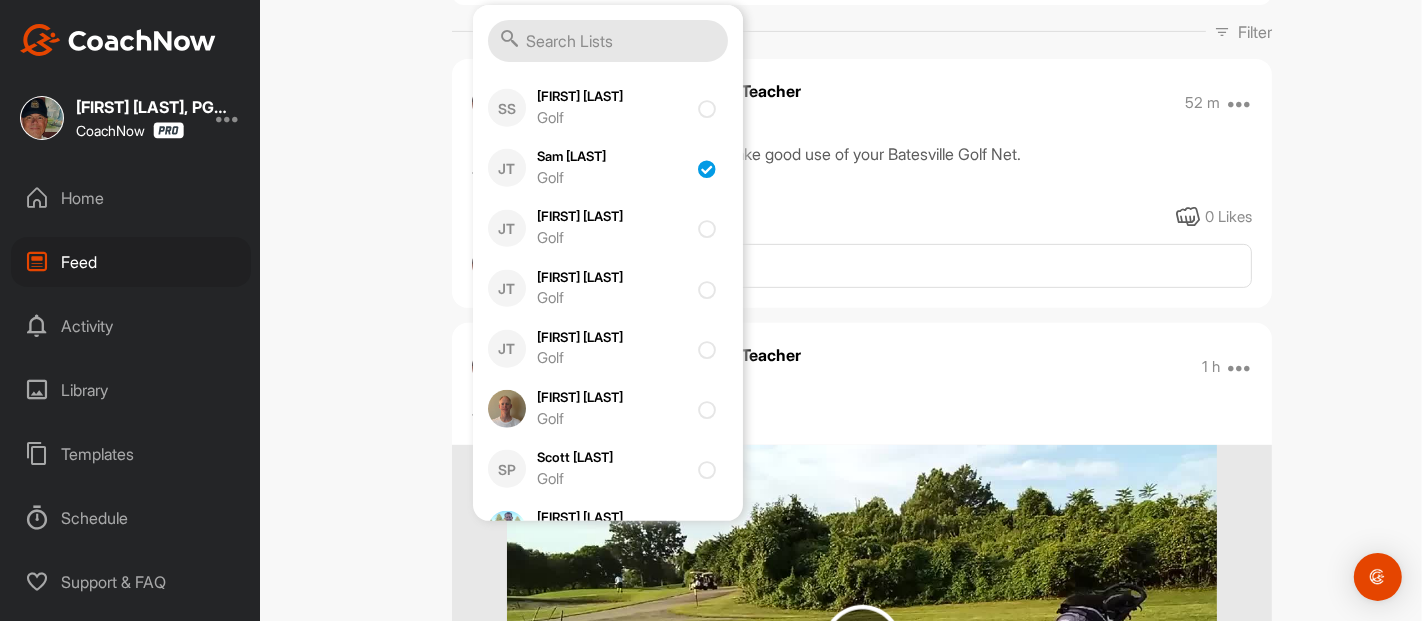 checkbox on "true" 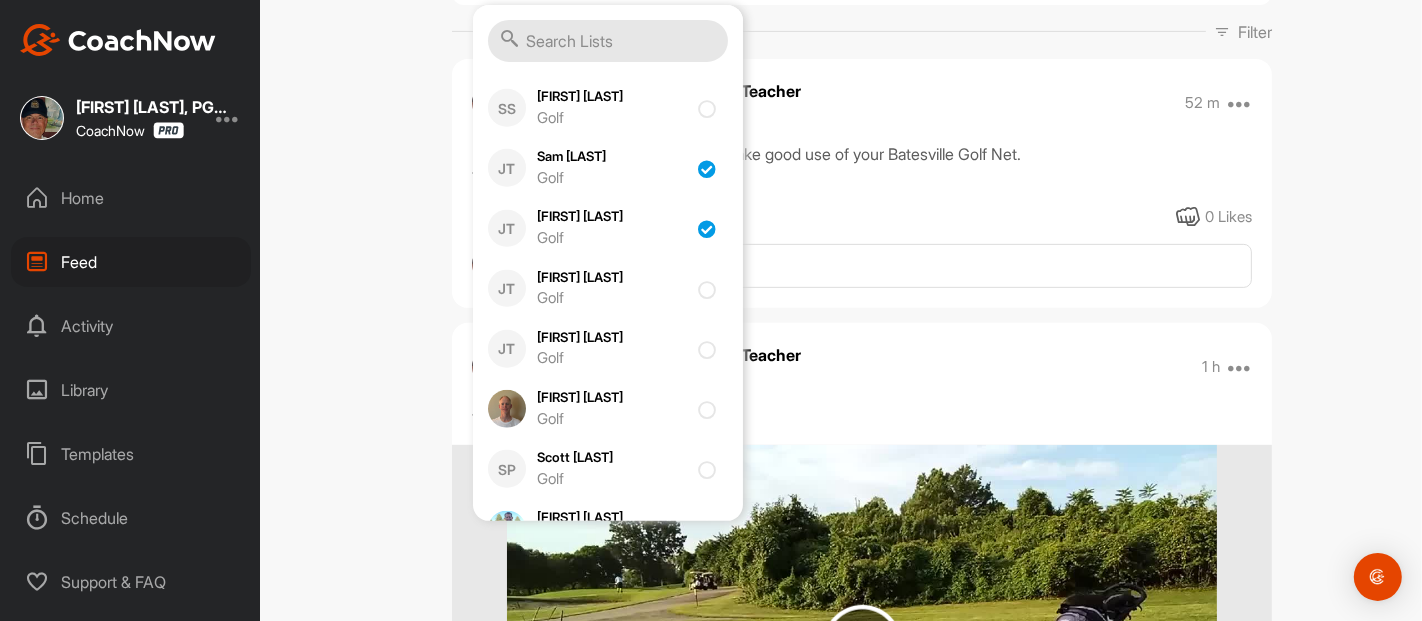 checkbox on "true" 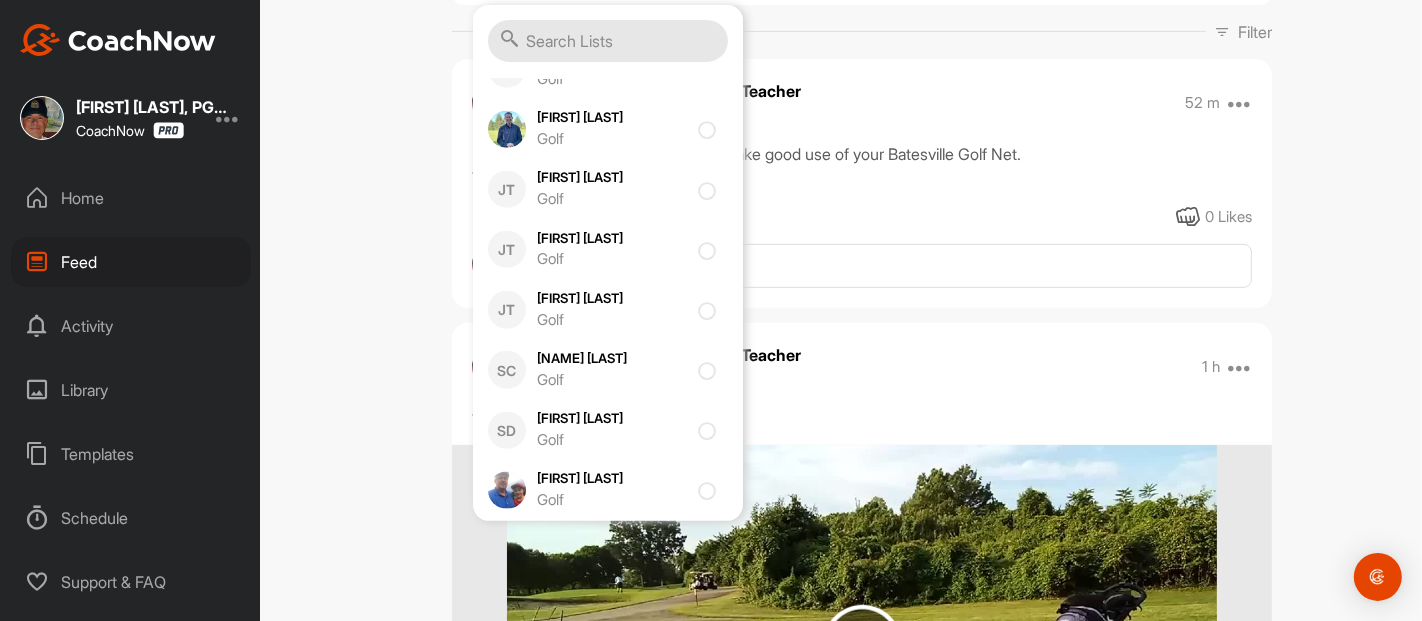scroll, scrollTop: 27668, scrollLeft: 0, axis: vertical 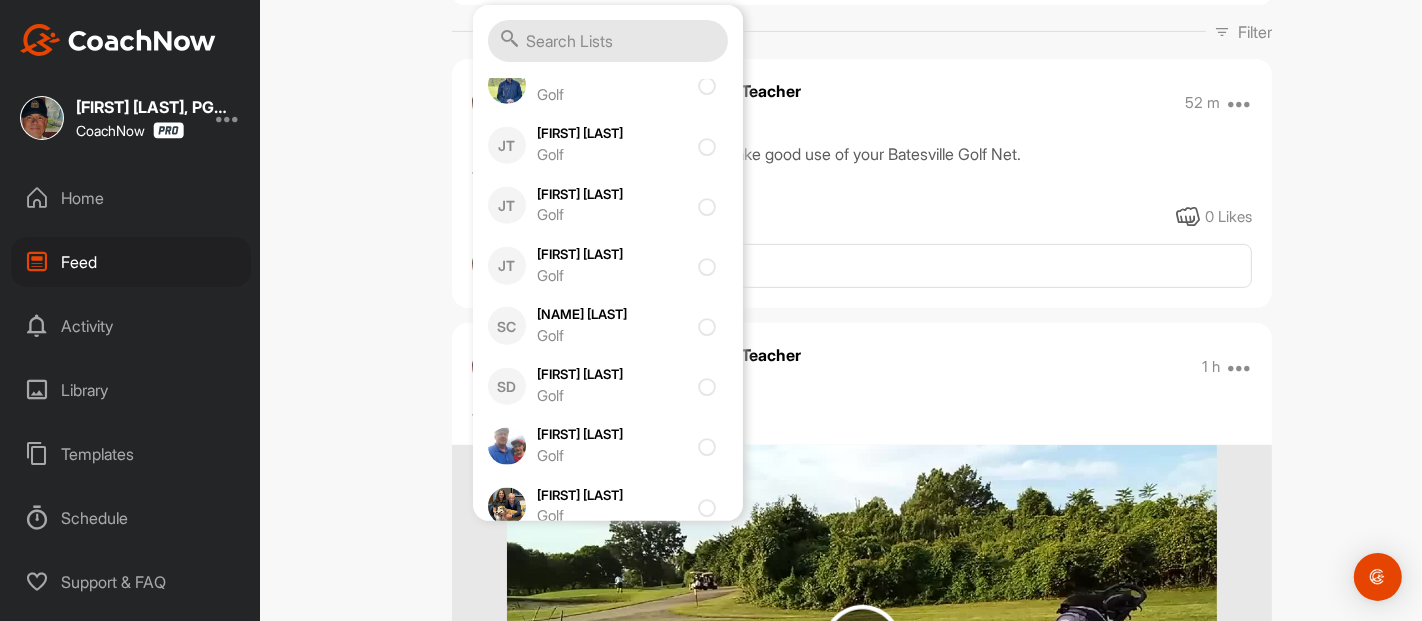 click at bounding box center (711, -155) 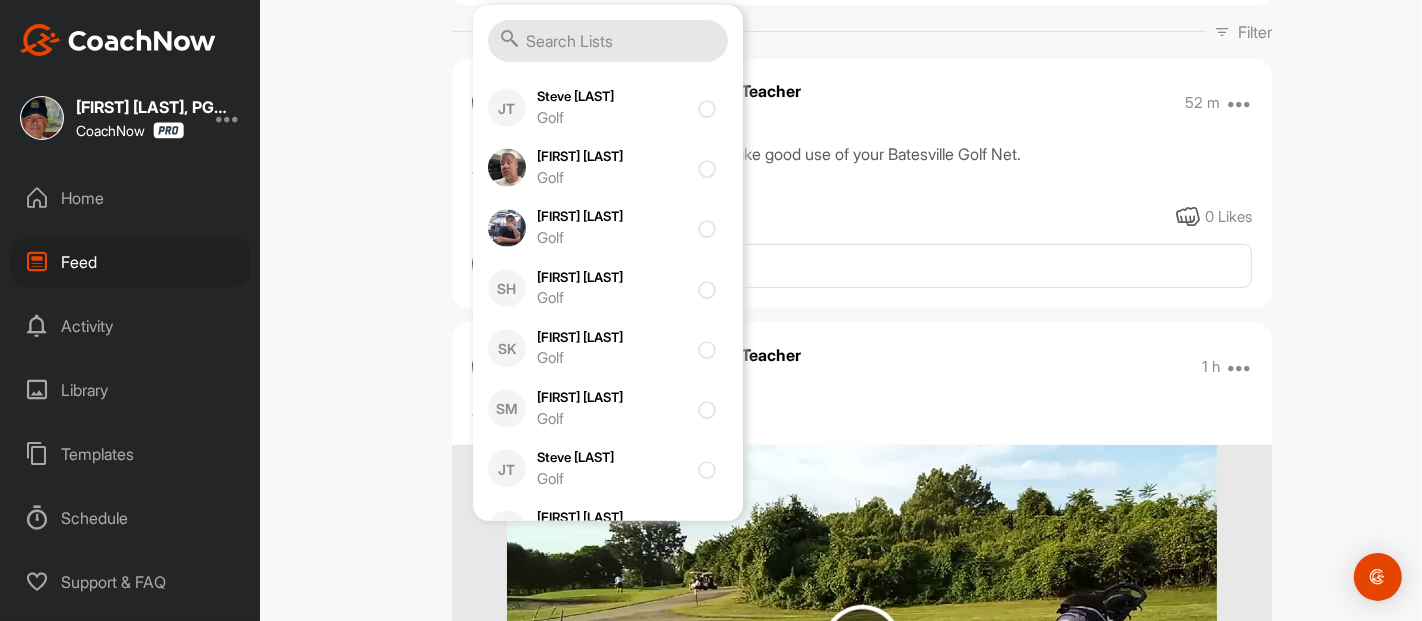 scroll, scrollTop: 28231, scrollLeft: 0, axis: vertical 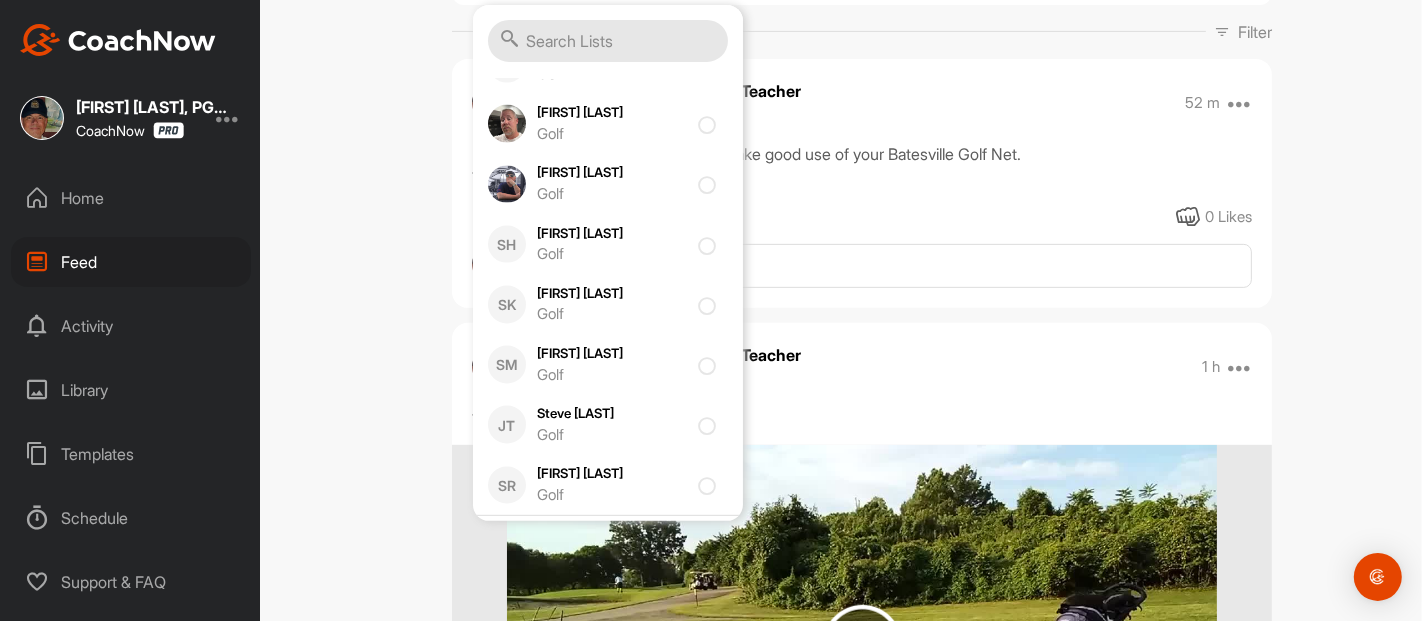 click at bounding box center (711, -56) 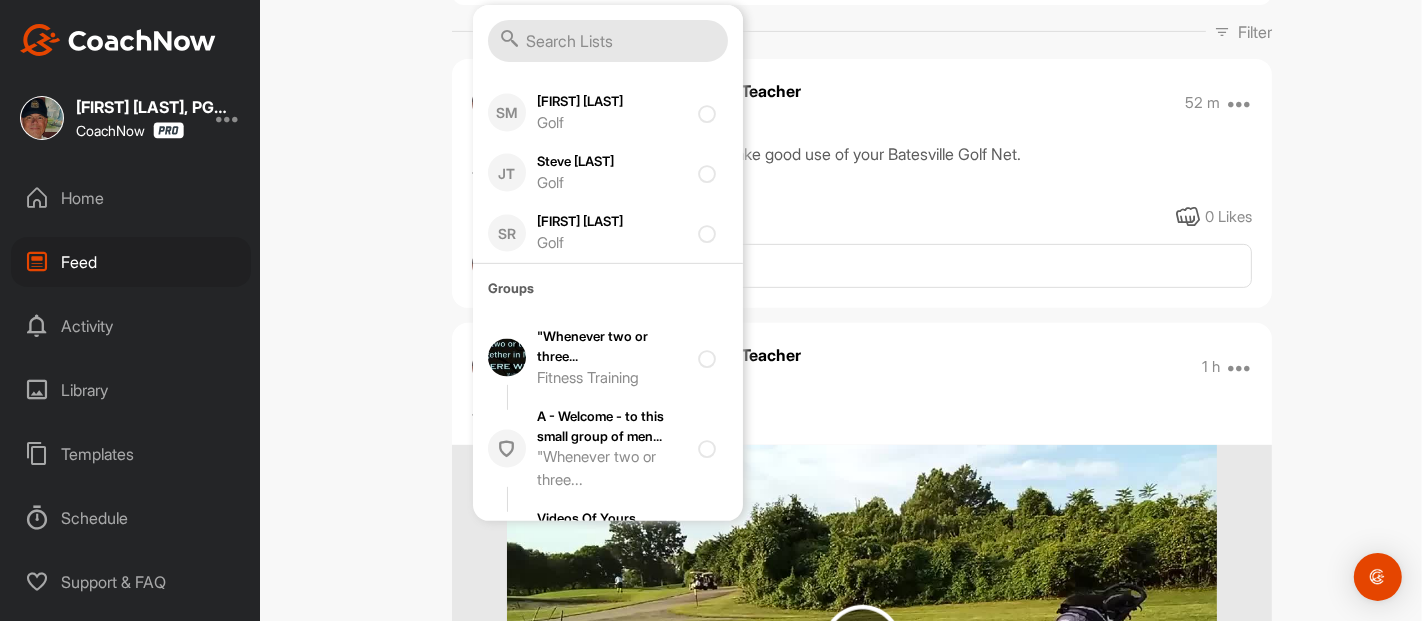scroll, scrollTop: 28513, scrollLeft: 0, axis: vertical 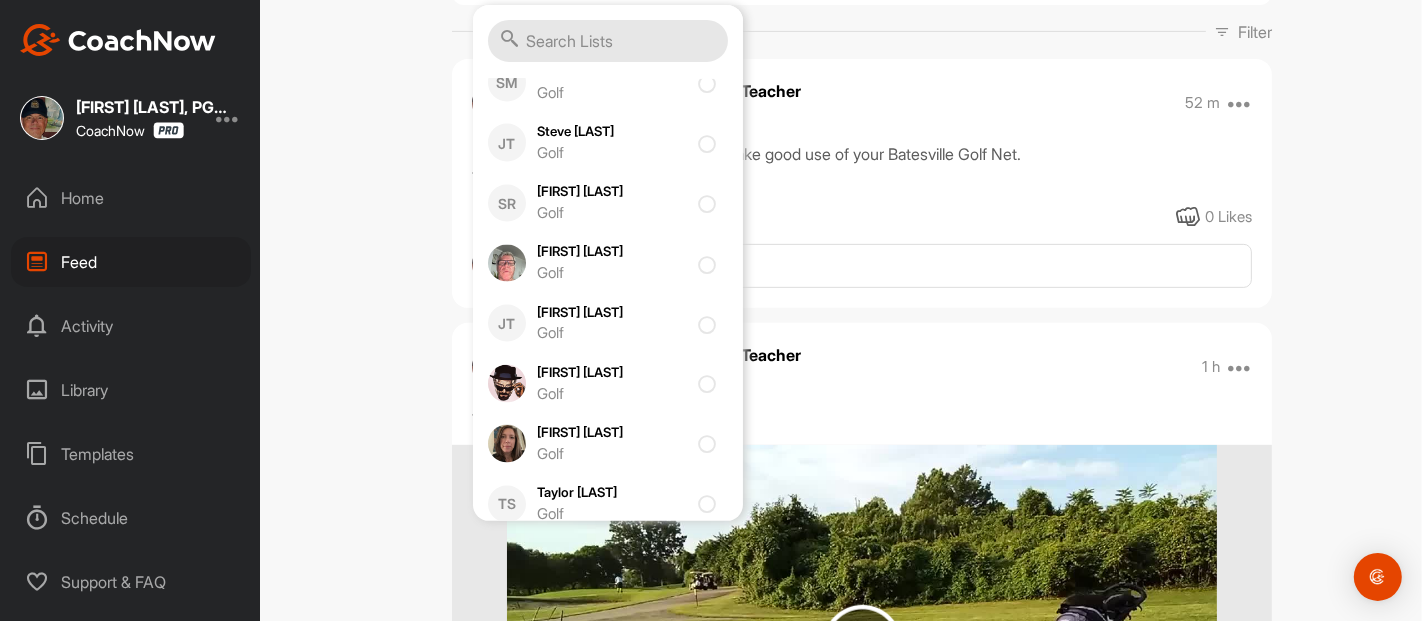 click at bounding box center [711, -37] 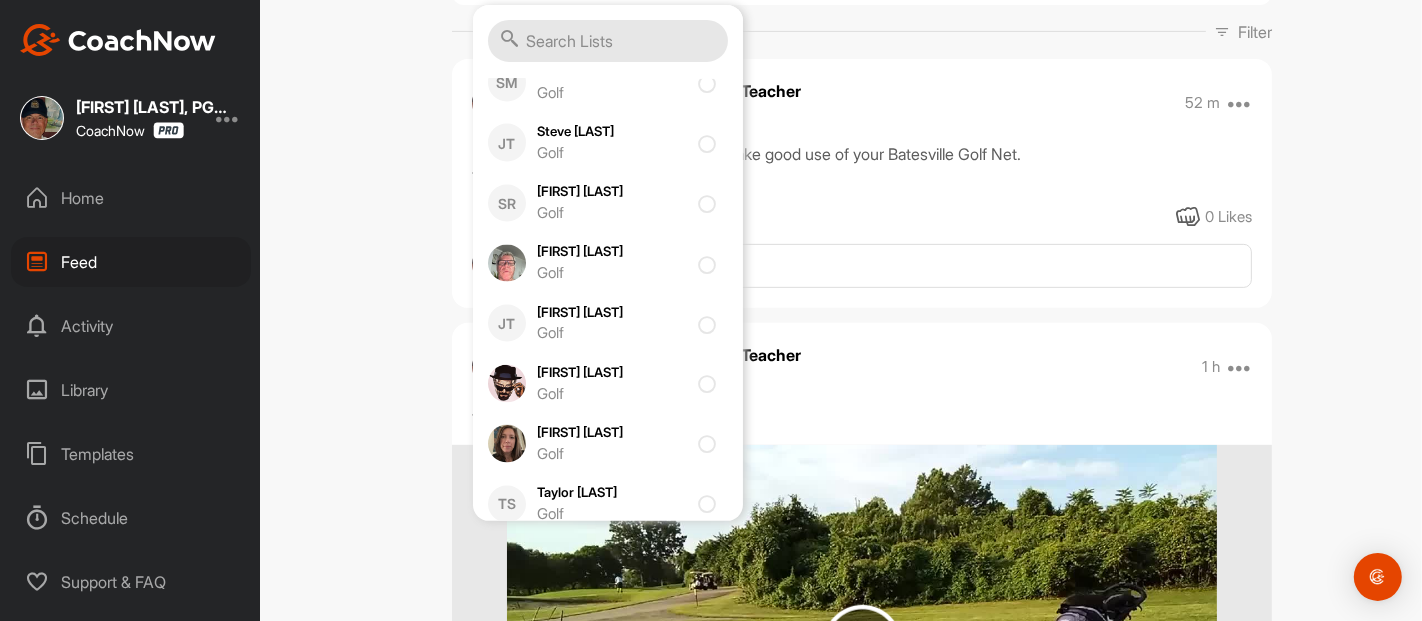 click at bounding box center [711, 23] 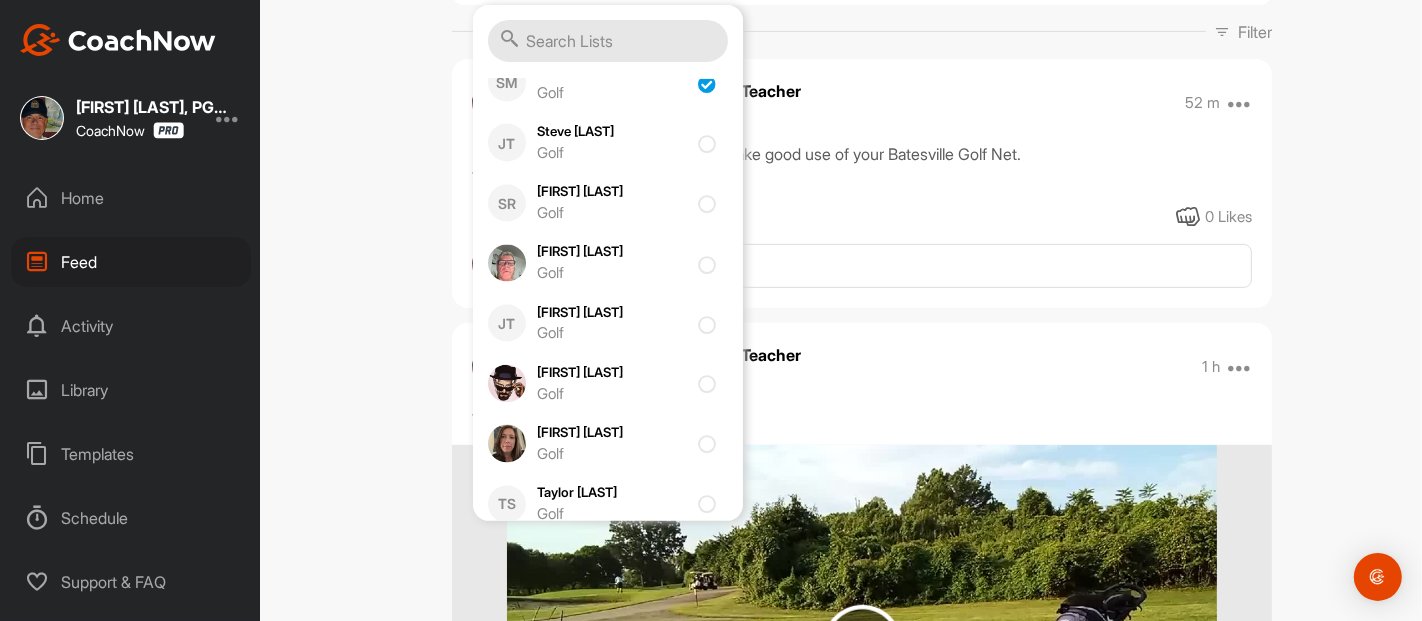 checkbox on "true" 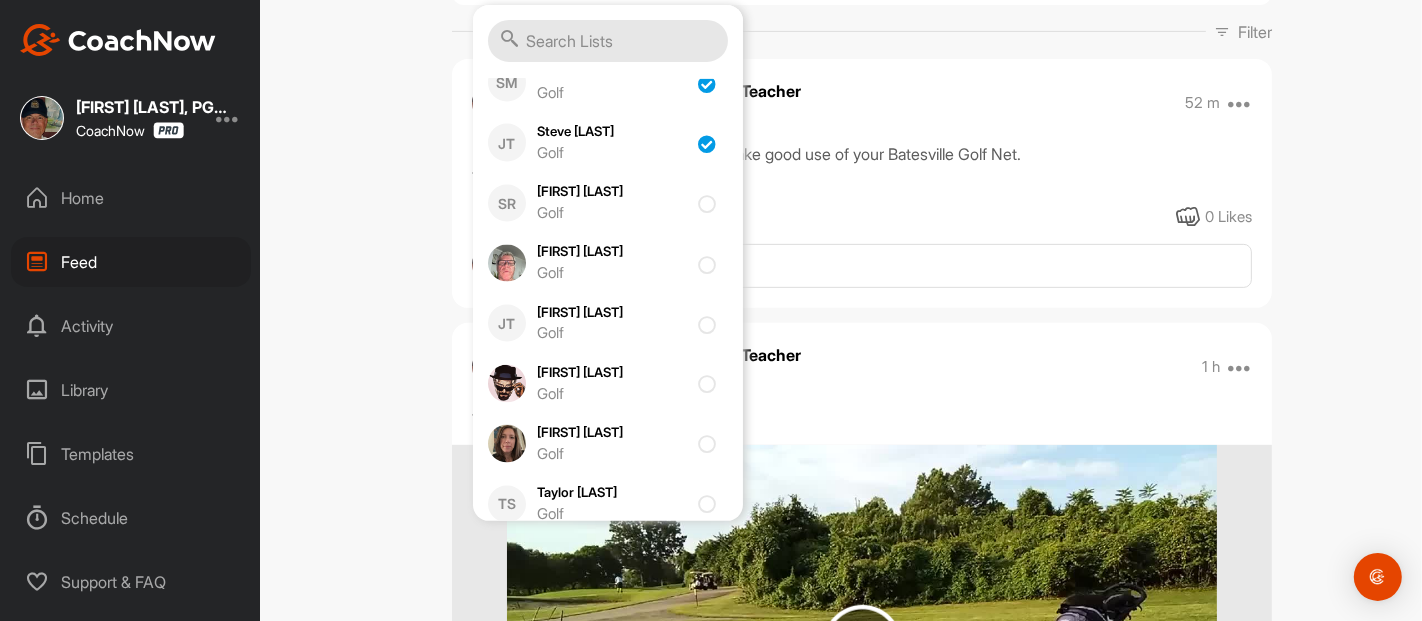 checkbox on "true" 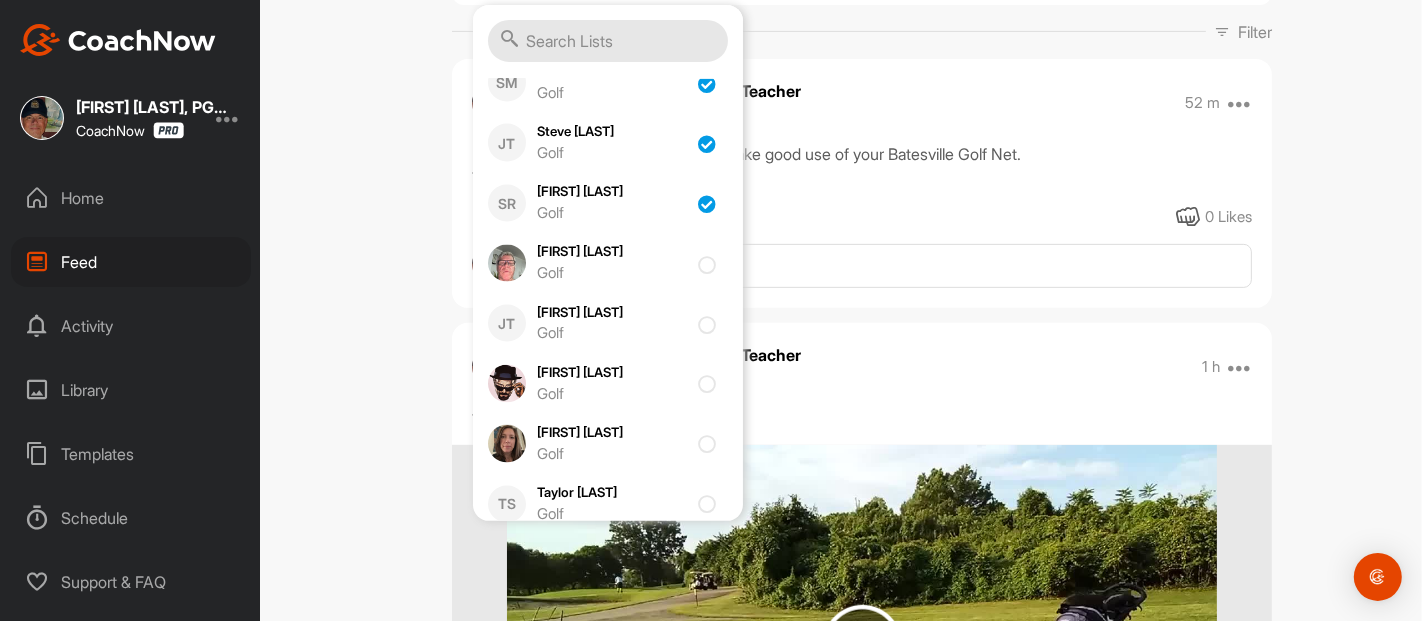 checkbox on "true" 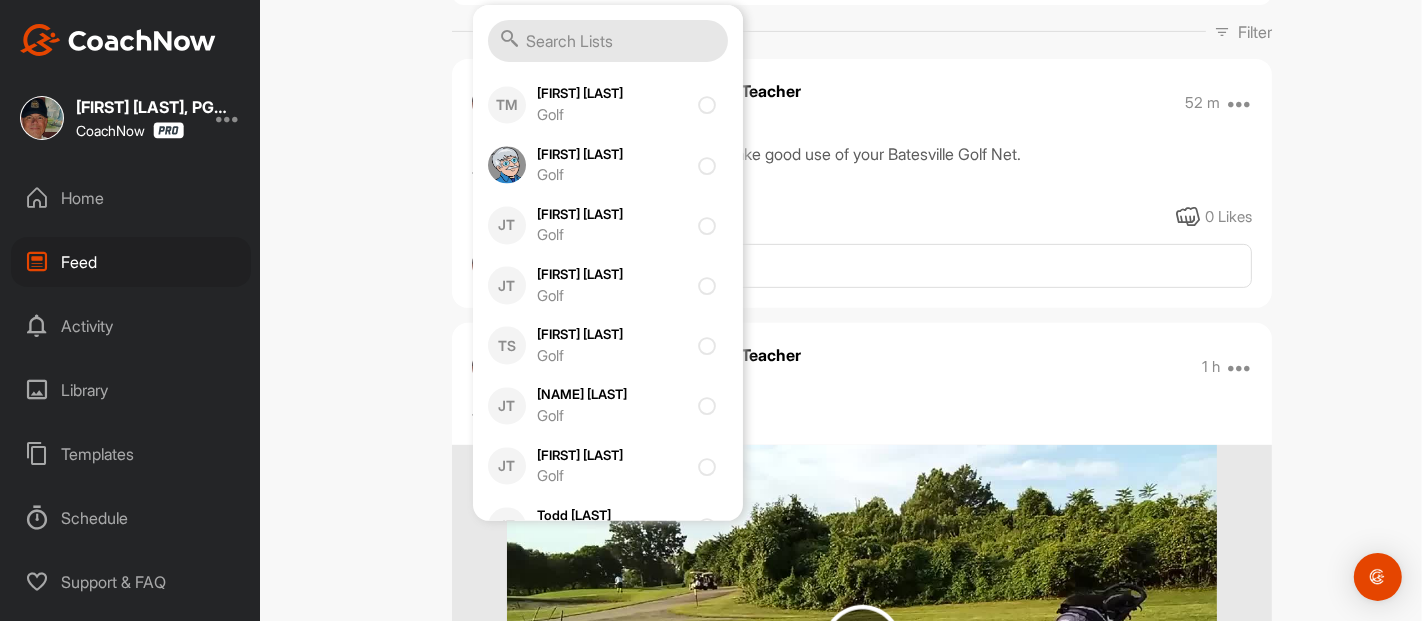 scroll, scrollTop: 29017, scrollLeft: 0, axis: vertical 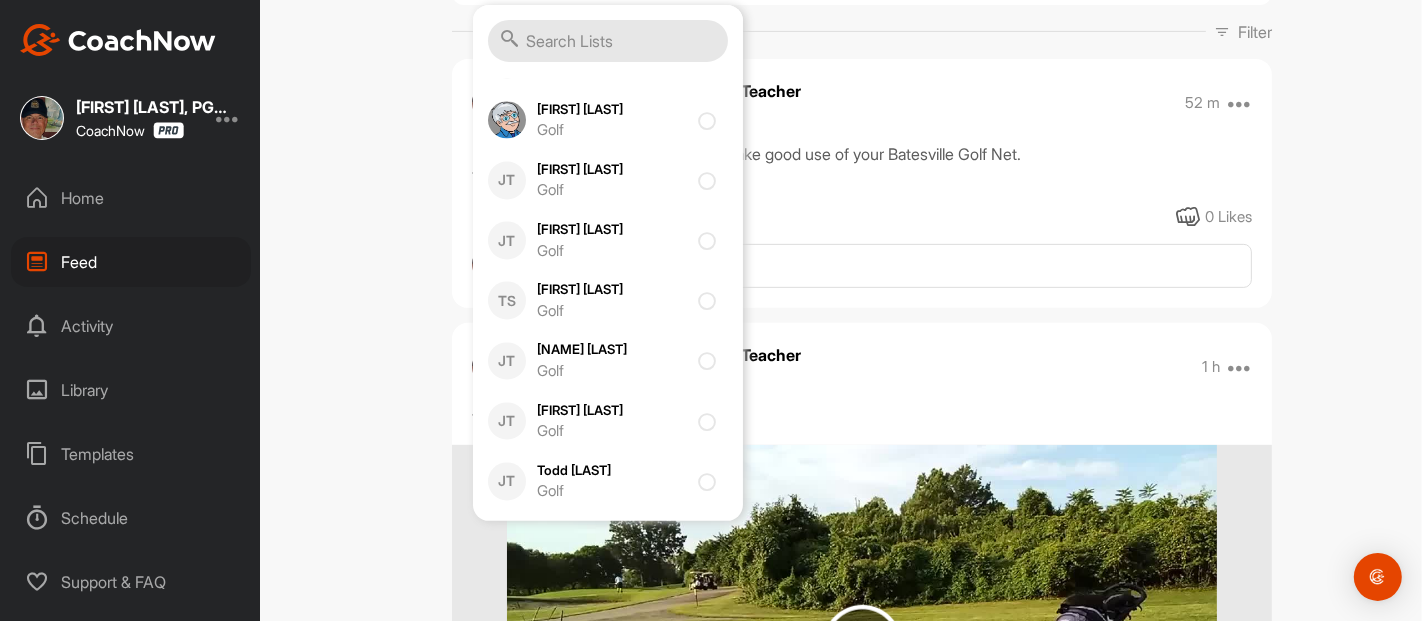 click at bounding box center (711, -120) 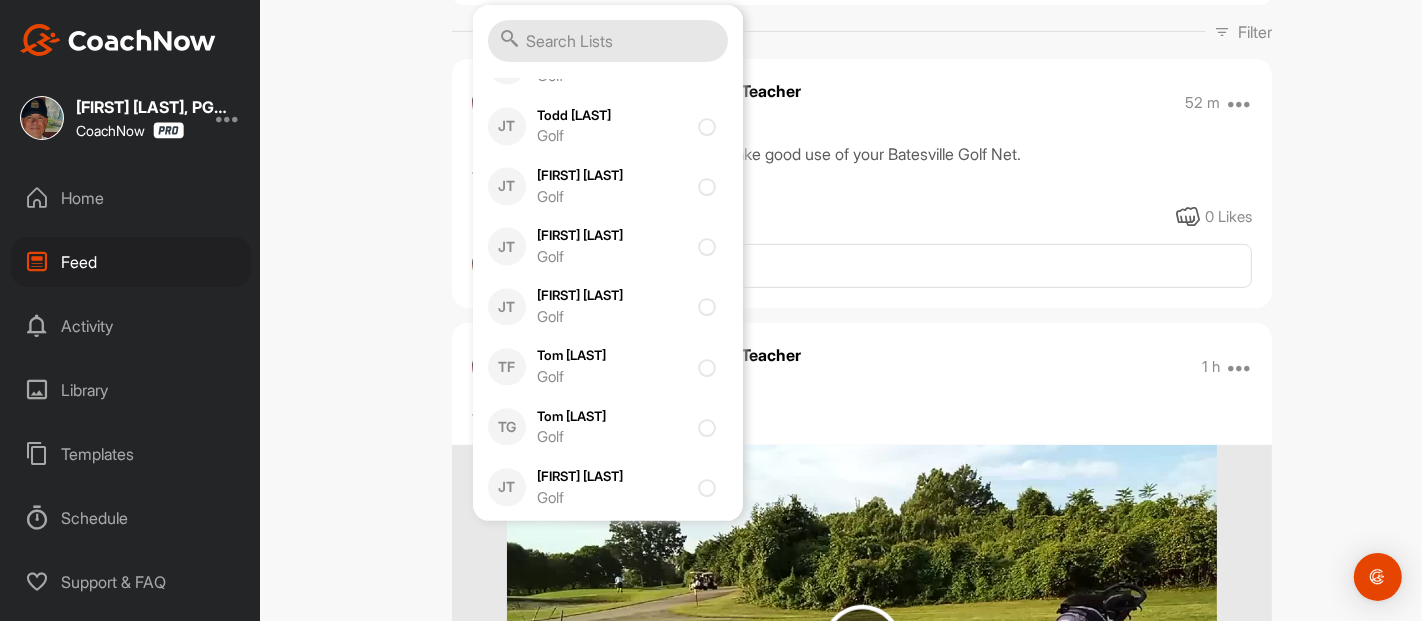 scroll, scrollTop: 29417, scrollLeft: 0, axis: vertical 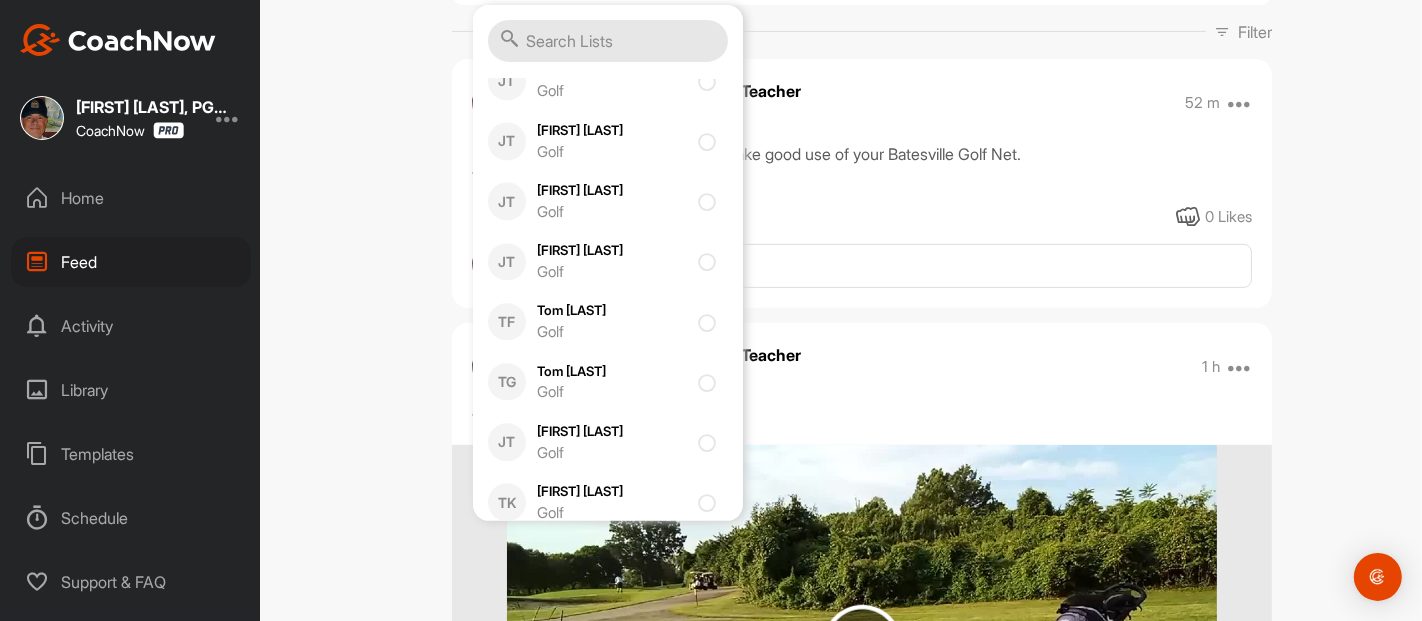click at bounding box center (711, -99) 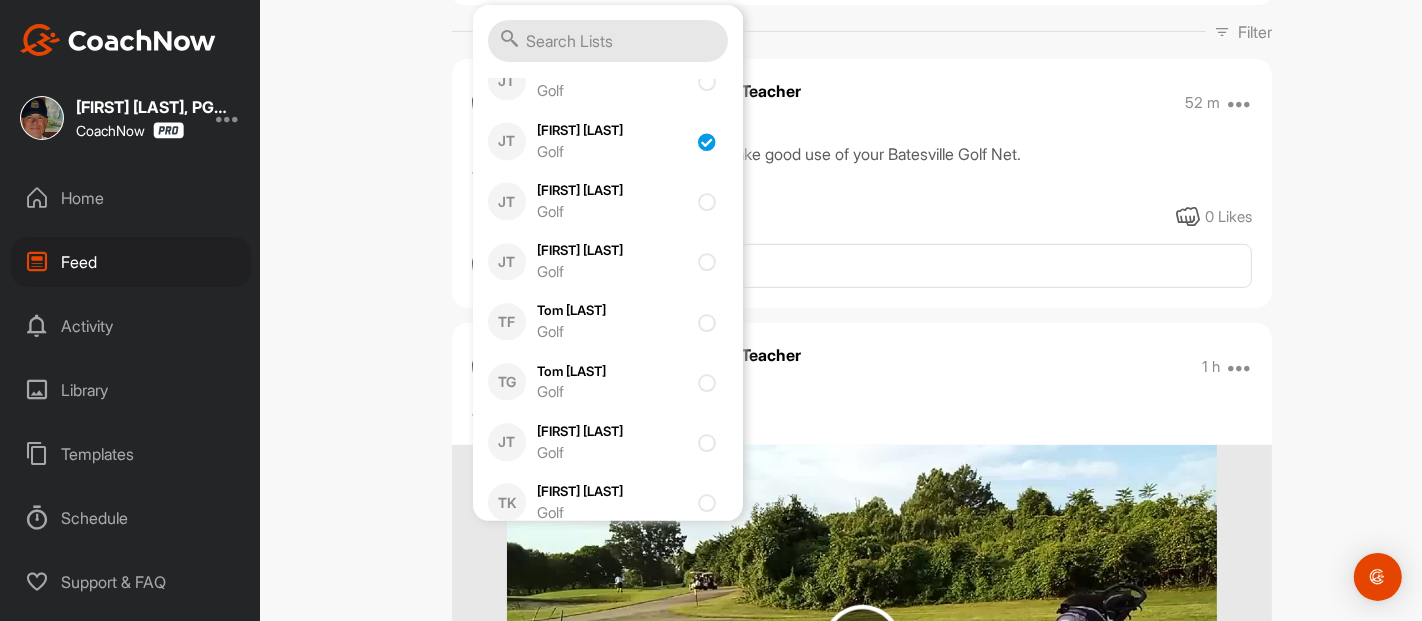 checkbox on "true" 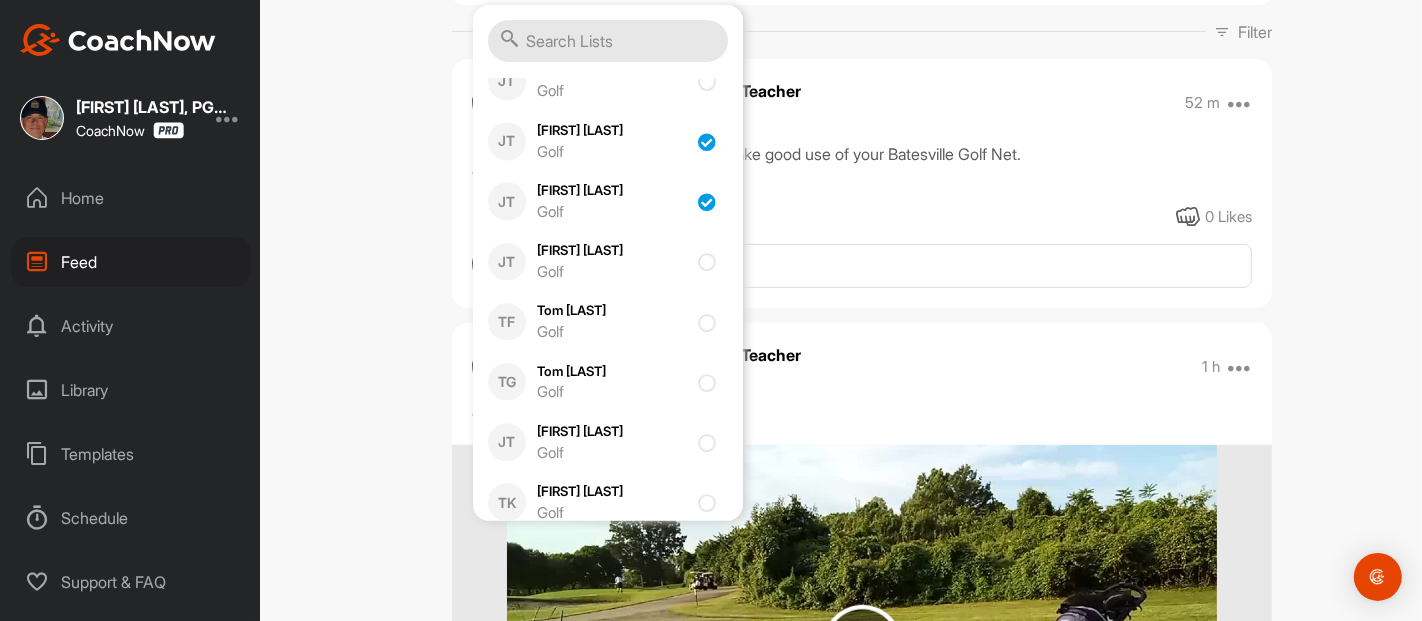 checkbox on "true" 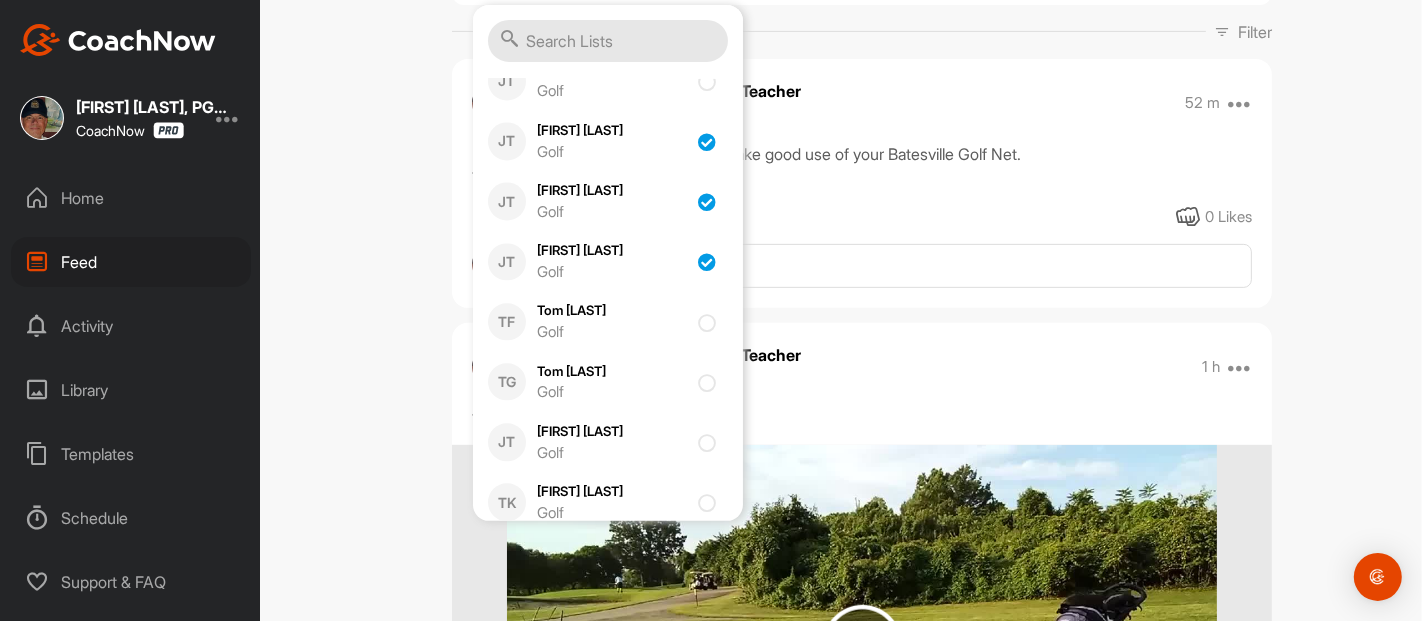 checkbox on "true" 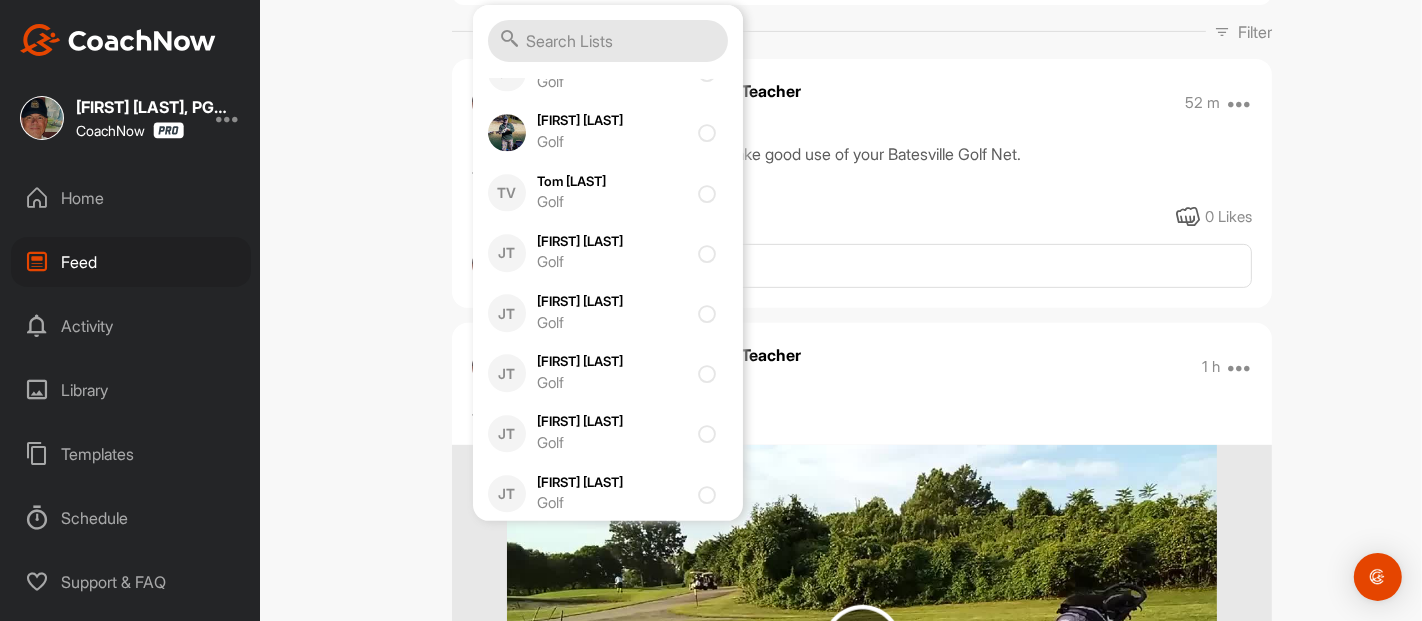 scroll, scrollTop: 29920, scrollLeft: 0, axis: vertical 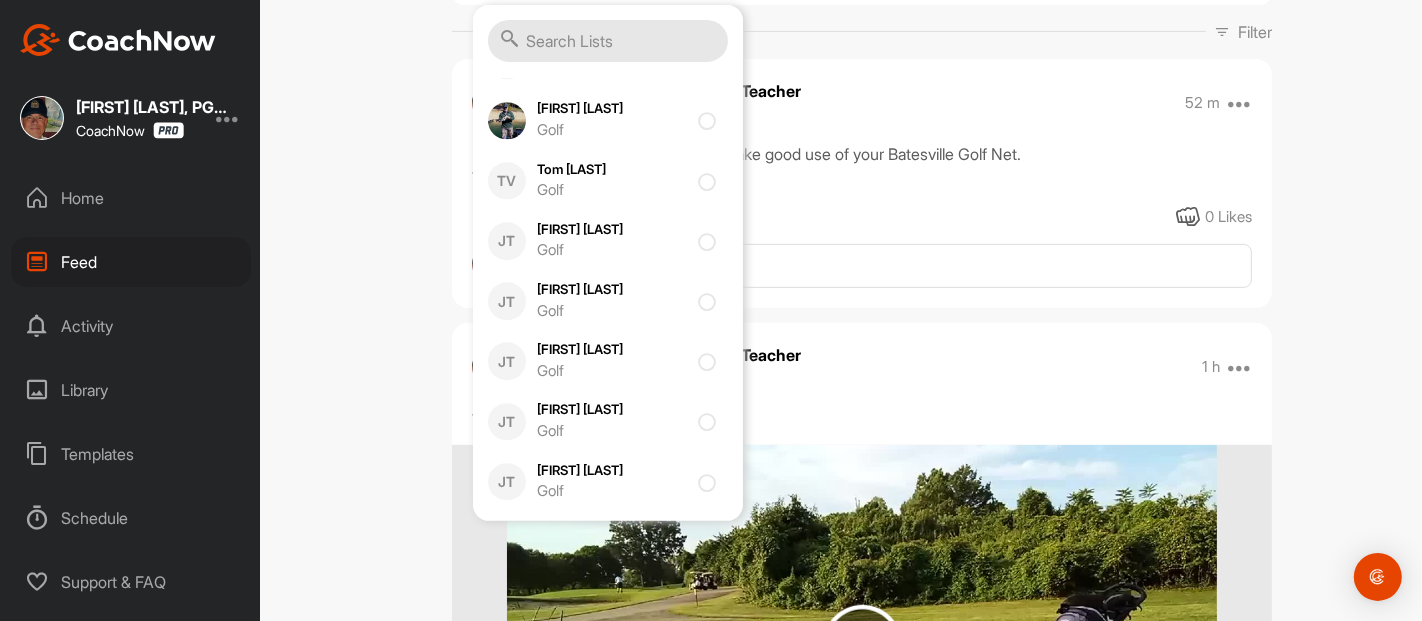 click at bounding box center [711, -60] 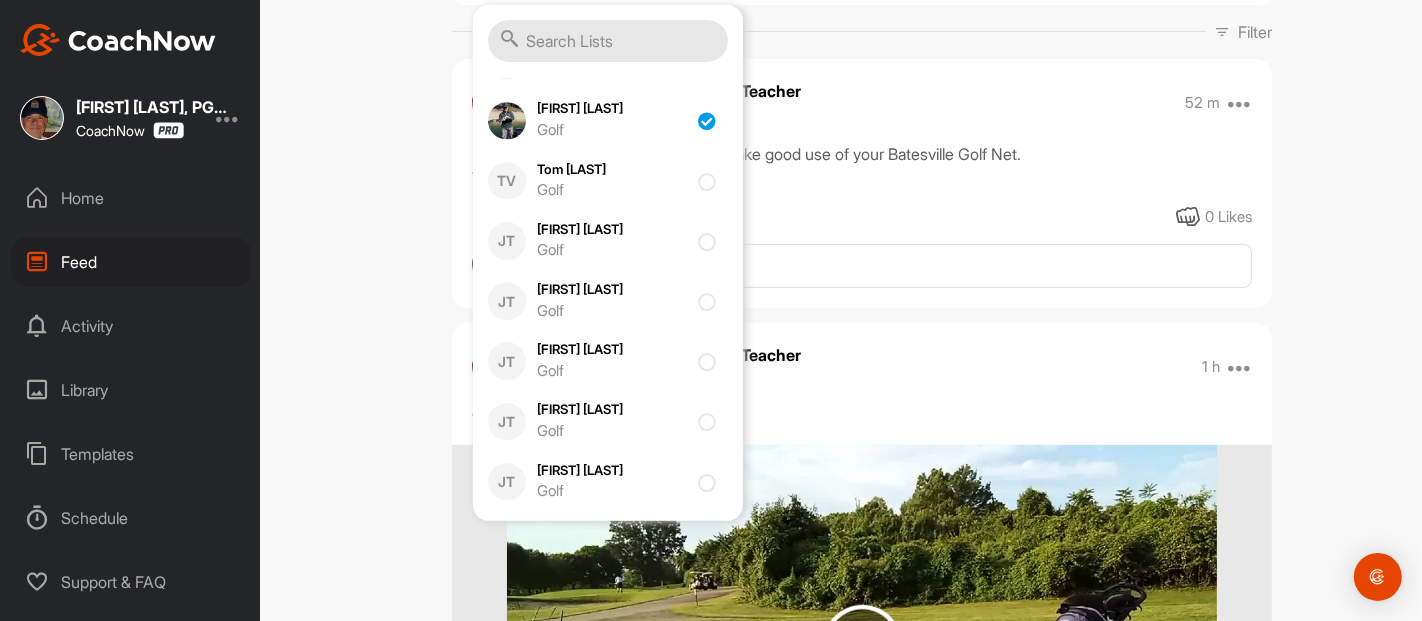 checkbox on "true" 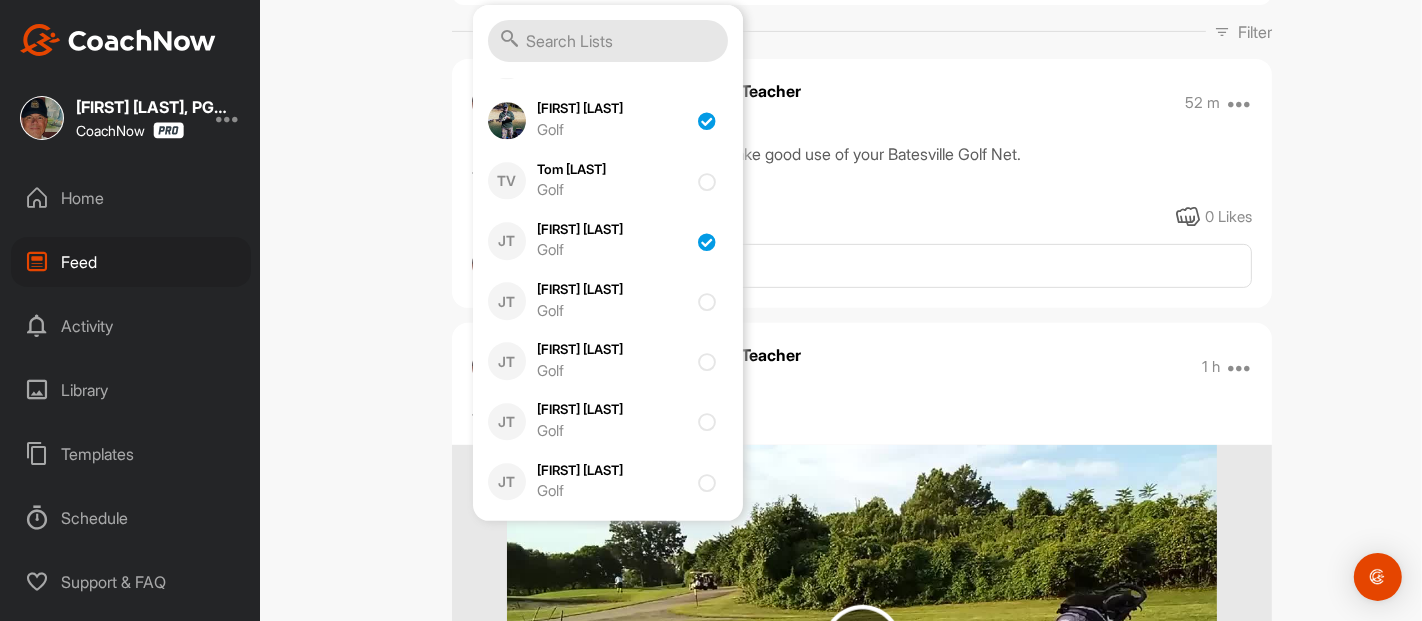 checkbox on "true" 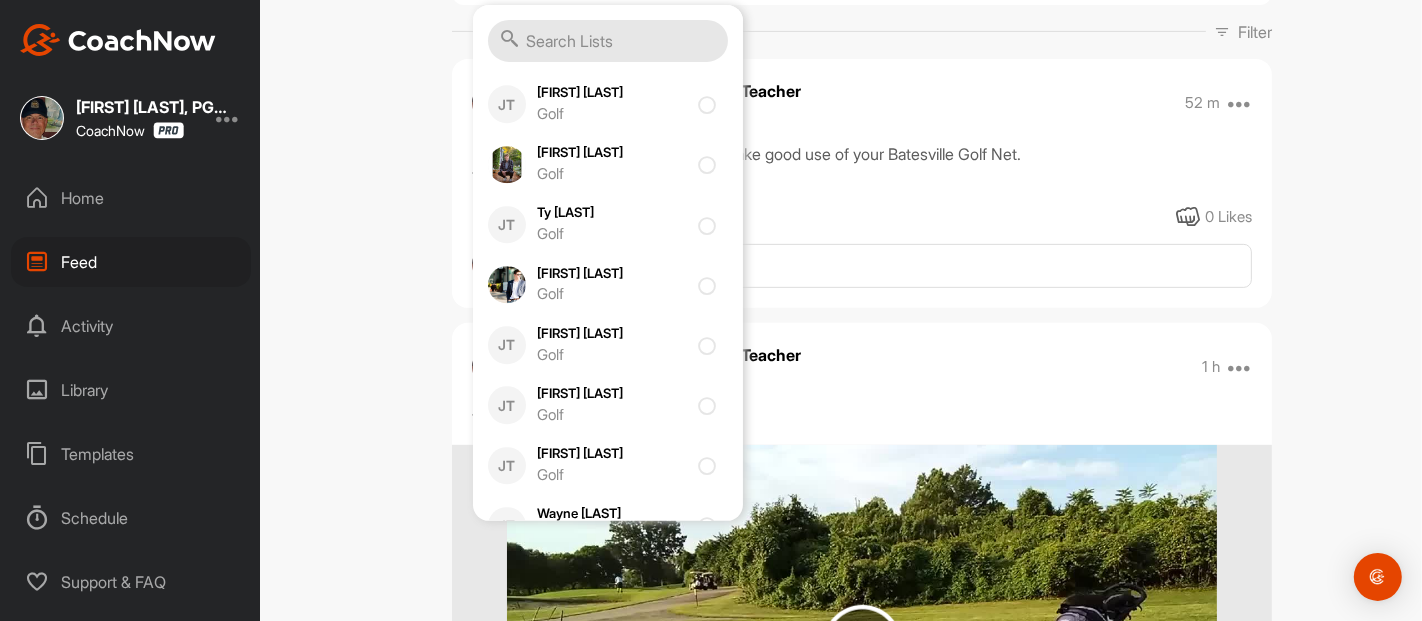 scroll, scrollTop: 30483, scrollLeft: 0, axis: vertical 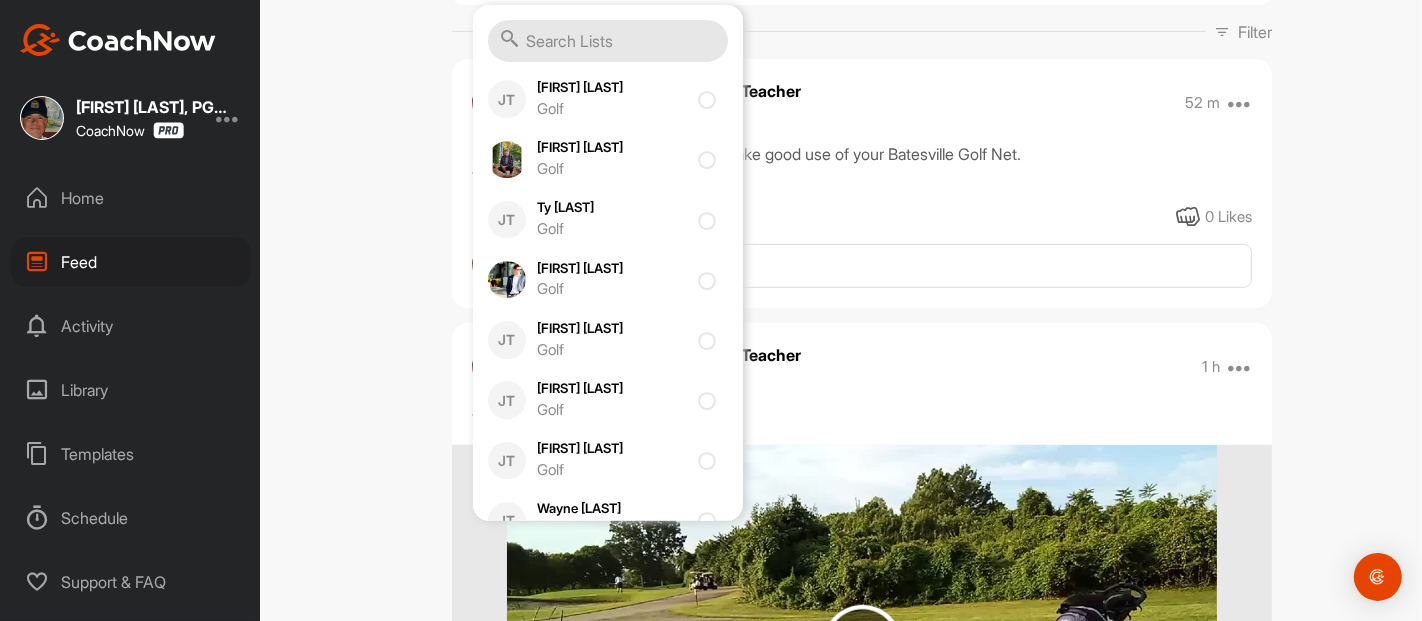 click at bounding box center [704, -87] 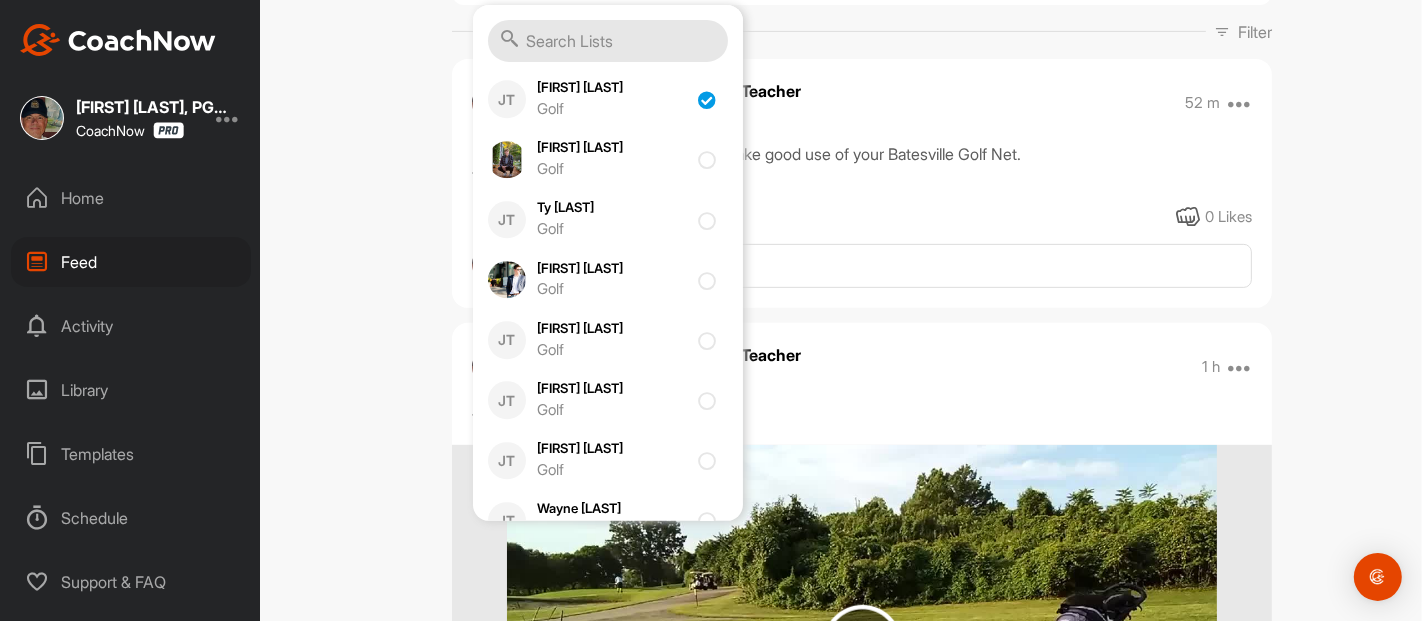 checkbox on "true" 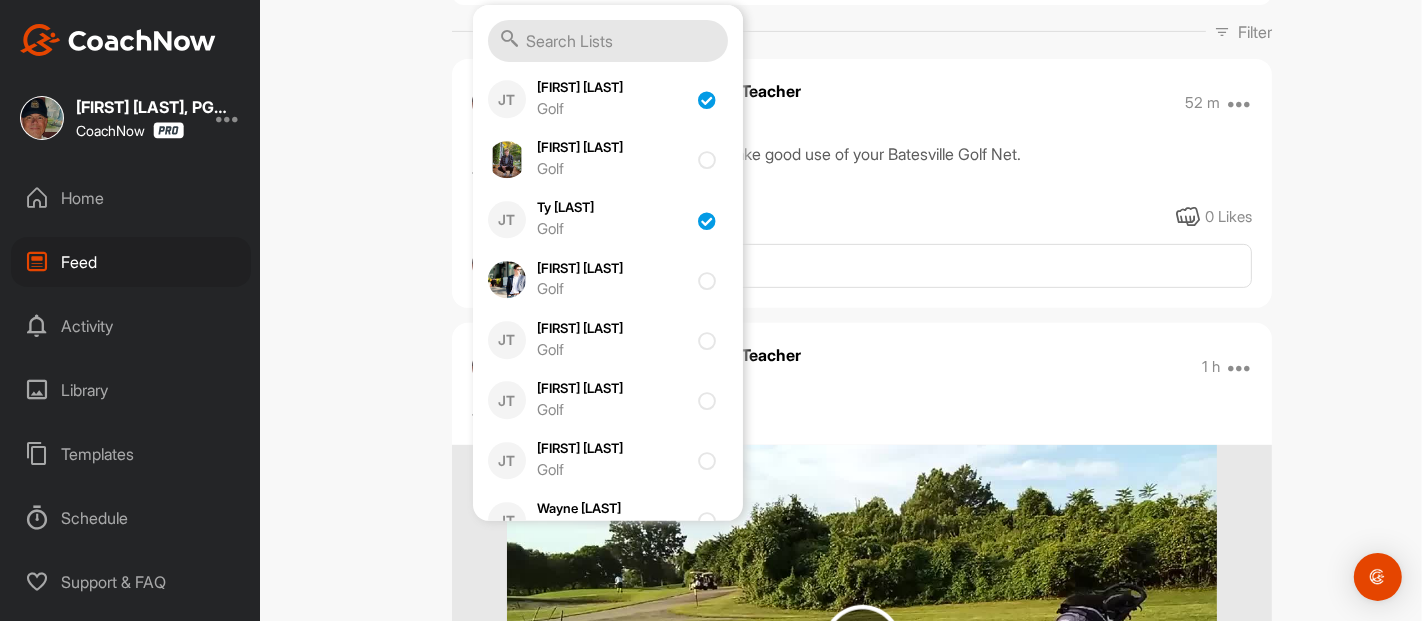 checkbox on "true" 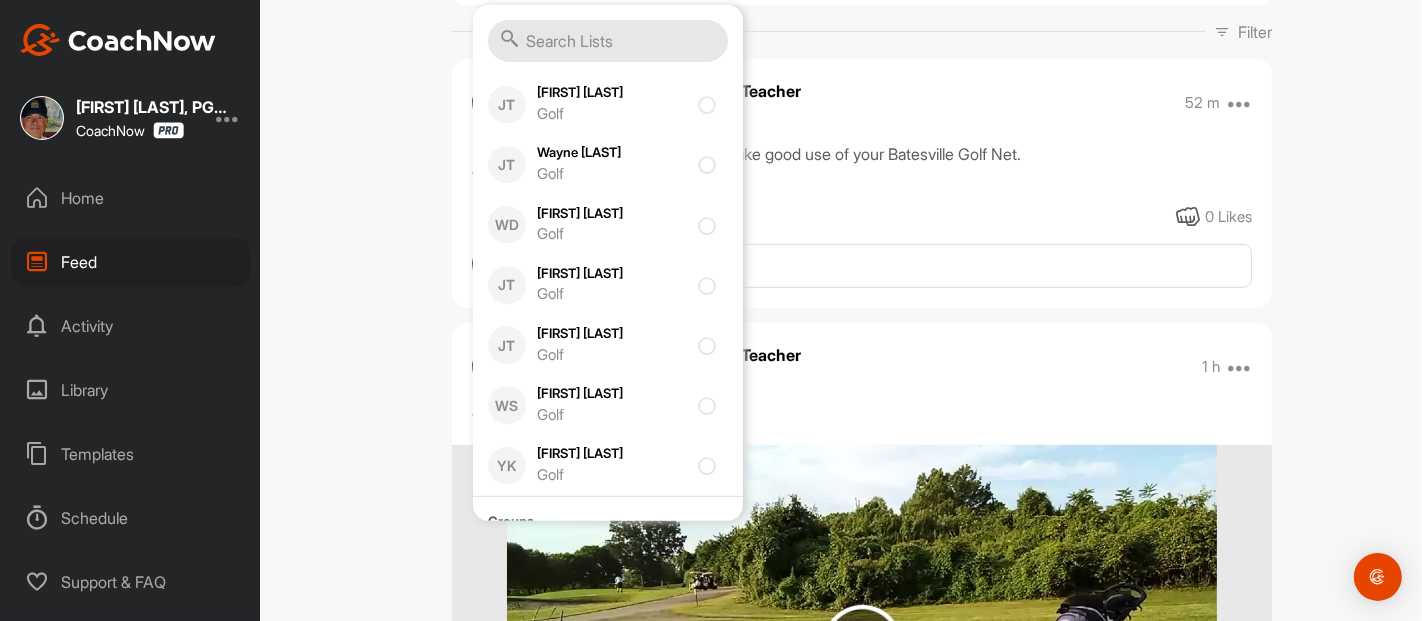 scroll, scrollTop: 30883, scrollLeft: 0, axis: vertical 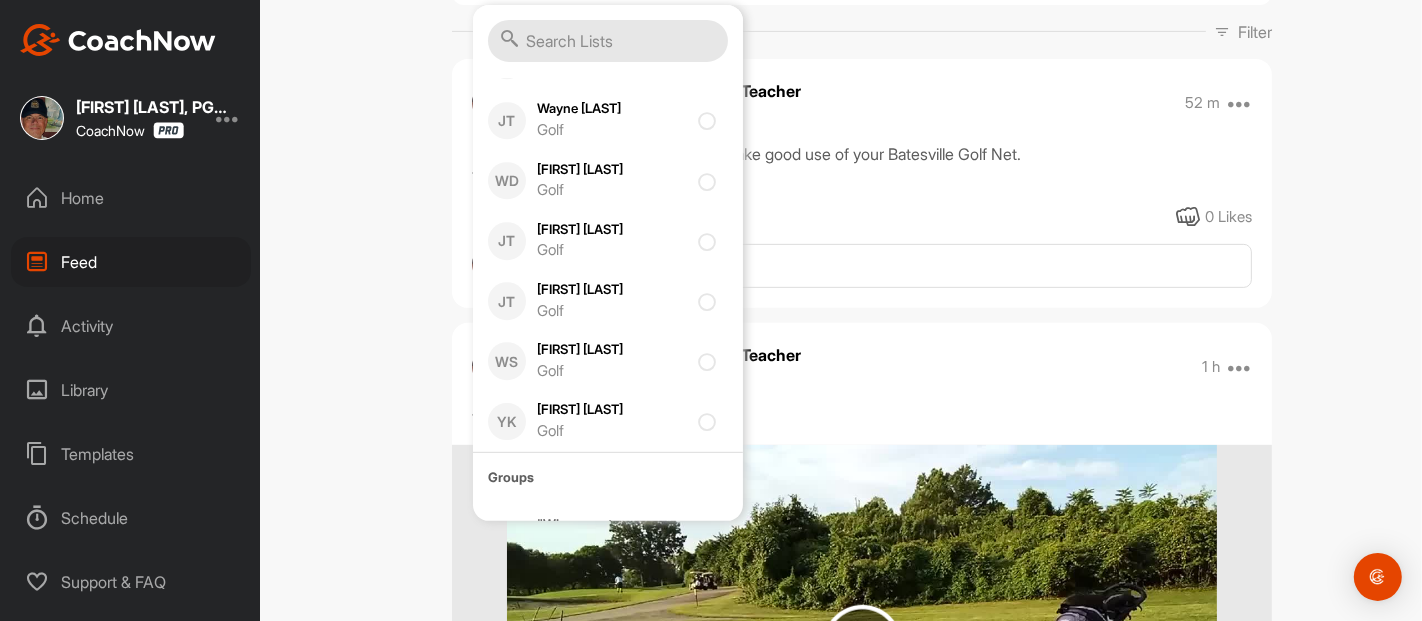 click at bounding box center (711, -120) 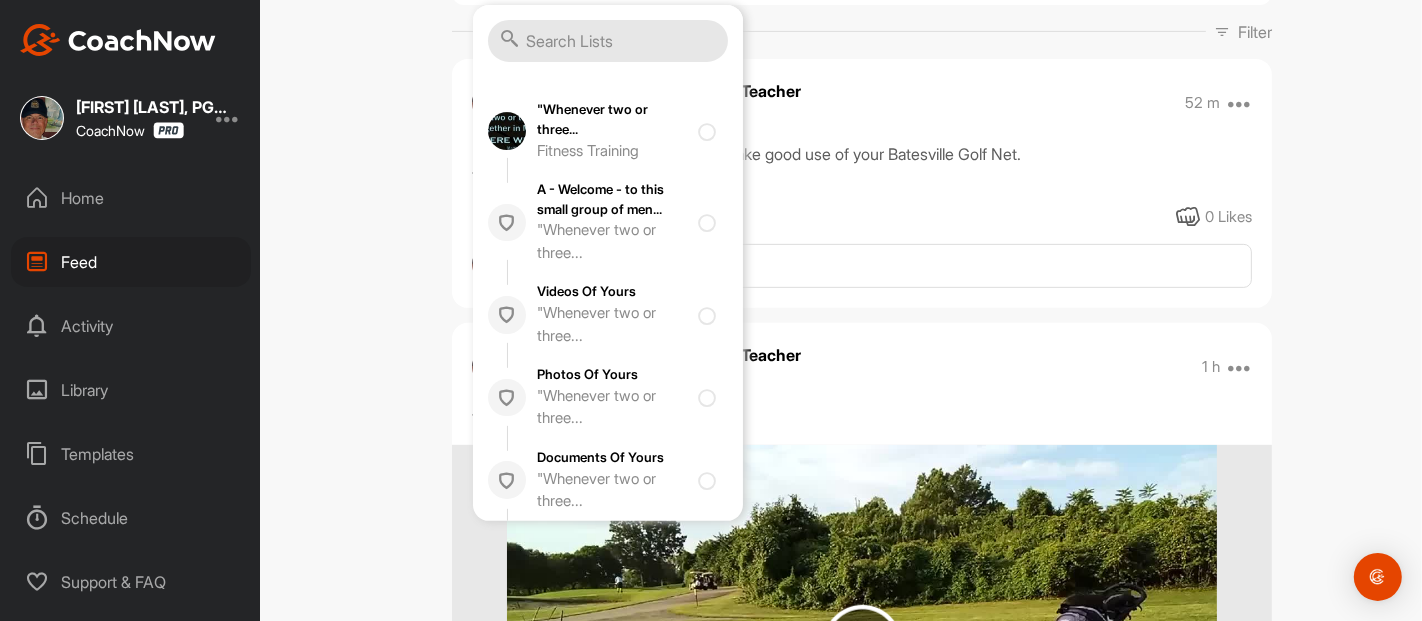 scroll, scrollTop: 31342, scrollLeft: 0, axis: vertical 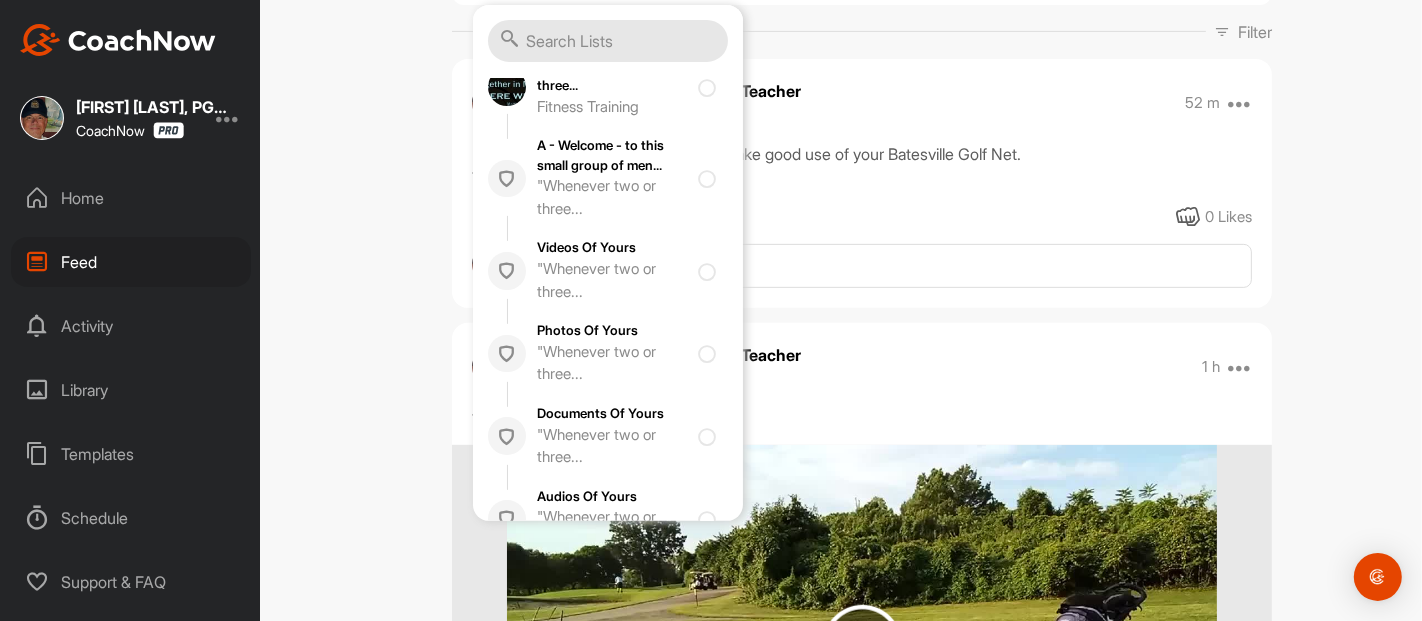 click on "Feed https://lessons.com/providers/Eyg9Jx3I5-/review
Would you mind leaving a Review for me, about our Golf Lessons?
I will appreciate your thoughts and words very much...at the link above.
I like these words of Bruce Lee. Add some tags. ✕ 137 Locations : Smart Lists Unanswered by me 15 days inactive 15 days active Lists (10) 9's At-A-Time - Facts 1 Videos by Joel Suggs 2017 NonSUGGSPlayers 2017 S.uggs U.niversity of G.uided G.olf S.uccess Players 2018 Non-SUGGS Players 2018 S.uggs U.niversity of G.uided G.olf S.uccess Players 2018Roger'sLeague-TeamSuggs 2019 S.uggs U.niversity of G.uided G.olf S.uccess Players 2019 Winter League 2020 Mill League Oakman-Addis-Suggs 2020 S.uggs U.niversity of G.uided G.olf S.uccess Players 2020 Winter League for GOLF...SUCCESS 2021 F.A.L.L. League Teams 2021 S.U.G.G.S. Players 2022 Winter League Teams, for Scores 2023 F.A.L.L. League Teams 2024 Ross 2024 TCGR S.U.G.G.S. Members 2024 Winter League 2025 Amphibians  2025 Winter Learning League Another Nine Bosses Players JT JT" at bounding box center (862, 310) 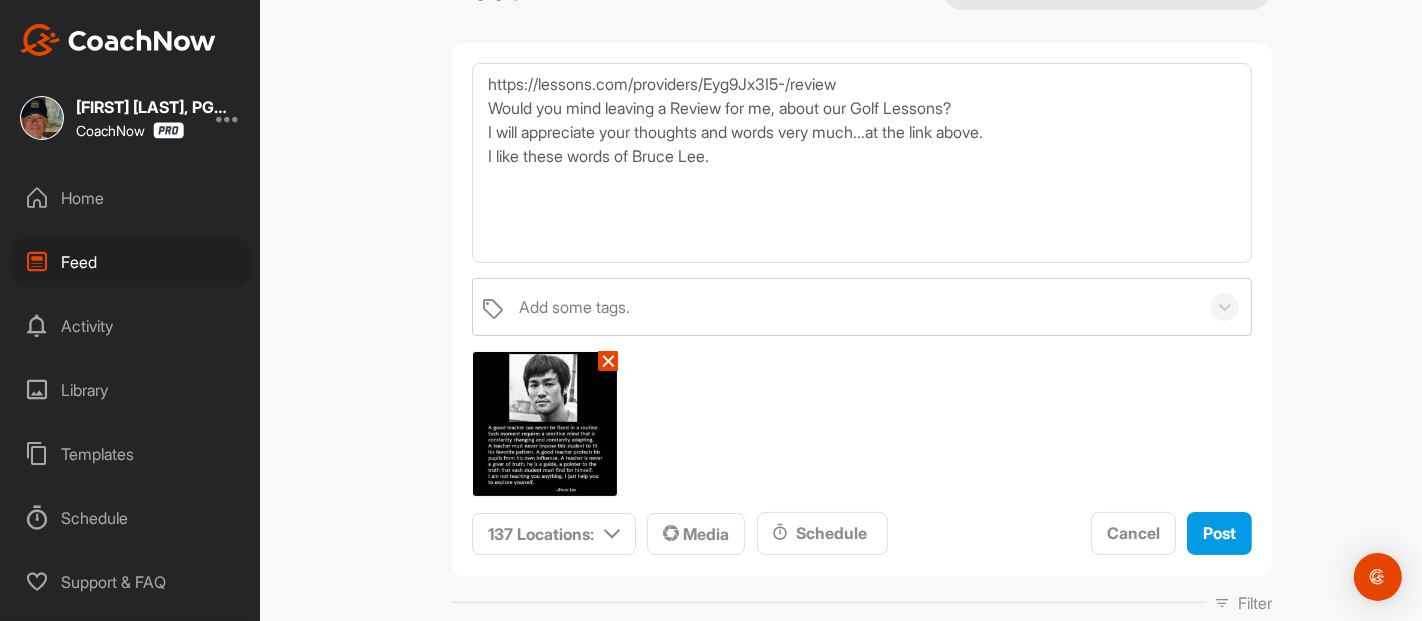 scroll, scrollTop: 111, scrollLeft: 0, axis: vertical 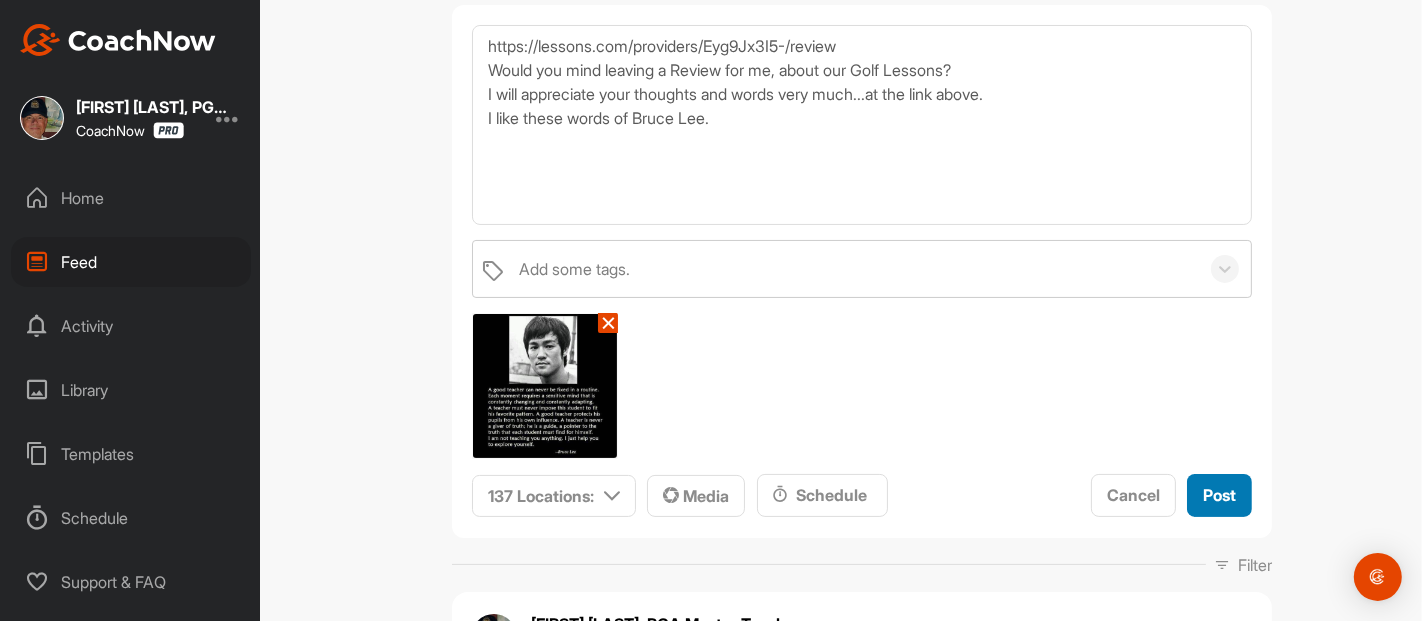 click on "Post" at bounding box center (1219, 495) 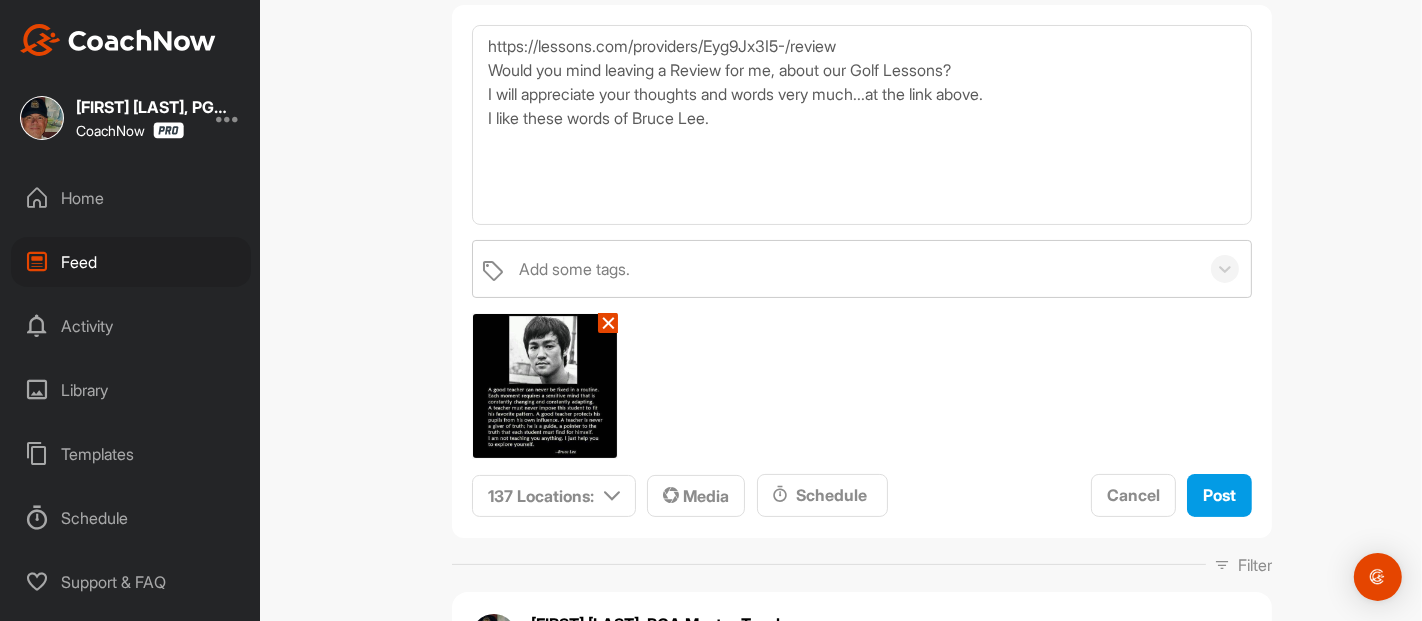type 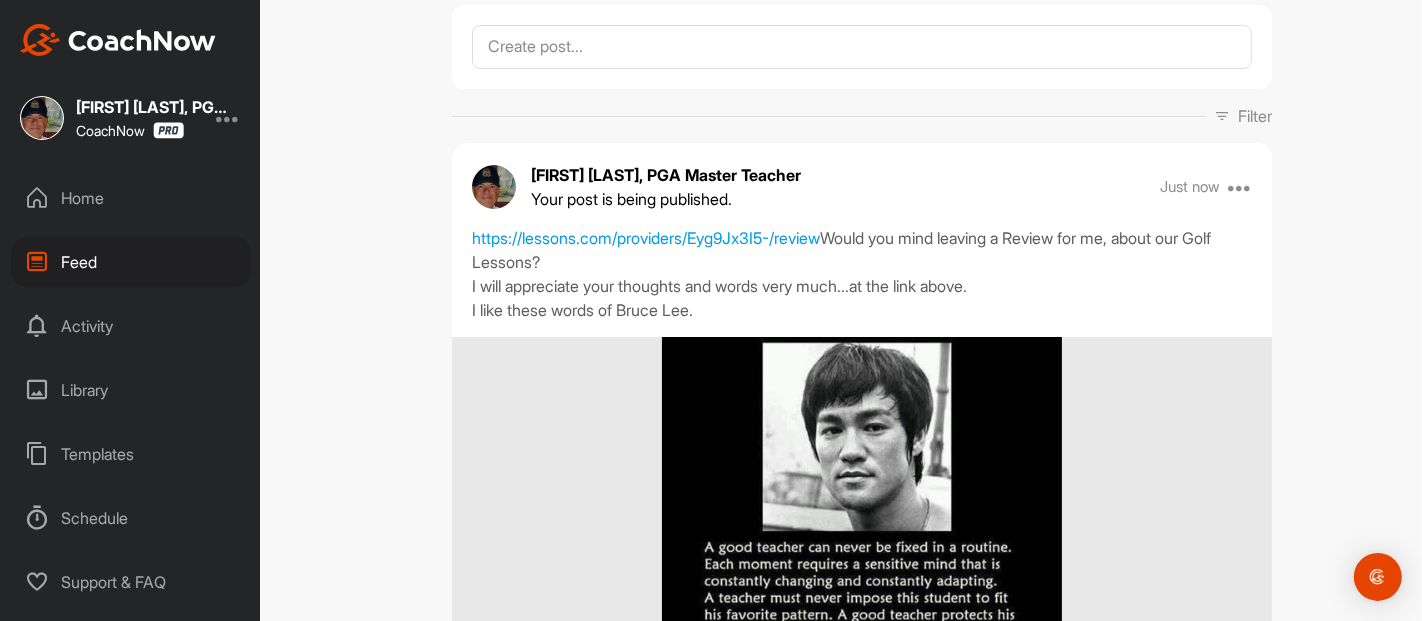 click on "Feed Filter Media Type Images Videos Notes Audio Documents Author AC [FIRST] [LAST] [USERNAME]@[DOMAIN] AC [FIRST] [LAST] [USERNAME]@[DOMAIN] AM [FIRST] [LAST] [USERNAME]@[DOMAIN] AC [FIRST] [LAST] [USERNAME]@[DOMAIN] AL [FIRST] [LAST] [USERNAME]@[DOMAIN] AK [FIRST] [LAST] [USERNAME]@[DOMAIN] AL [FIRST] [LAST] [USERNAME]@[DOMAIN] AB [FIRST] [LAST] [USERNAME]@[DOMAIN] [FIRST] [LAST] [USERNAME]@[DOMAIN] [FIRST] [LAST] [USERNAME]@[DOMAIN] AC [FIRST] [LAST] [USERNAME]@[DOMAIN] AC [FIRST] [LAST] [USERNAME]@[DOMAIN] AG [FIRST] [LAST] [USERNAME]@[DOMAIN] [FIRST] [LAST] [USERNAME]@[DOMAIN] [FIRST] [LAST] [USERNAME]@[DOMAIN] [FIRST] [LAST] [USERNAME]@[DOMAIN] AB [FIRST] [LAST] [USERNAME]@[DOMAIN] [FIRST] [LAST] [USERNAME]@[DOMAIN] [FIRST] [LAST] [USERNAME]@[DOMAIN] AV [FIRST] [LAST] [USERNAME]@[DOMAIN] AF [FIRST] [LAST] [USERNAME]@[DOMAIN] AC [FIRST] [LAST] [USERNAME]@[DOMAIN] AT [FIRST] [LAST] AT BB BH" at bounding box center [862, 310] 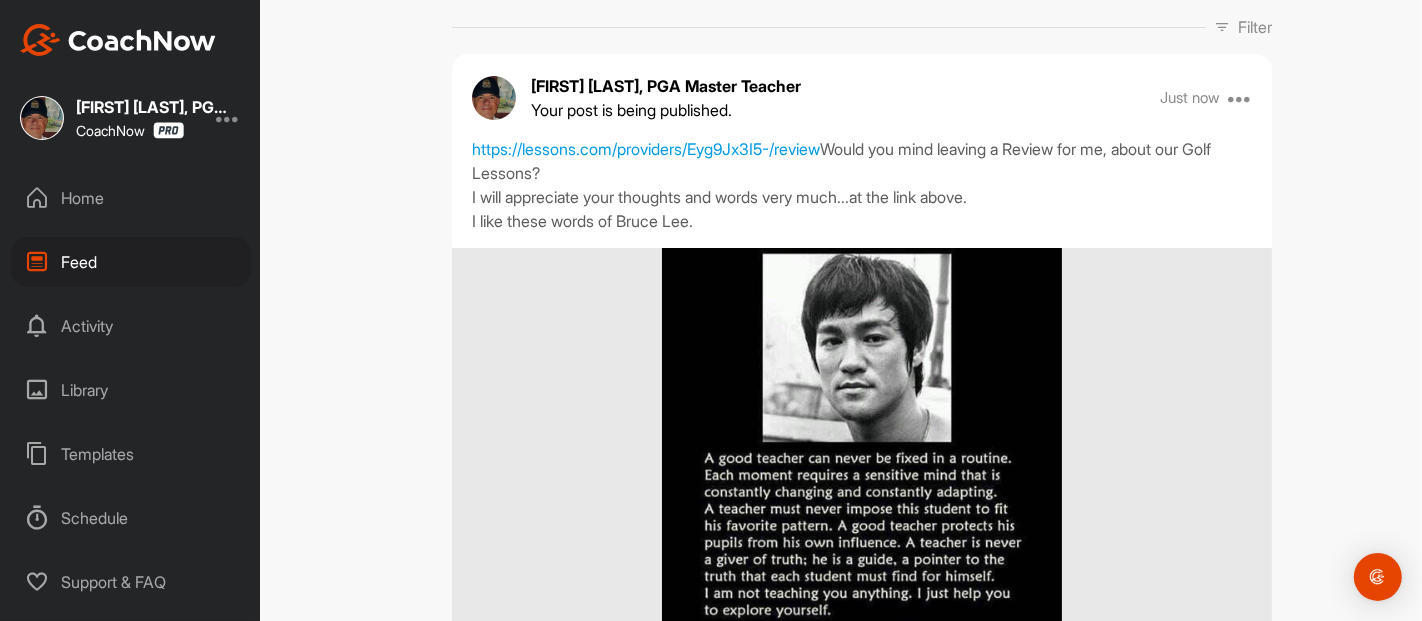 scroll, scrollTop: 245, scrollLeft: 0, axis: vertical 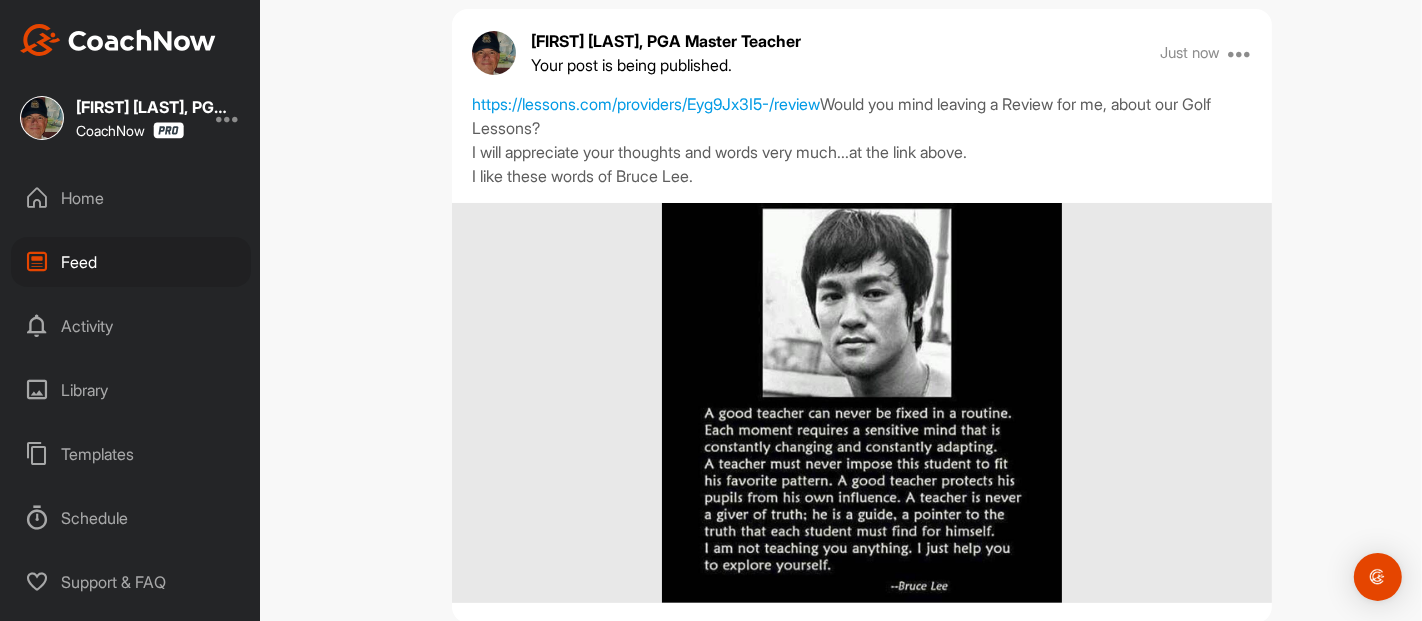 click on "Feed Filter Media Type Images Videos Notes Audio Documents Author AC [FIRST] [LAST] [USERNAME]@[DOMAIN] AC [FIRST] [LAST] [USERNAME]@[DOMAIN] AM [FIRST] [LAST] [USERNAME]@[DOMAIN] AC [FIRST] [LAST] [USERNAME]@[DOMAIN] AL [FIRST] [LAST] [USERNAME]@[DOMAIN] AK [FIRST] [LAST] [USERNAME]@[DOMAIN] AL [FIRST] [LAST] [USERNAME]@[DOMAIN] AB [FIRST] [LAST] [USERNAME]@[DOMAIN] [FIRST] [LAST] [USERNAME]@[DOMAIN] [FIRST] [LAST] [USERNAME]@[DOMAIN] AC [FIRST] [LAST] [USERNAME]@[DOMAIN] AC [FIRST] [LAST] [USERNAME]@[DOMAIN] AG [FIRST] [LAST] [USERNAME]@[DOMAIN] [FIRST] [LAST] [USERNAME]@[DOMAIN] [FIRST] [LAST] [USERNAME]@[DOMAIN] [FIRST] [LAST] [USERNAME]@[DOMAIN] AB [FIRST] [LAST] [USERNAME]@[DOMAIN] [FIRST] [LAST] [USERNAME]@[DOMAIN] [FIRST] [LAST] [USERNAME]@[DOMAIN] AV [FIRST] [LAST] [USERNAME]@[DOMAIN] AF [FIRST] [LAST] [USERNAME]@[DOMAIN] AC [FIRST] [LAST] [USERNAME]@[DOMAIN] AT [FIRST] [LAST] AT BB BH" at bounding box center (862, 310) 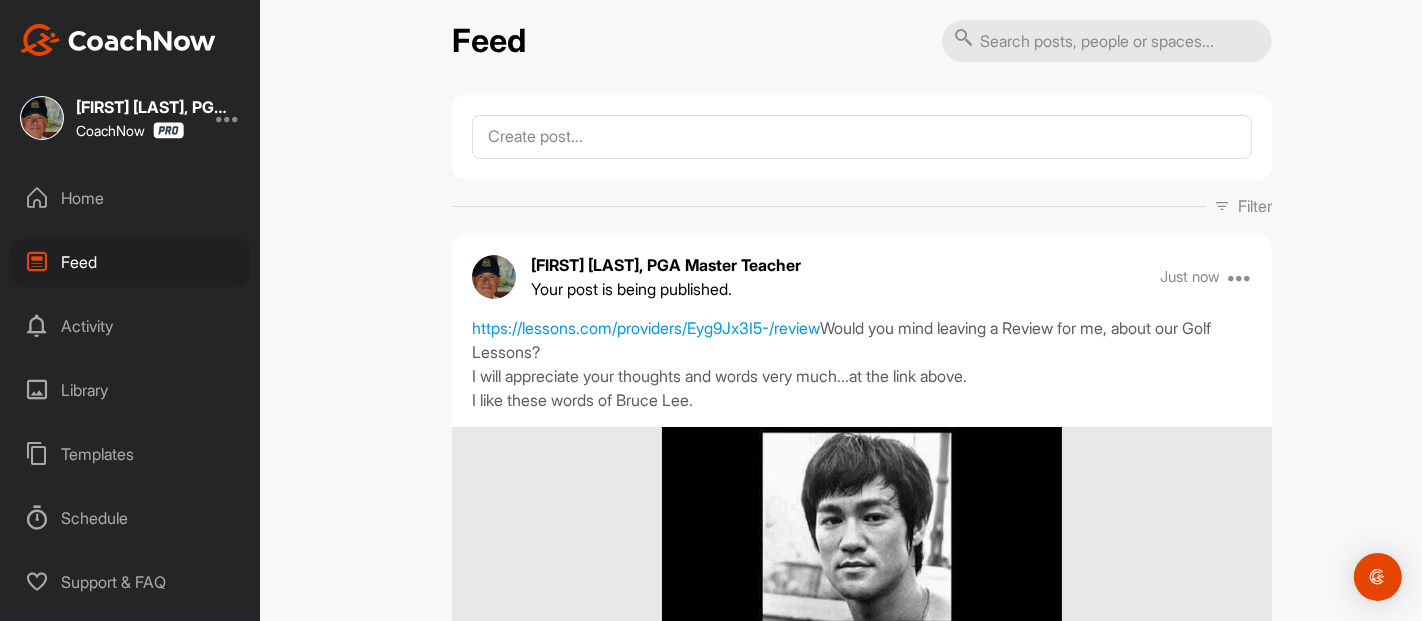 scroll, scrollTop: 0, scrollLeft: 0, axis: both 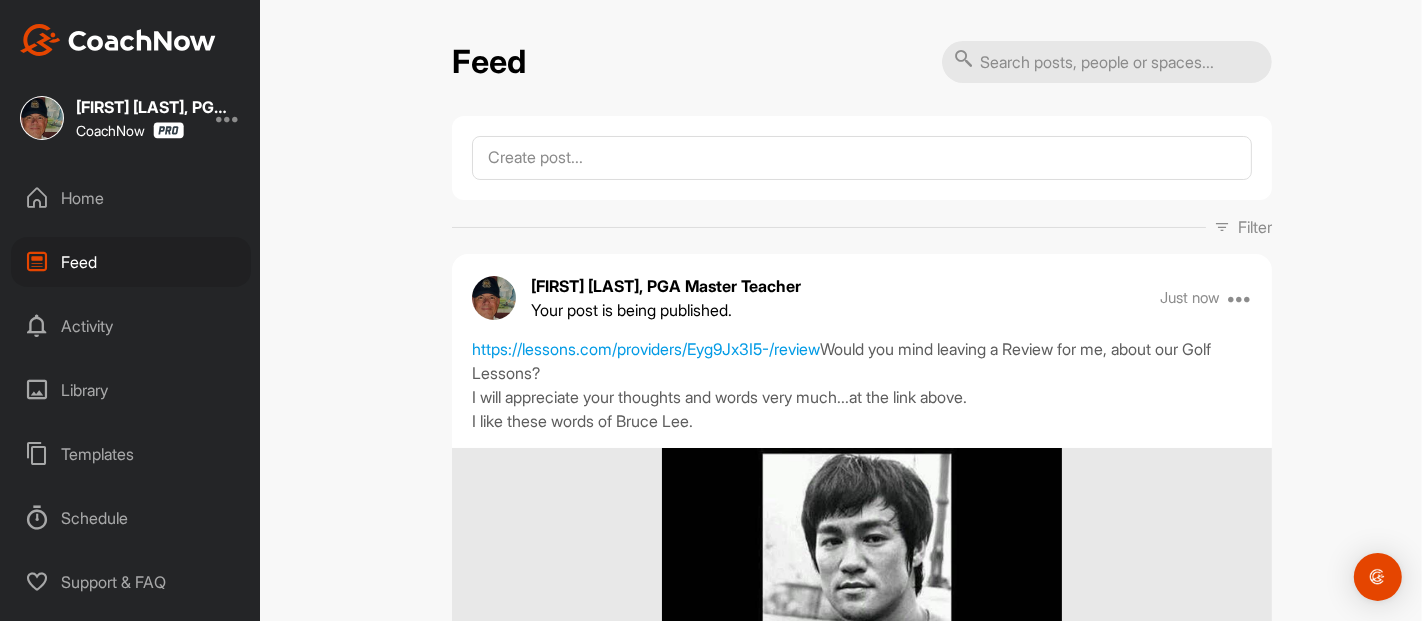 click at bounding box center [1240, 298] 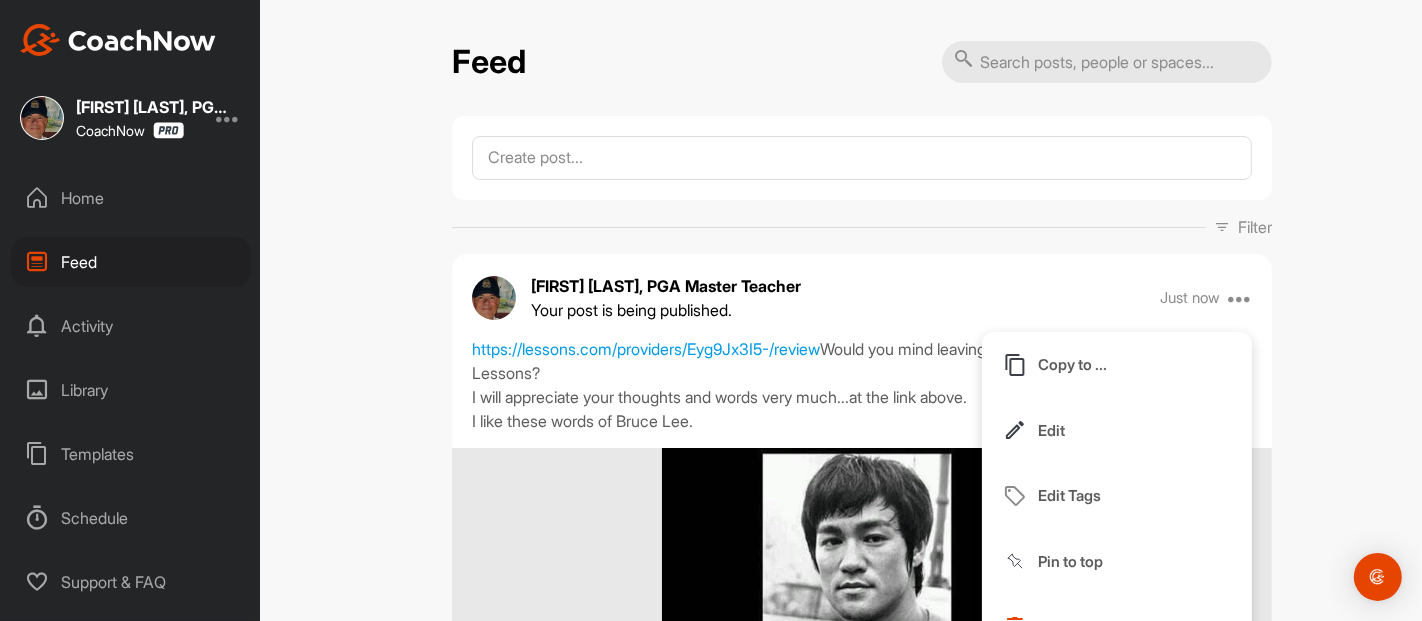 click on "Edit" at bounding box center [1117, 431] 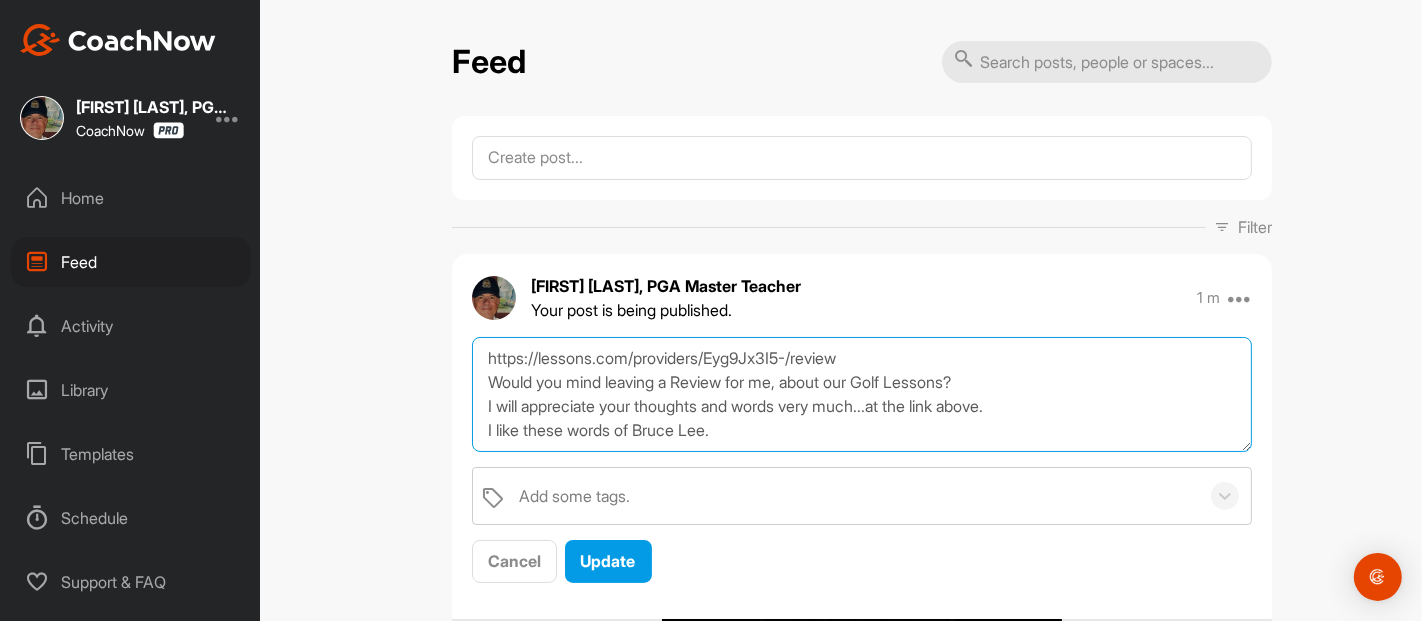 click on "https://lessons.com/providers/Eyg9Jx3I5-/review
Would you mind leaving a Review for me, about our Golf Lessons?
I will appreciate your thoughts and words very much...at the link above.
I like these words of Bruce Lee." at bounding box center (862, 394) 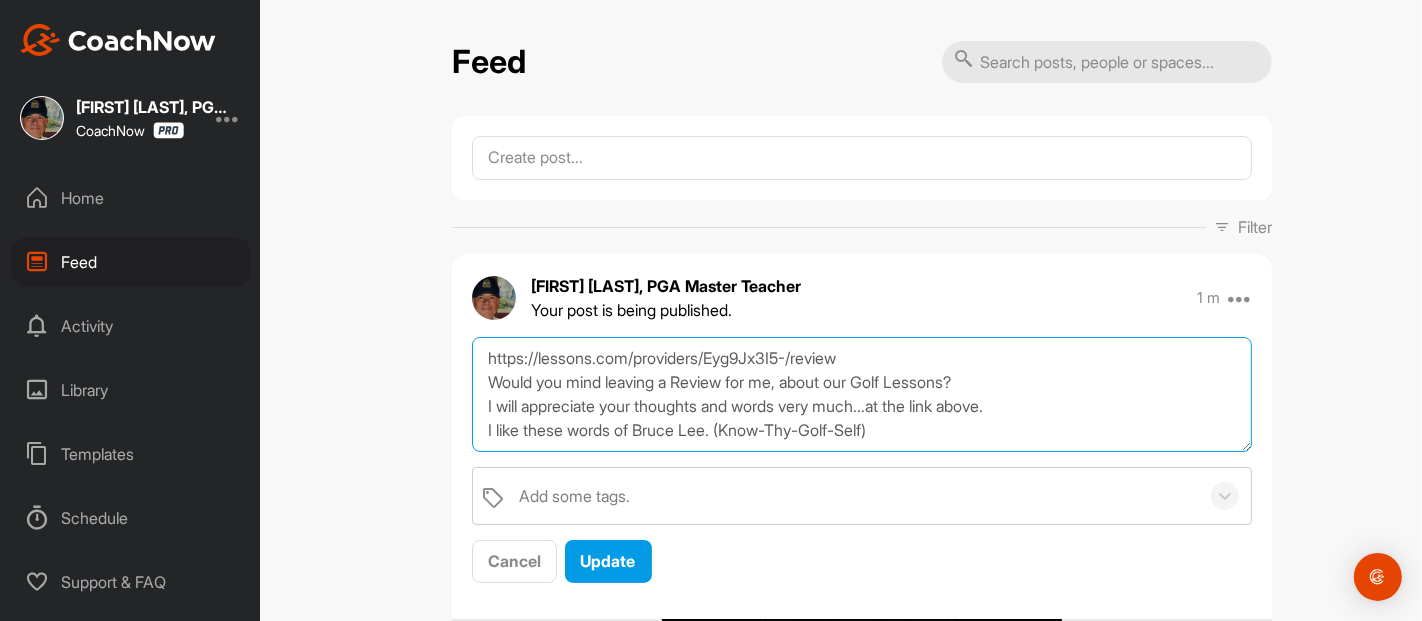 type on "https://lessons.com/providers/Eyg9Jx3I5-/review
Would you mind leaving a Review for me, about our Golf Lessons?
I will appreciate your thoughts and words very much...at the link above.
I like these words of Bruce Lee. (Know-Thy-Golf-Self)" 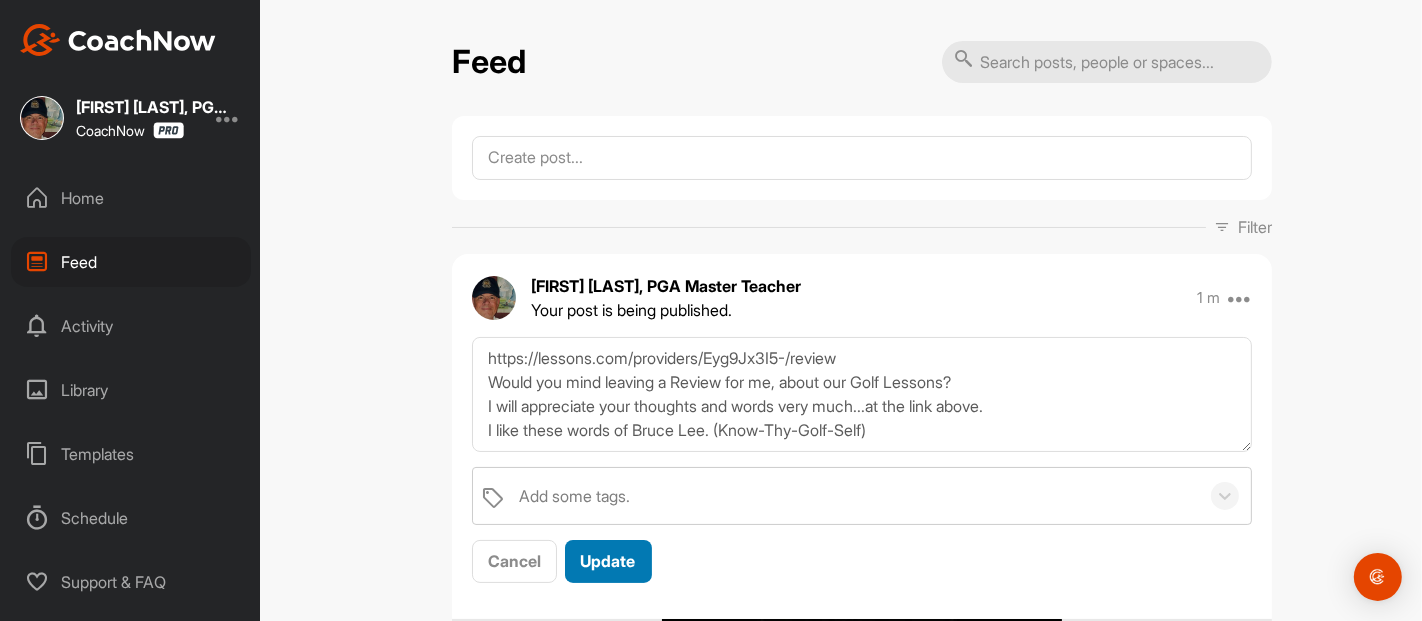 click on "Update" at bounding box center (608, 561) 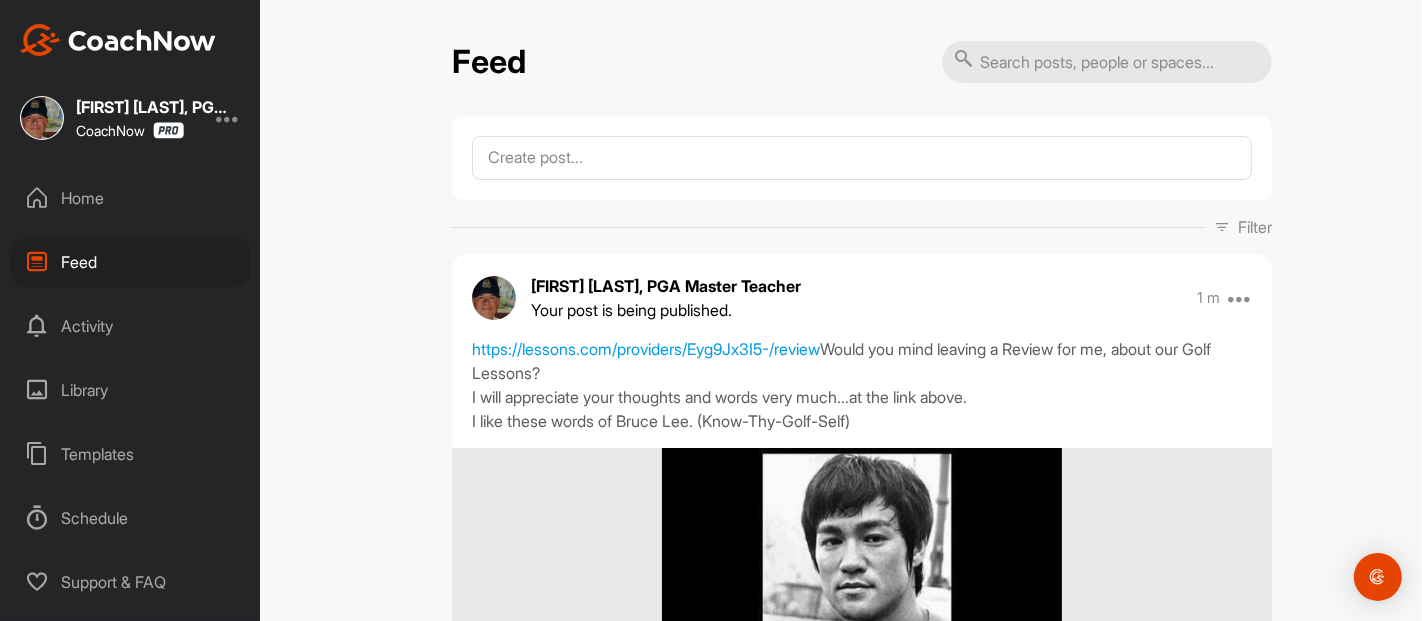 click on "Feed Filter Media Type Images Videos Notes Audio Documents Author AC [FIRST] [LAST] [USERNAME]@[DOMAIN] AC [FIRST] [LAST] [USERNAME]@[DOMAIN] AM [FIRST] [LAST] [USERNAME]@[DOMAIN] AC [FIRST] [LAST] [USERNAME]@[DOMAIN] AL [FIRST] [LAST] [USERNAME]@[DOMAIN] AK [FIRST] [LAST] [USERNAME]@[DOMAIN] AL [FIRST] [LAST] [USERNAME]@[DOMAIN] AB [FIRST] [LAST] [USERNAME]@[DOMAIN] [FIRST] [LAST] [USERNAME]@[DOMAIN] [FIRST] [LAST] [USERNAME]@[DOMAIN] AC [FIRST] [LAST] [USERNAME]@[DOMAIN] AC [FIRST] [LAST] [USERNAME]@[DOMAIN] AG [FIRST] [LAST] [USERNAME]@[DOMAIN] [FIRST] [LAST] [USERNAME]@[DOMAIN] [FIRST] [LAST] [USERNAME]@[DOMAIN] [FIRST] [LAST] [USERNAME]@[DOMAIN] AB [FIRST] [LAST] [USERNAME]@[DOMAIN] [FIRST] [LAST] [USERNAME]@[DOMAIN] [FIRST] [LAST] [USERNAME]@[DOMAIN] AV [FIRST] [LAST] [USERNAME]@[DOMAIN] AF [FIRST] [LAST] [USERNAME]@[DOMAIN] AC [FIRST] [LAST] [USERNAME]@[DOMAIN] AT [FIRST] [LAST] AT BB BH" at bounding box center [862, 310] 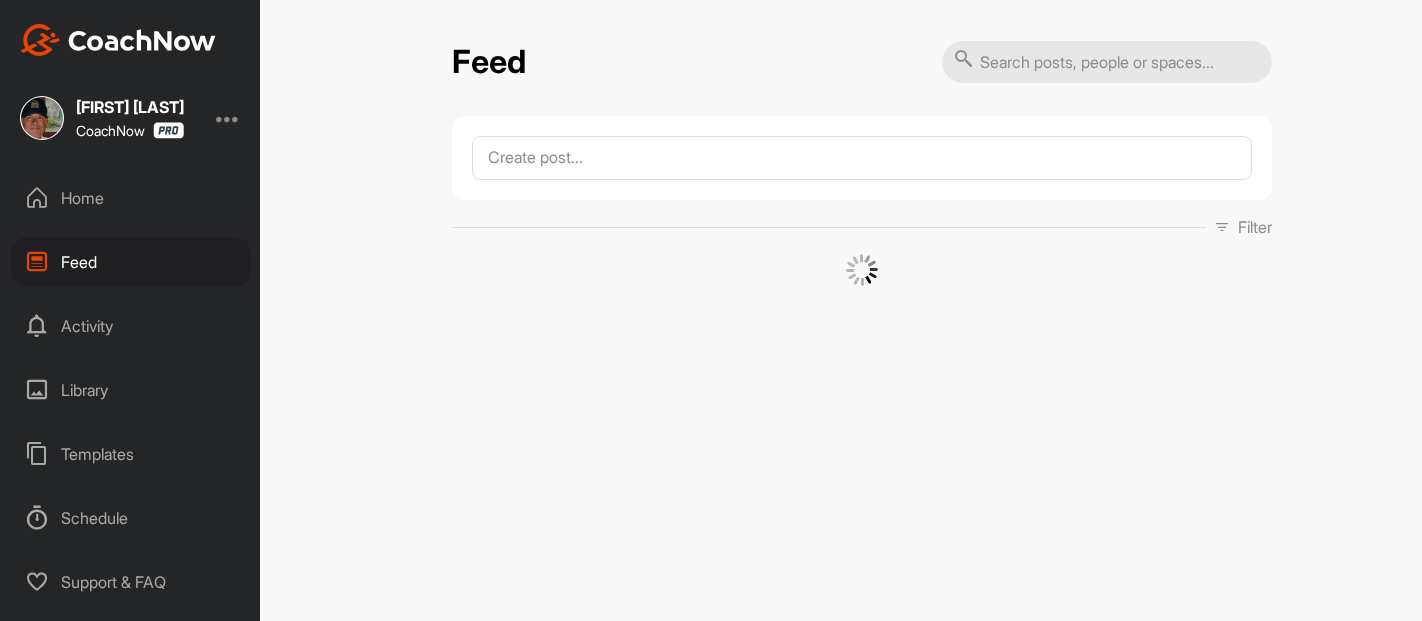 scroll, scrollTop: 0, scrollLeft: 0, axis: both 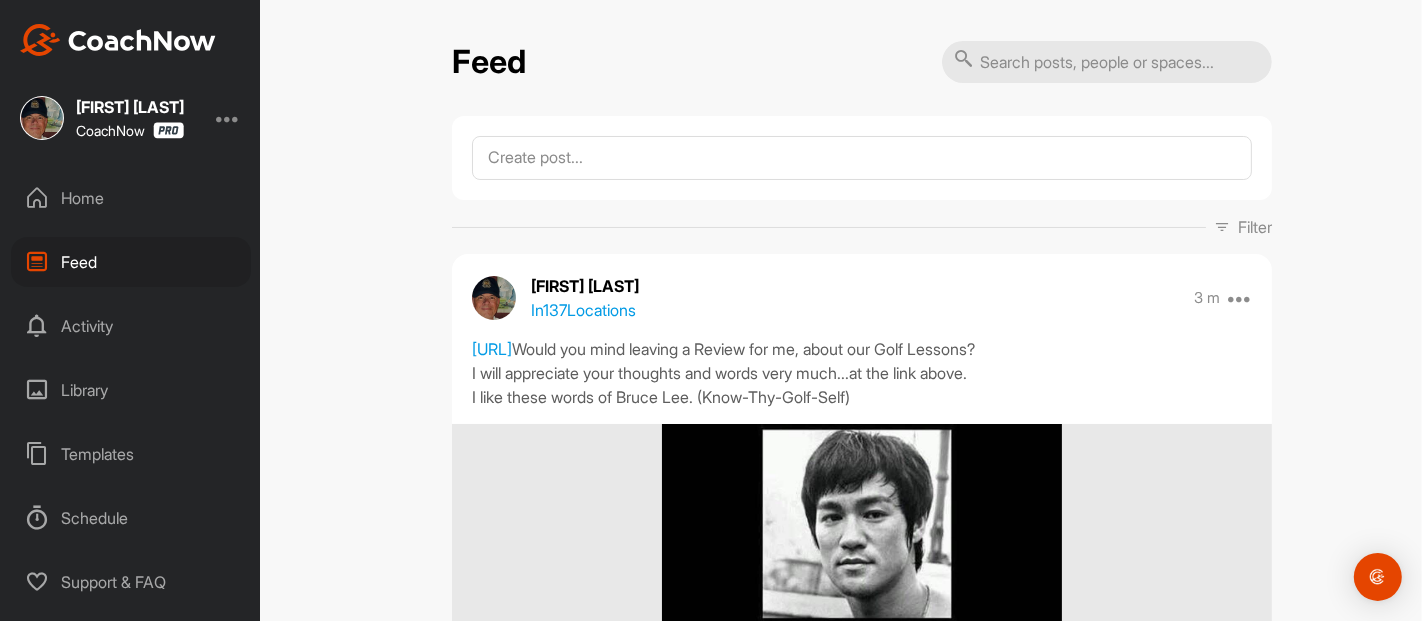 click on "Feed Filter Media Type Images Videos Notes Audio Documents Author AC [FIRST] [LAST] [USERNAME]@[DOMAIN] AC [FIRST] [LAST] [USERNAME]@[DOMAIN] AM [FIRST] [LAST] [USERNAME]@[DOMAIN] AC [FIRST] [LAST] [USERNAME]@[DOMAIN] AL [FIRST] [LAST] [USERNAME]@[DOMAIN] AK [FIRST] [LAST] [USERNAME]@[DOMAIN] AL [FIRST] [LAST] [USERNAME]@[DOMAIN] AB [FIRST] [LAST] [USERNAME]@[DOMAIN] [FIRST] [LAST] [USERNAME]@[DOMAIN] [FIRST] [LAST] [USERNAME]@[DOMAIN] AC [FIRST] [LAST] [USERNAME]@[DOMAIN] AC [FIRST] [LAST] [USERNAME]@[DOMAIN] AG [FIRST] [LAST] [USERNAME]@[DOMAIN] [FIRST] [LAST] [USERNAME]@[DOMAIN] [FIRST] [LAST] [USERNAME]@[DOMAIN] [FIRST] [LAST] [USERNAME]@[DOMAIN] AB [FIRST] [LAST] [USERNAME]@[DOMAIN] [FIRST] [LAST] [USERNAME]@[DOMAIN] [FIRST] [LAST] [USERNAME]@[DOMAIN] AV [FIRST] [LAST] [USERNAME]@[DOMAIN] AF [FIRST] [LAST] [USERNAME]@[DOMAIN] AC [FIRST] [LAST] [USERNAME]@[DOMAIN] AT [FIRST] [LAST] AT BB BH" at bounding box center [862, 310] 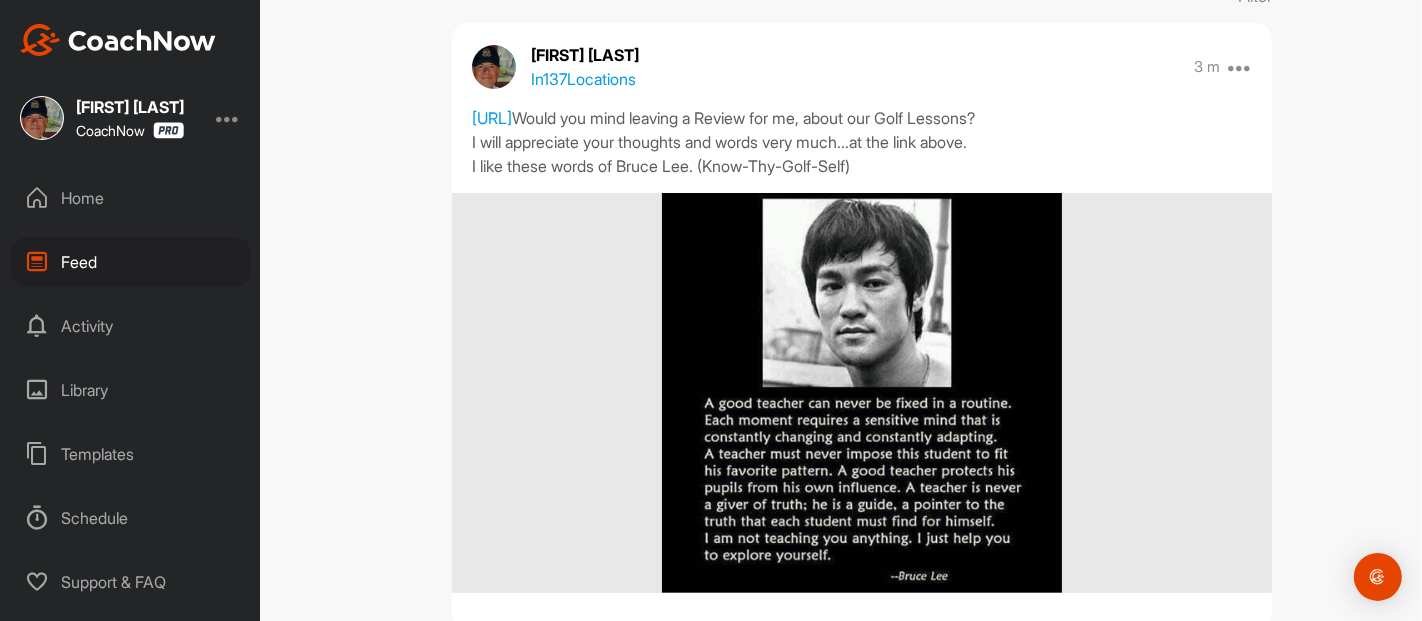 scroll, scrollTop: 0, scrollLeft: 0, axis: both 